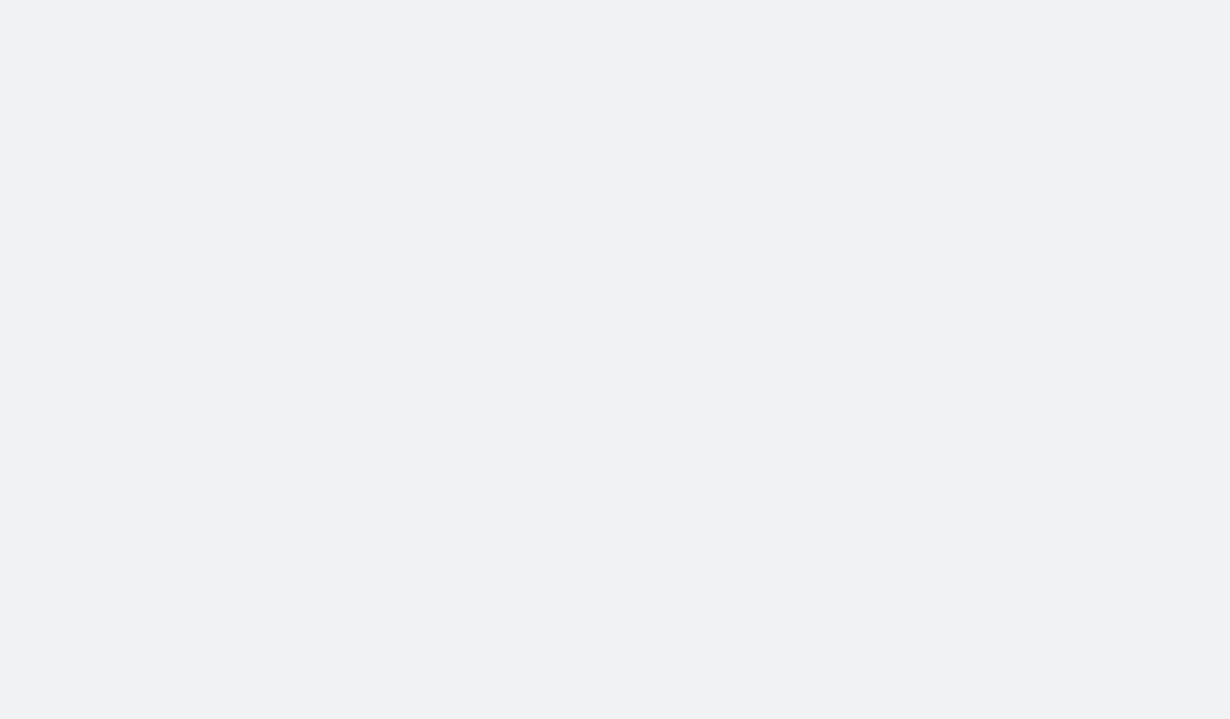 scroll, scrollTop: 0, scrollLeft: 0, axis: both 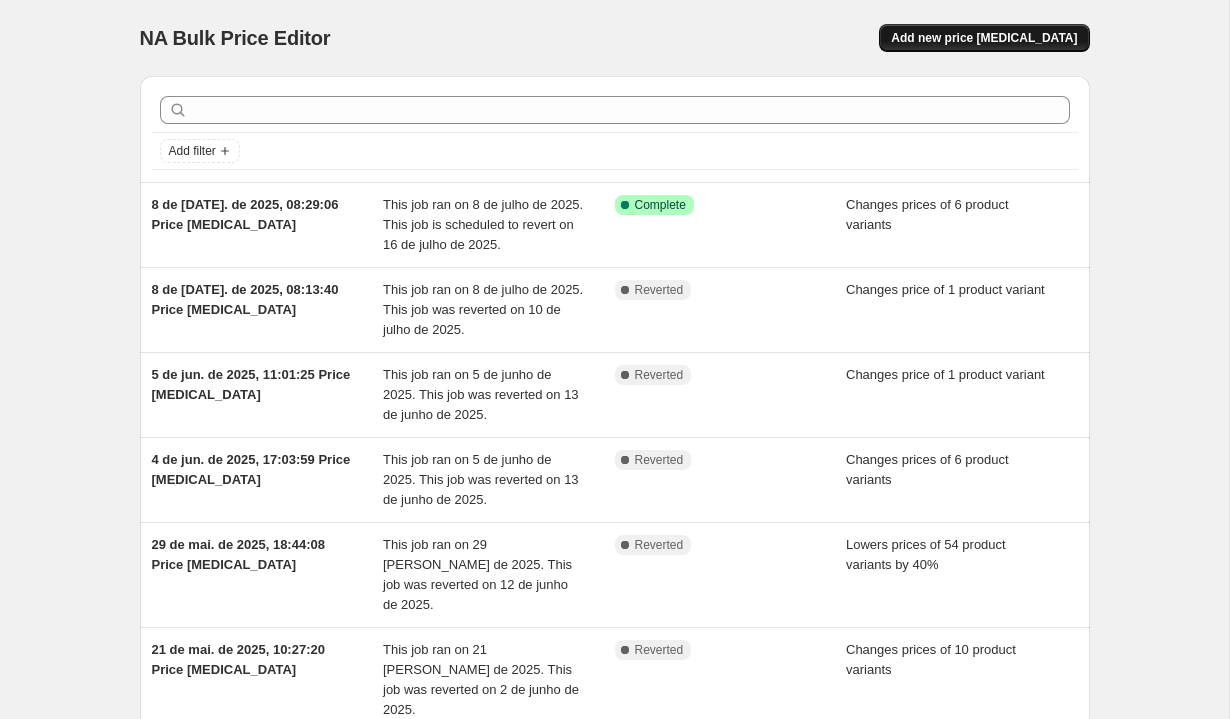 click on "Add new price [MEDICAL_DATA]" at bounding box center (984, 38) 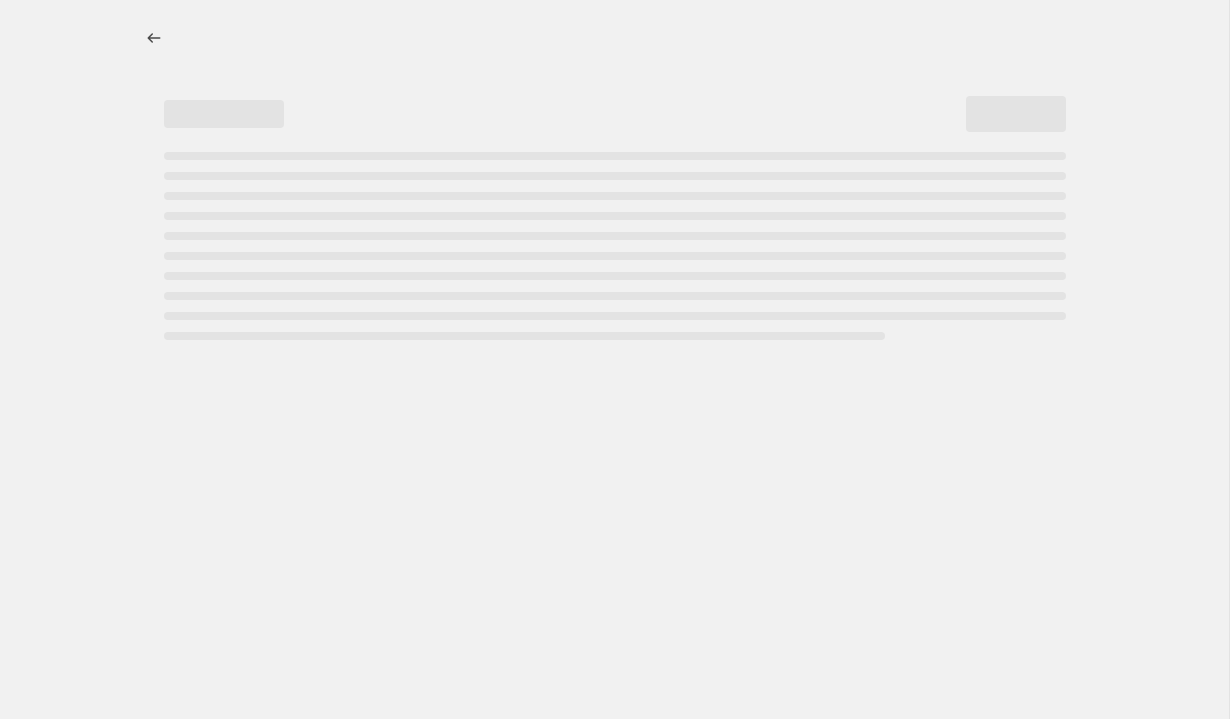 select on "percentage" 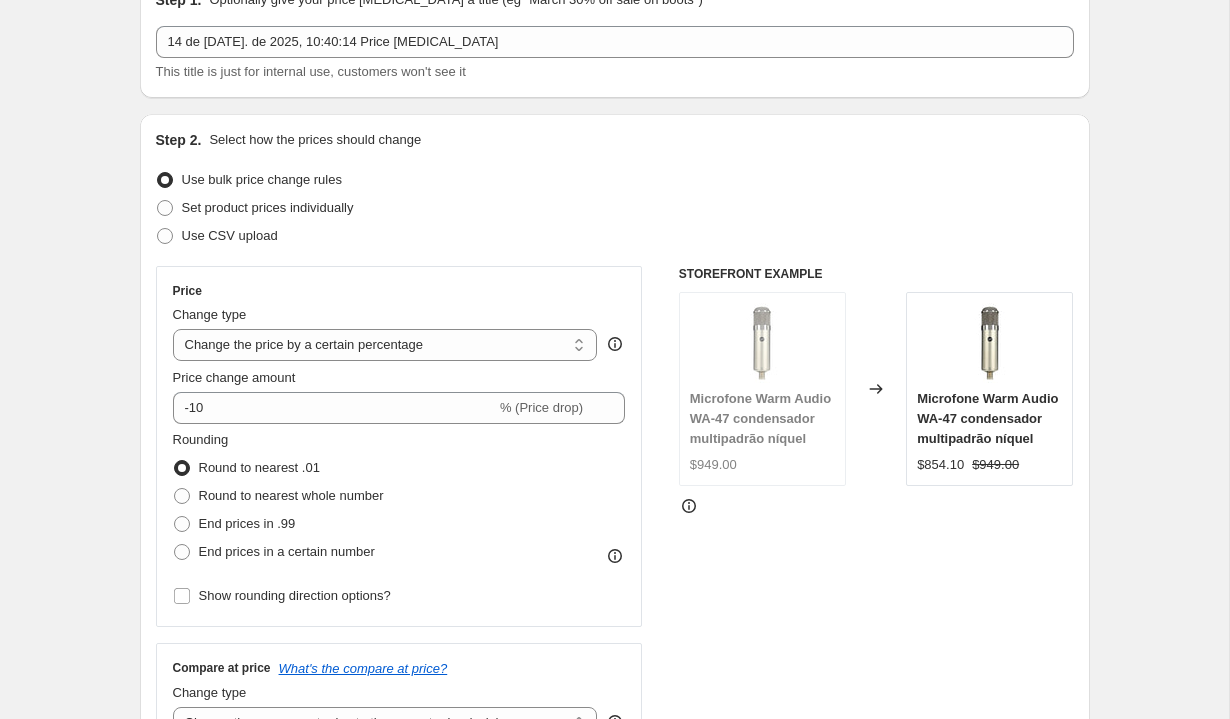 scroll, scrollTop: 108, scrollLeft: 0, axis: vertical 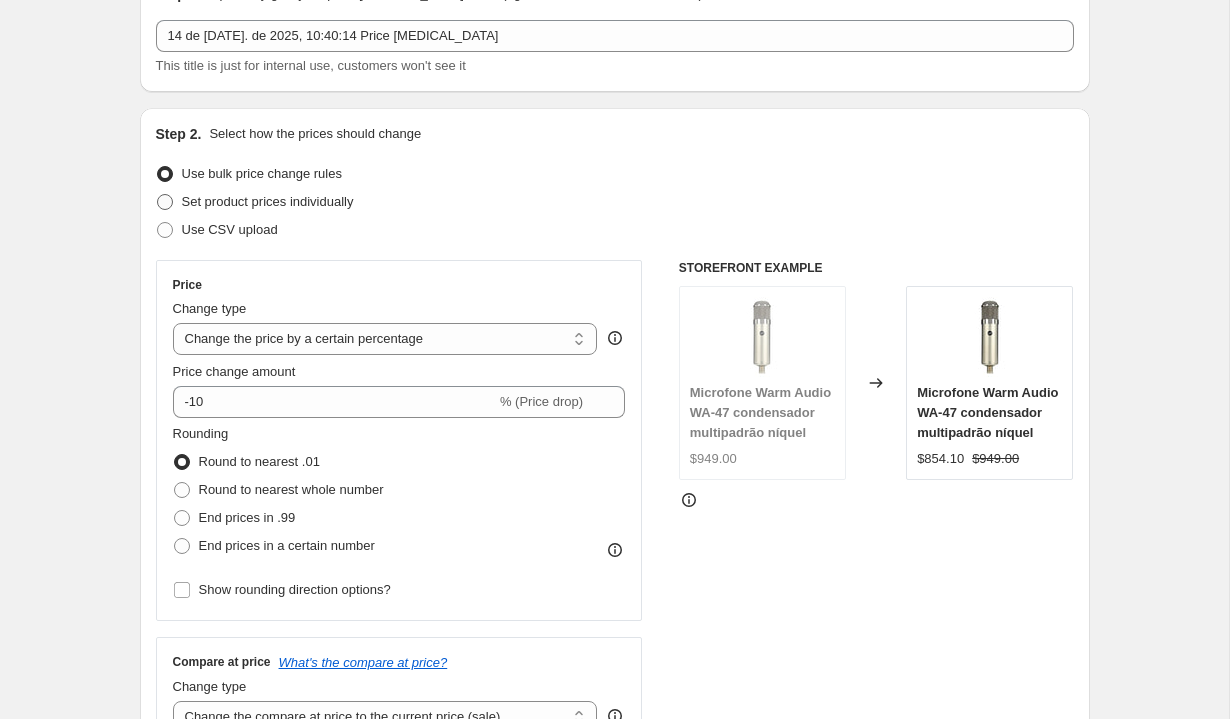 click on "Set product prices individually" at bounding box center [268, 201] 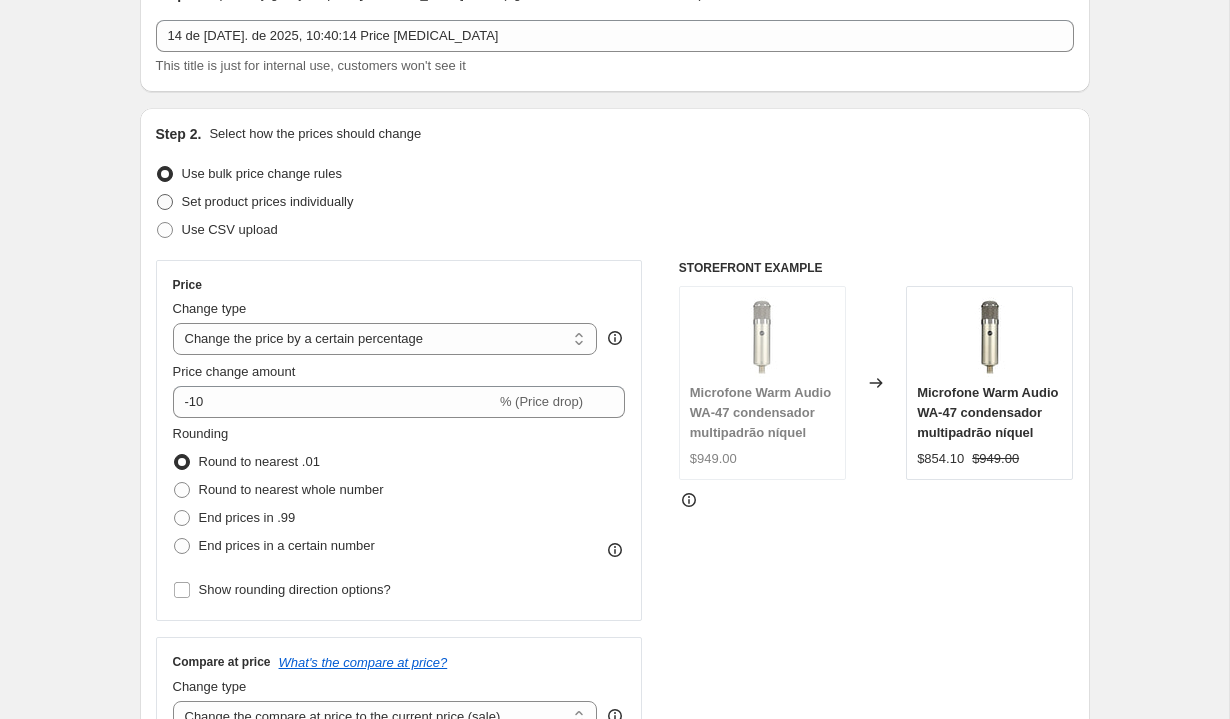 radio on "true" 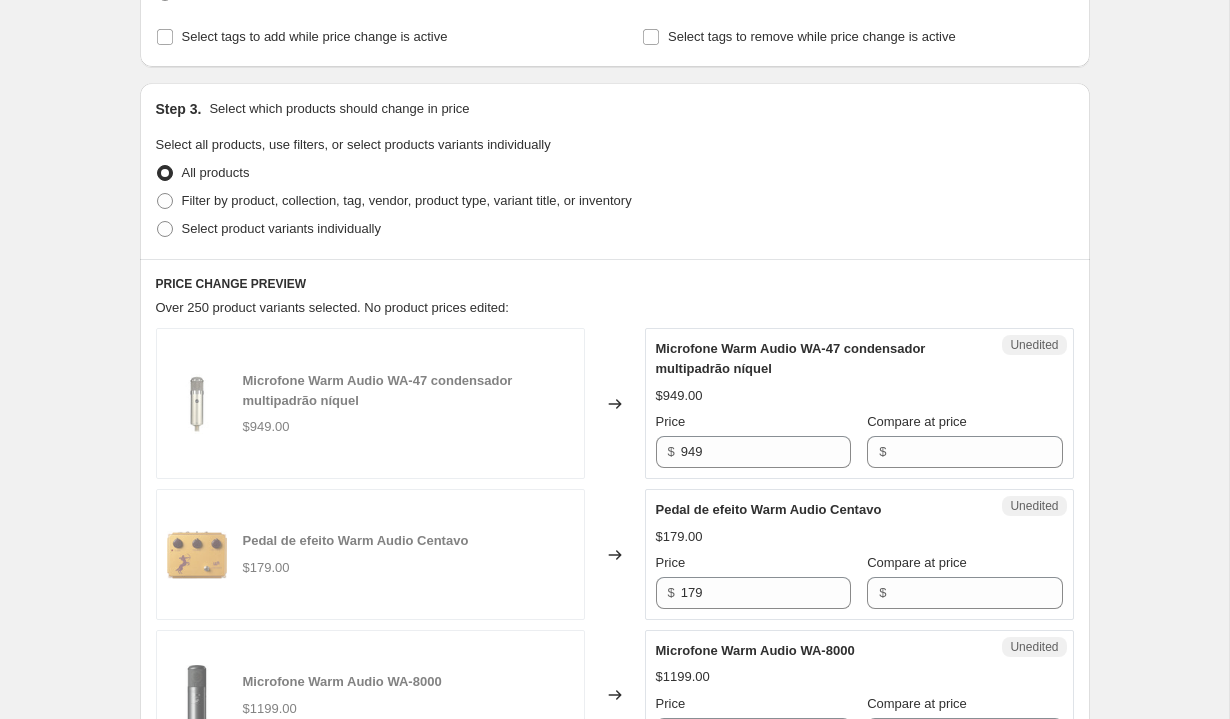 scroll, scrollTop: 346, scrollLeft: 0, axis: vertical 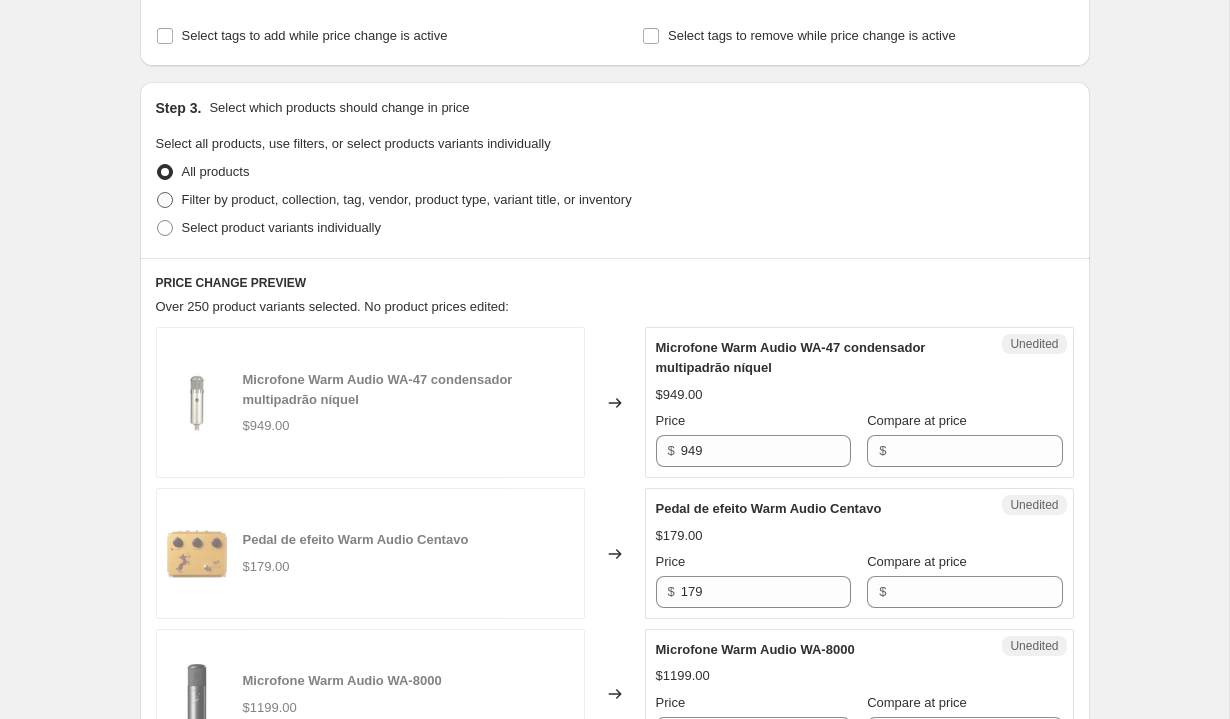 click on "Filter by product, collection, tag, vendor, product type, variant title, or inventory" at bounding box center [407, 199] 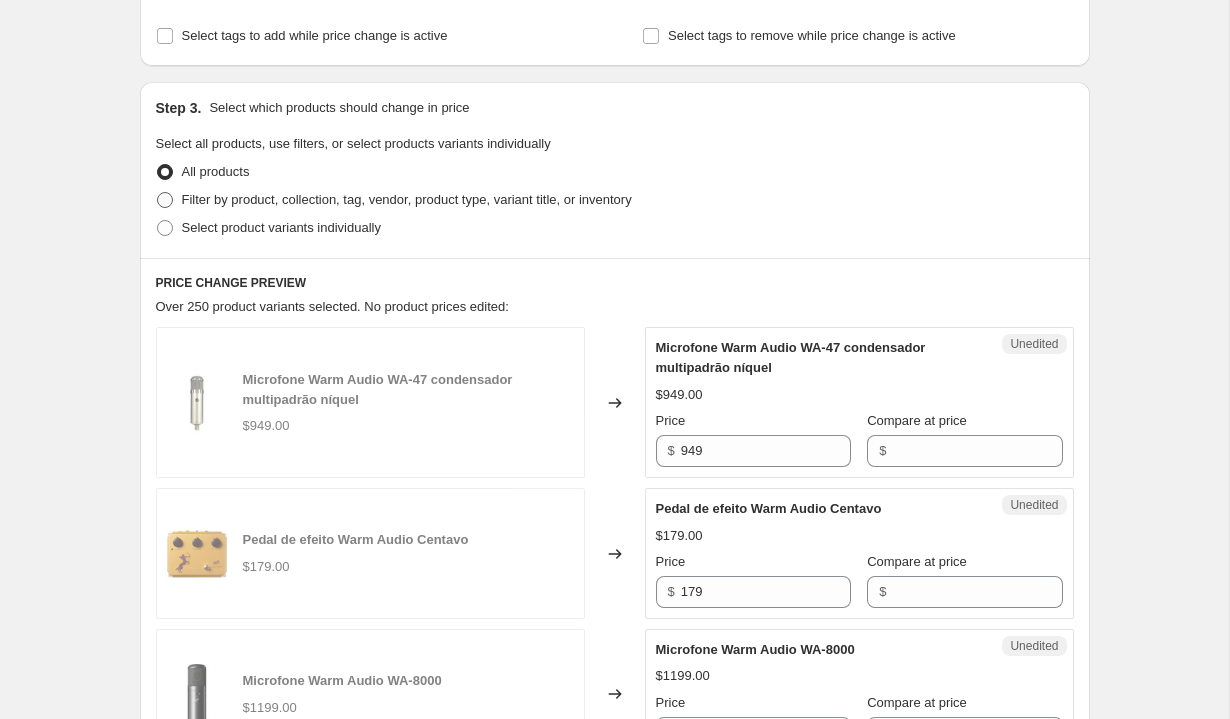 radio on "true" 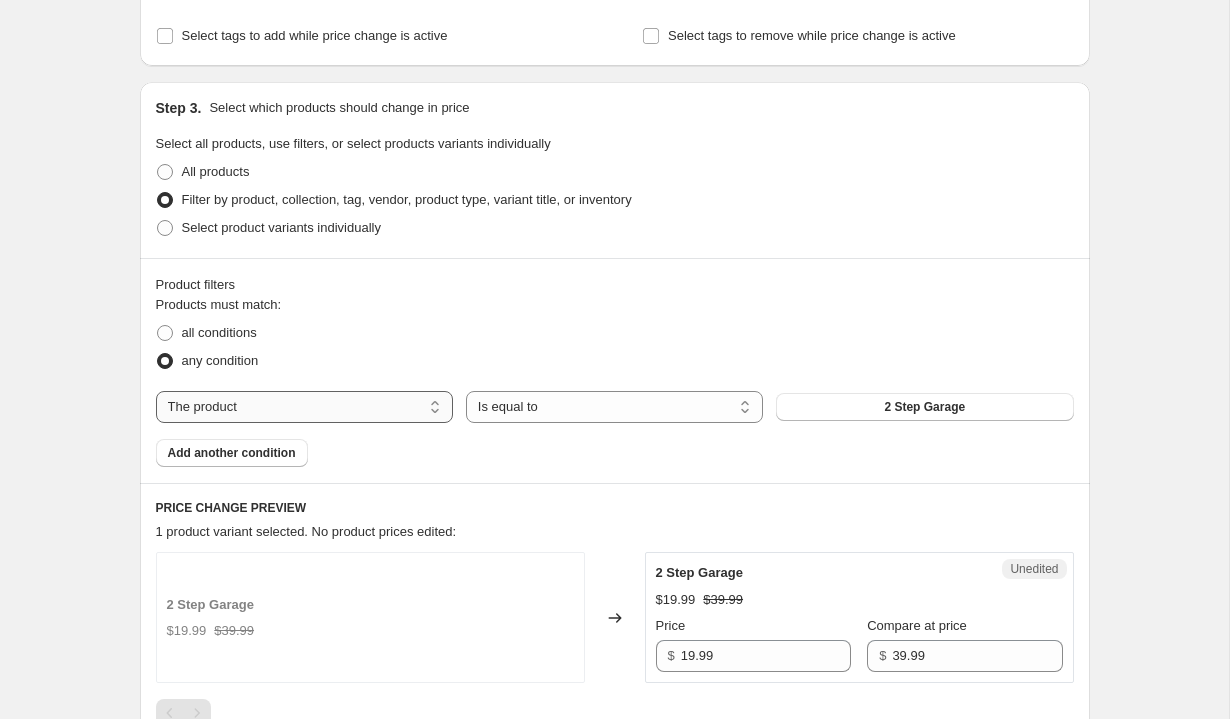 click on "The product The product's collection The product's tag The product's vendor The product's type The product's status The variant's title Inventory quantity" at bounding box center (304, 407) 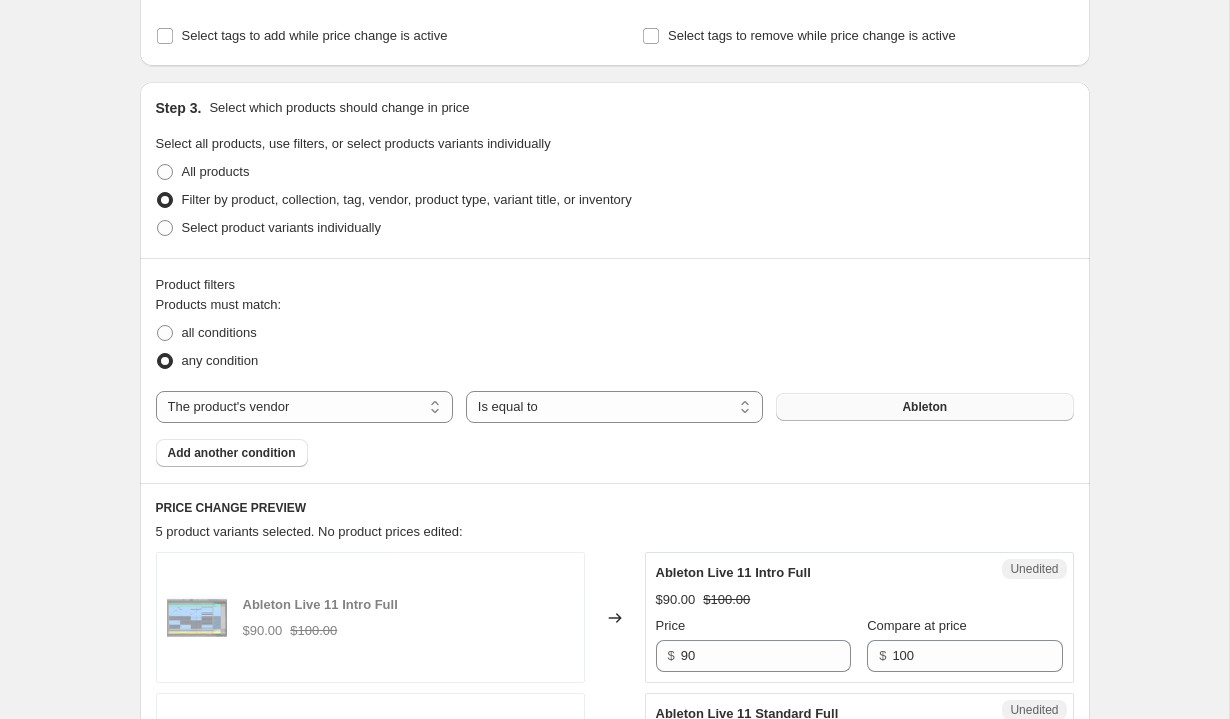 click on "Ableton" at bounding box center (924, 407) 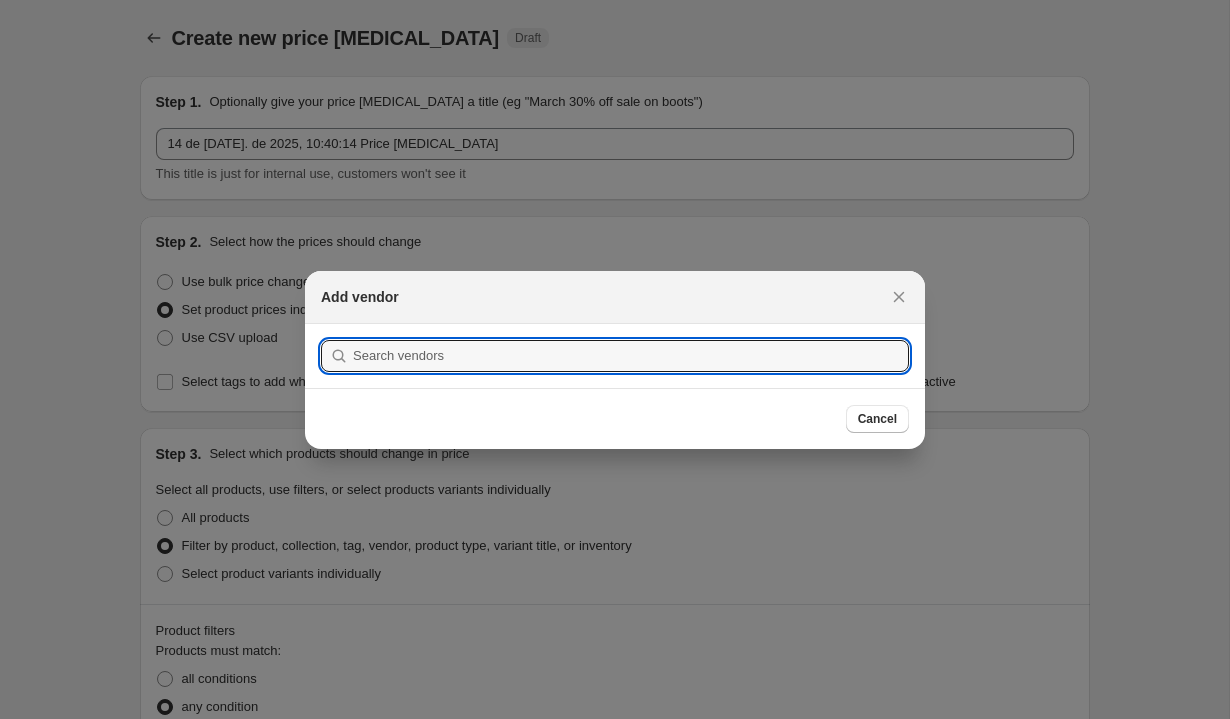 scroll, scrollTop: 0, scrollLeft: 0, axis: both 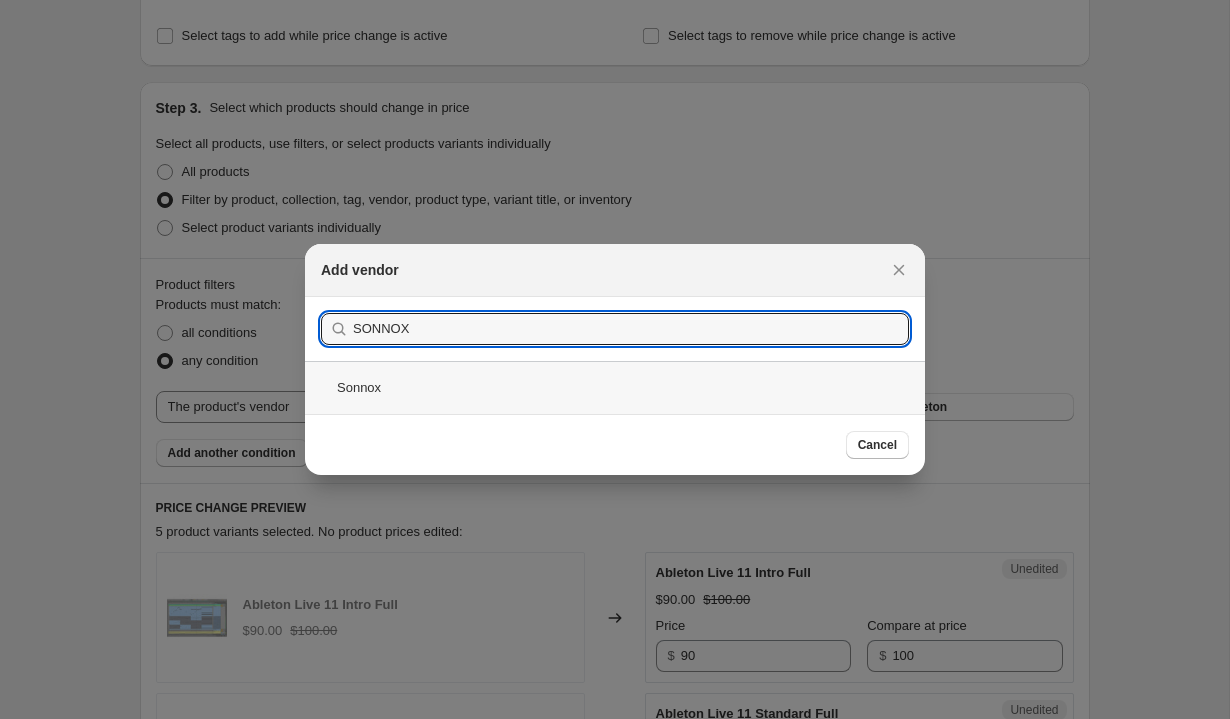 type on "SONNOX" 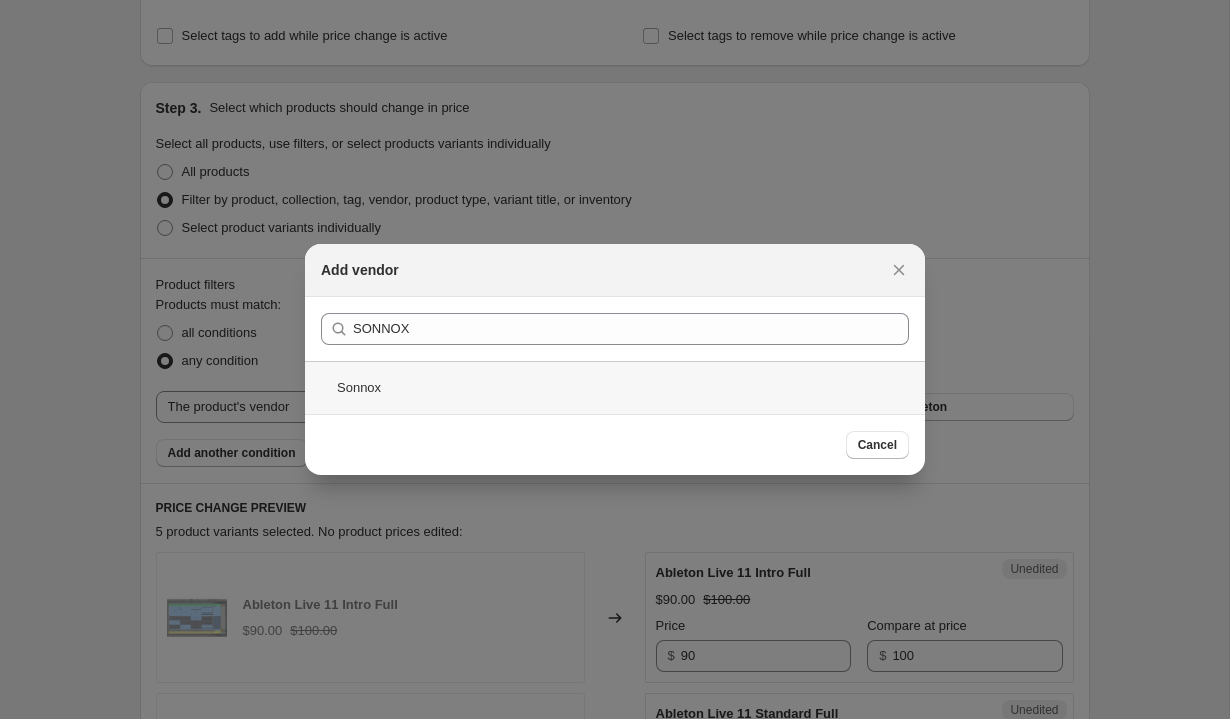 click on "Sonnox" at bounding box center (615, 387) 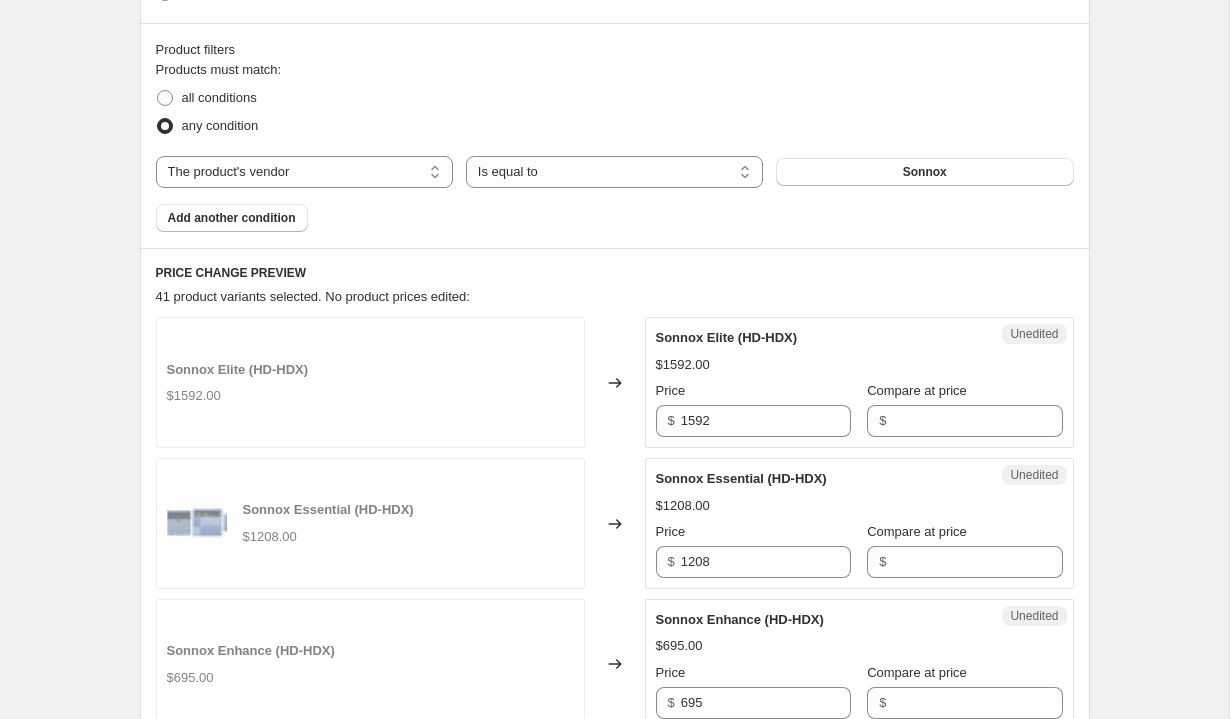 scroll, scrollTop: 752, scrollLeft: 0, axis: vertical 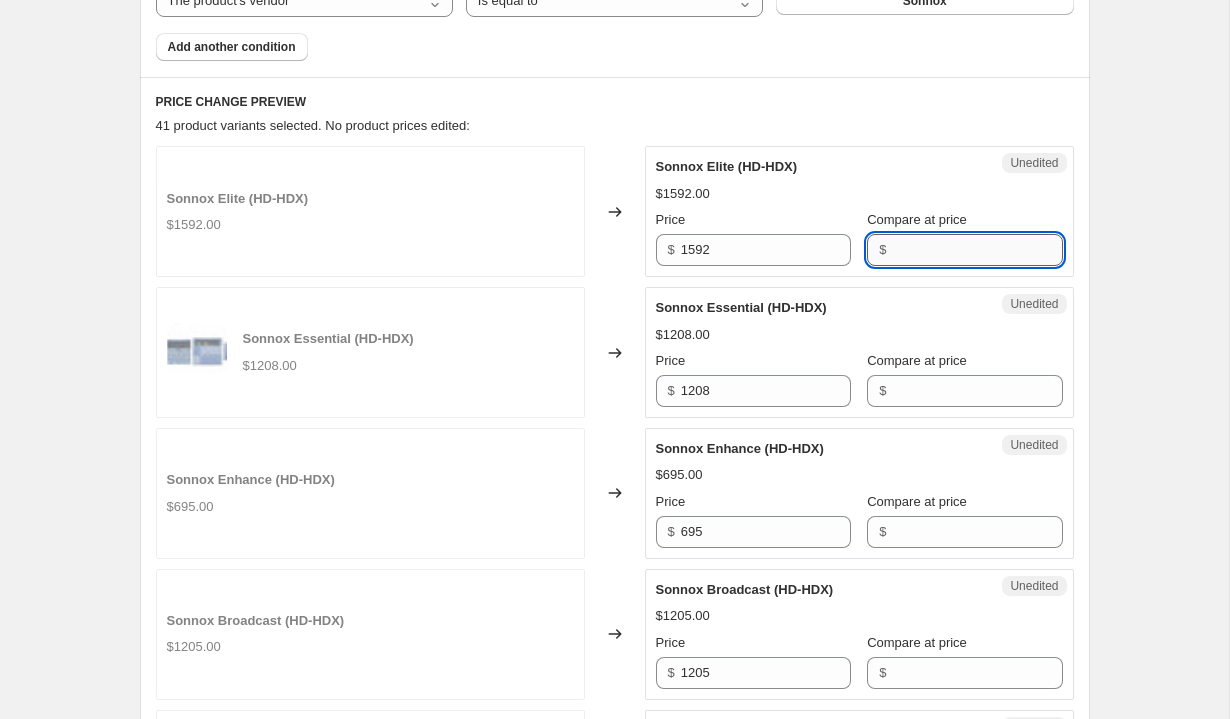 click on "Compare at price" at bounding box center [977, 250] 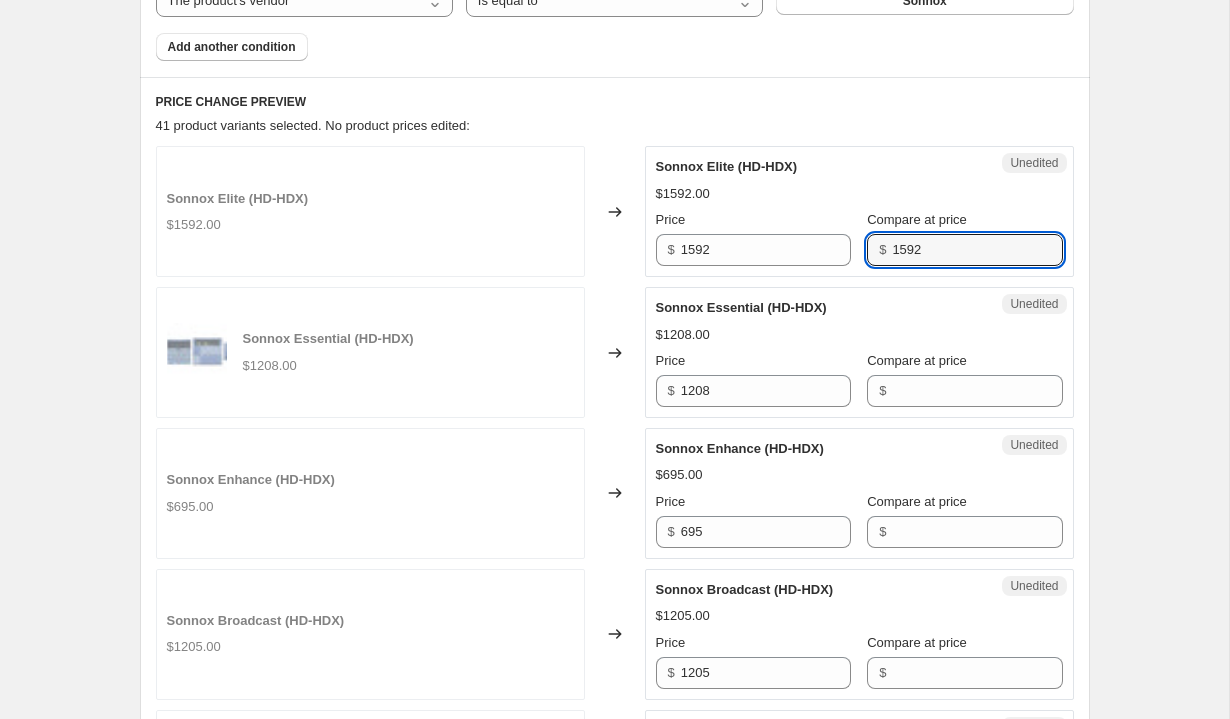 type on "1592" 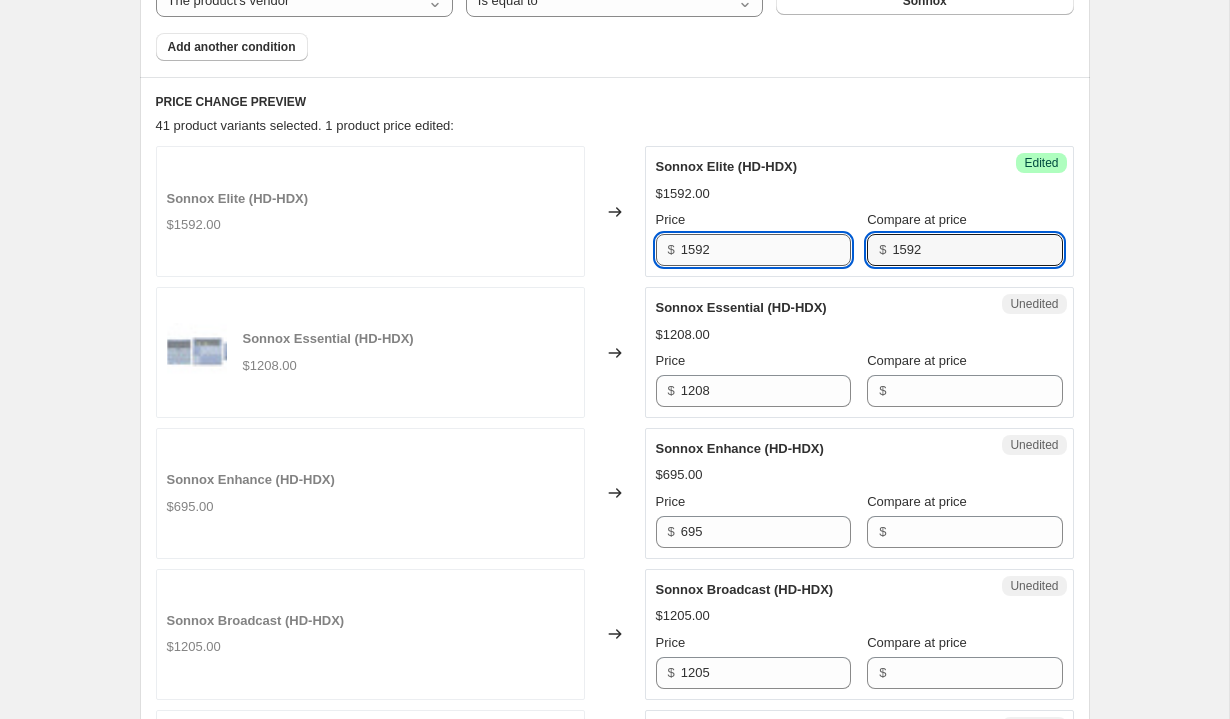 click on "1592" at bounding box center (766, 250) 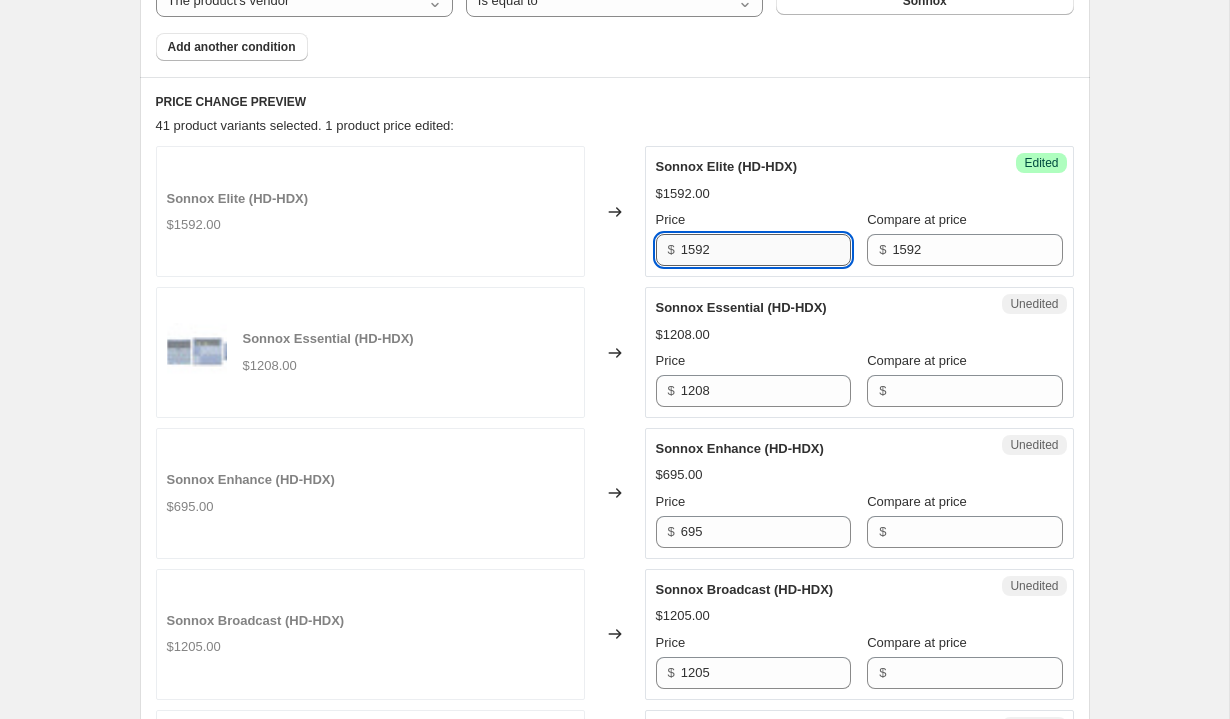 click on "1592" at bounding box center [766, 250] 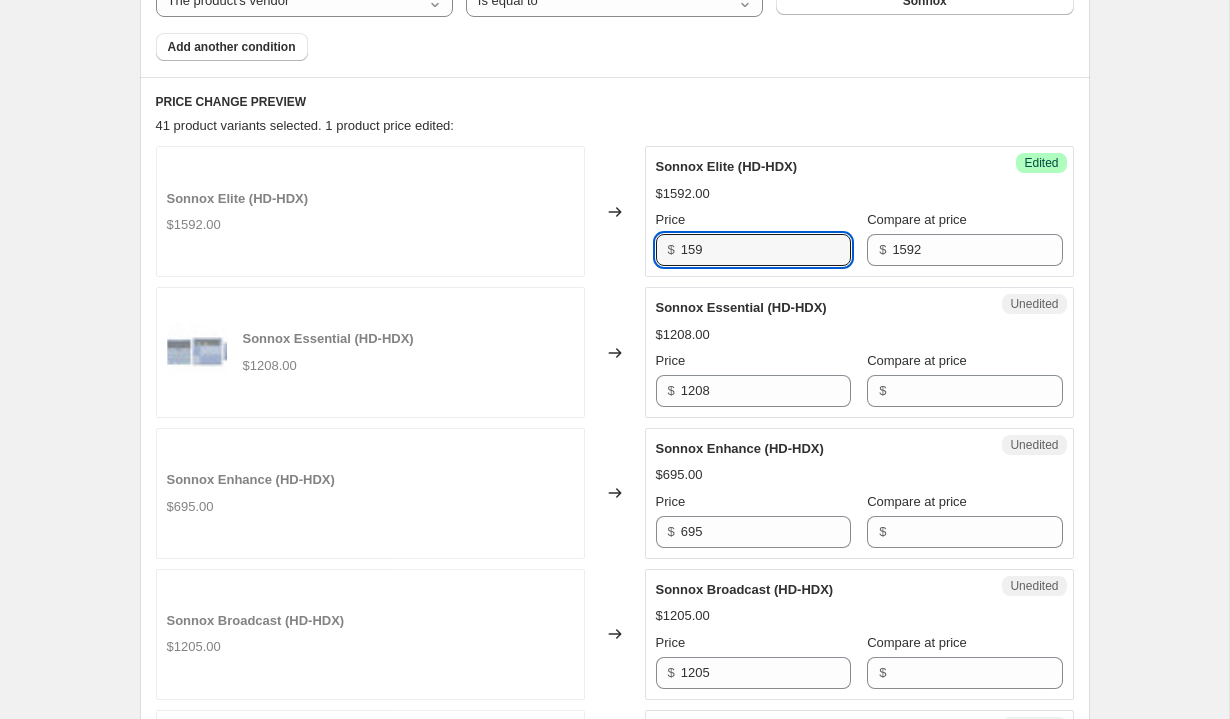 type on "159" 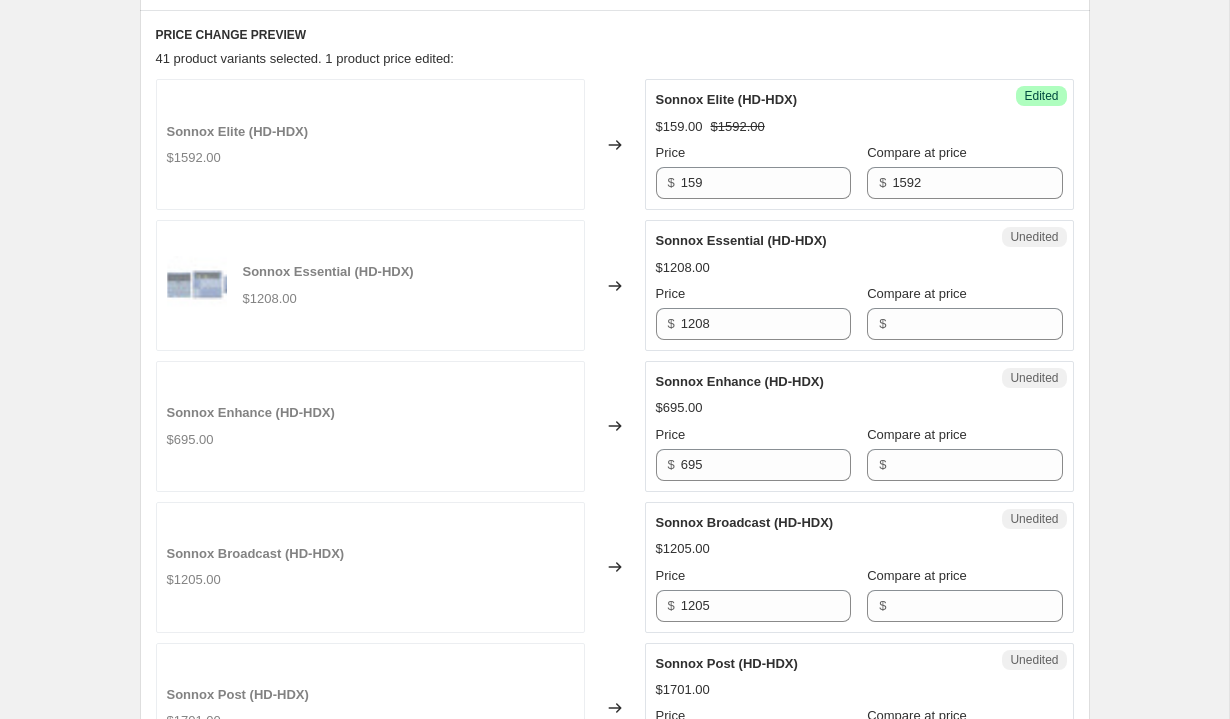 scroll, scrollTop: 828, scrollLeft: 0, axis: vertical 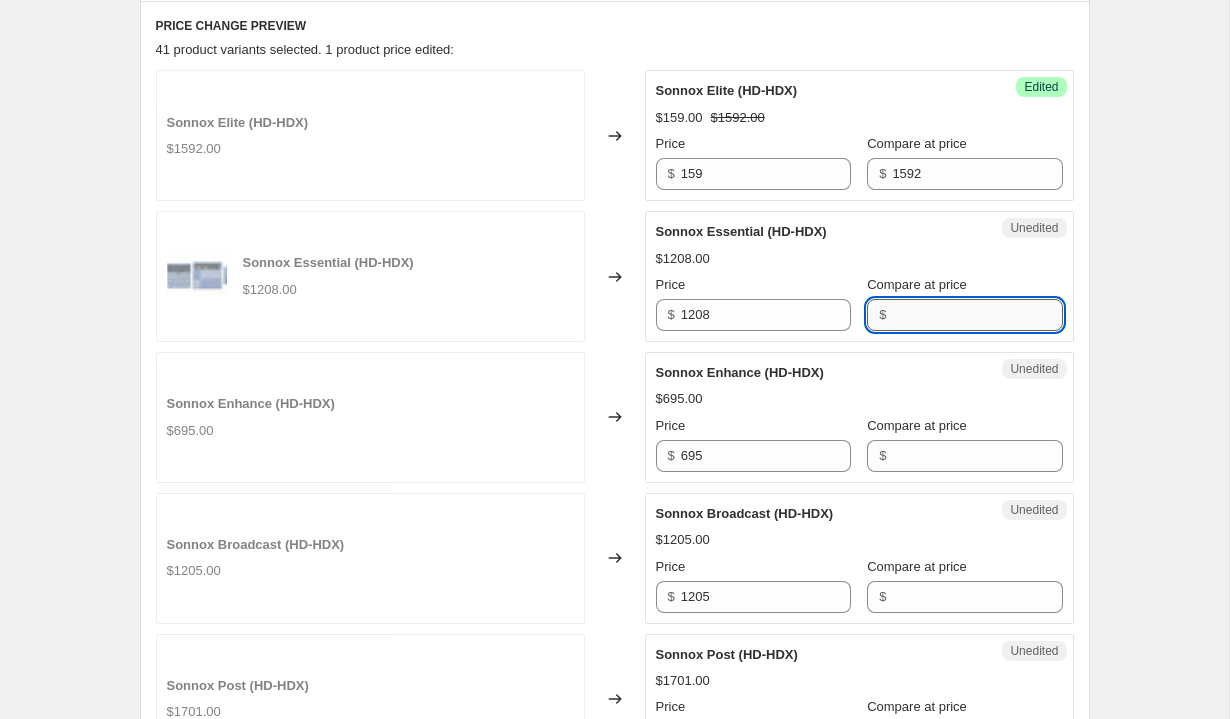 click on "Compare at price" at bounding box center (977, 315) 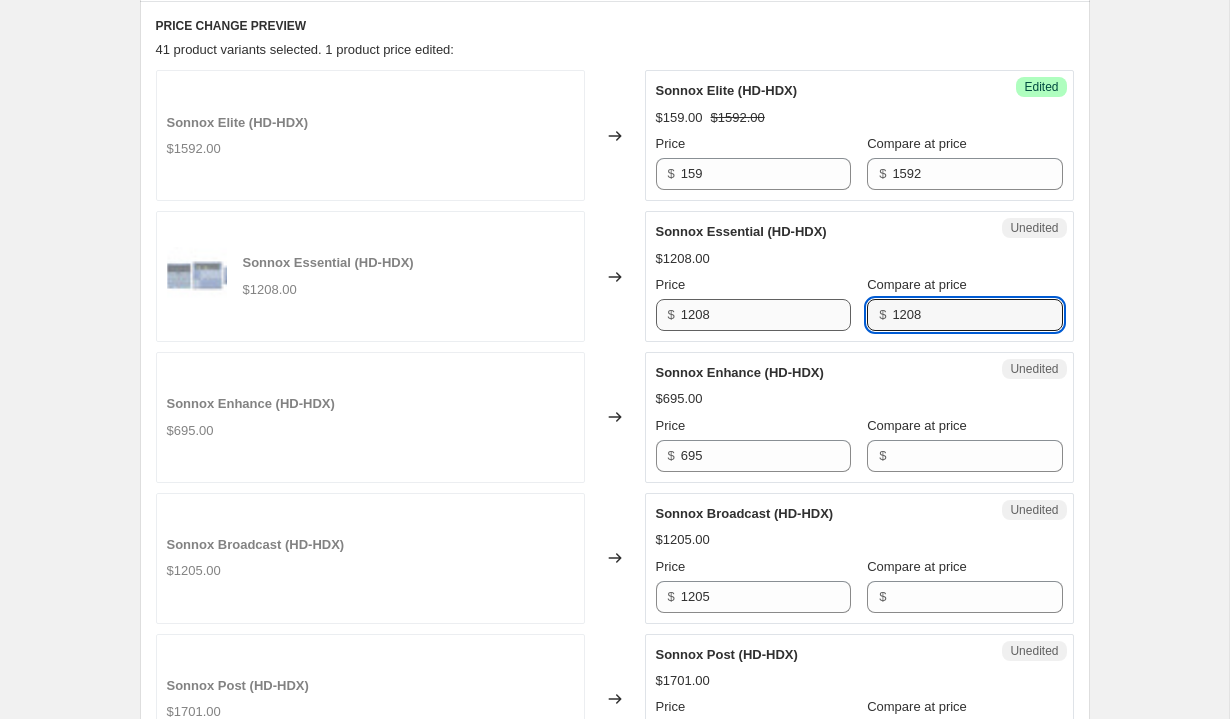 type on "1208" 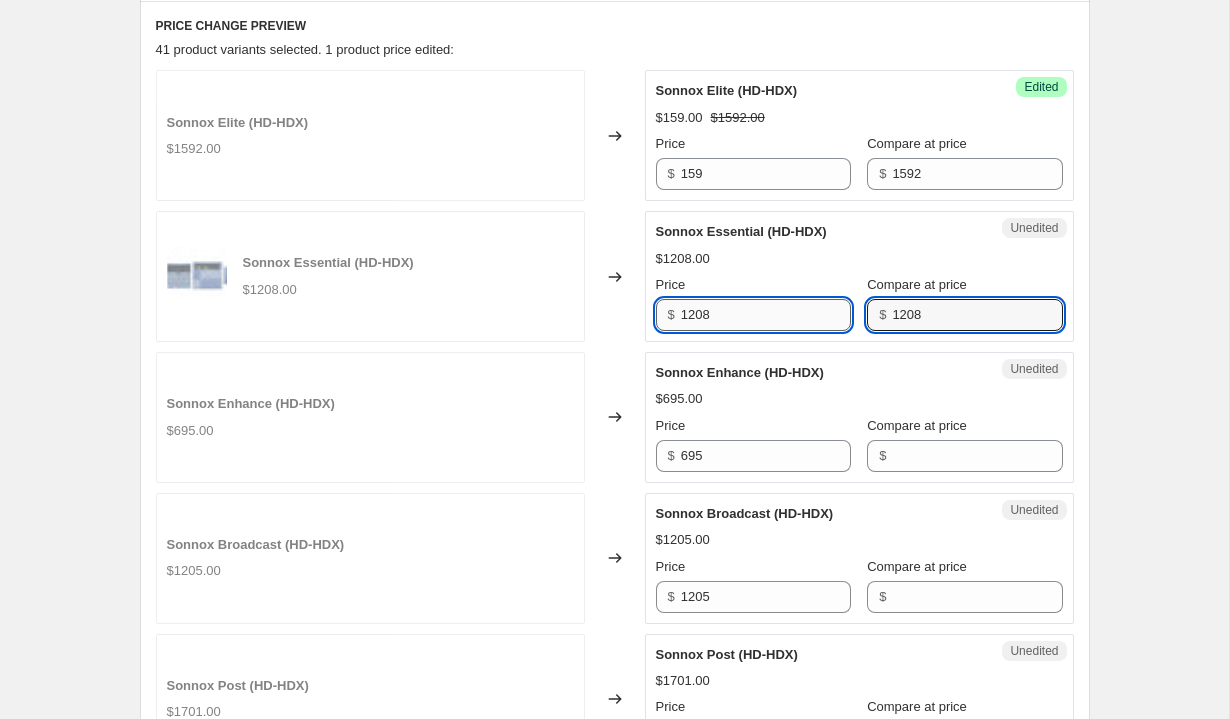 click on "1208" at bounding box center [766, 315] 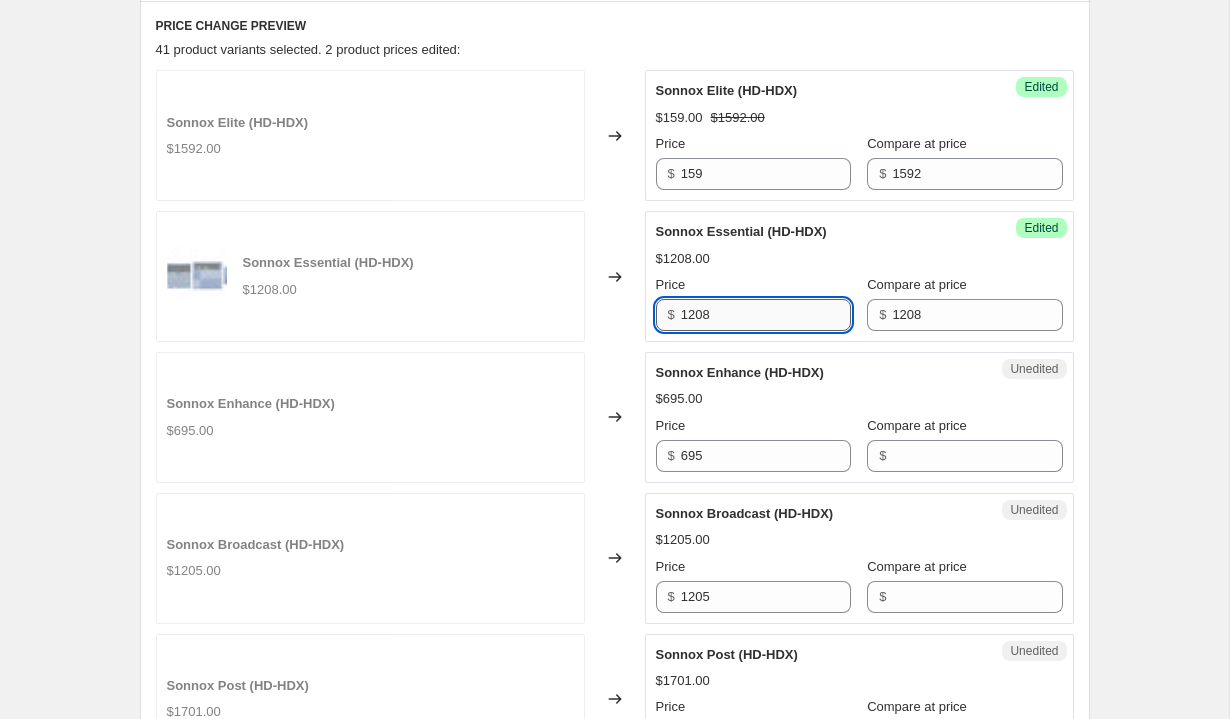 click on "1208" at bounding box center [766, 315] 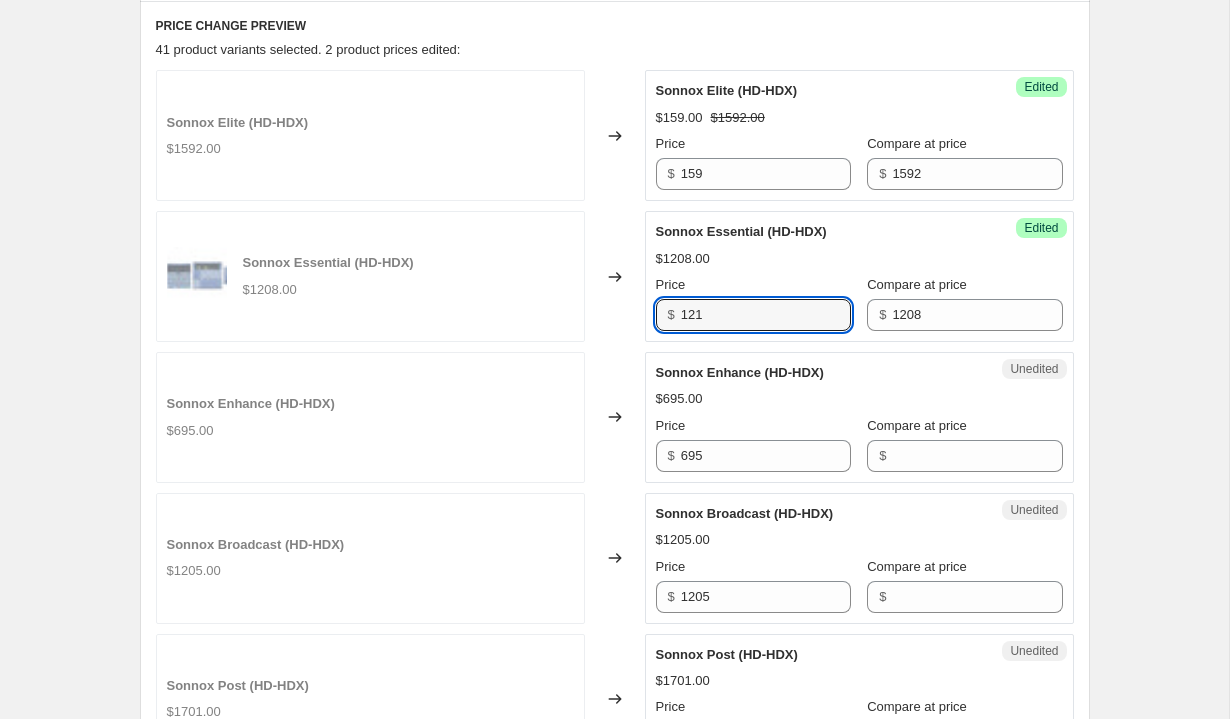 type on "121" 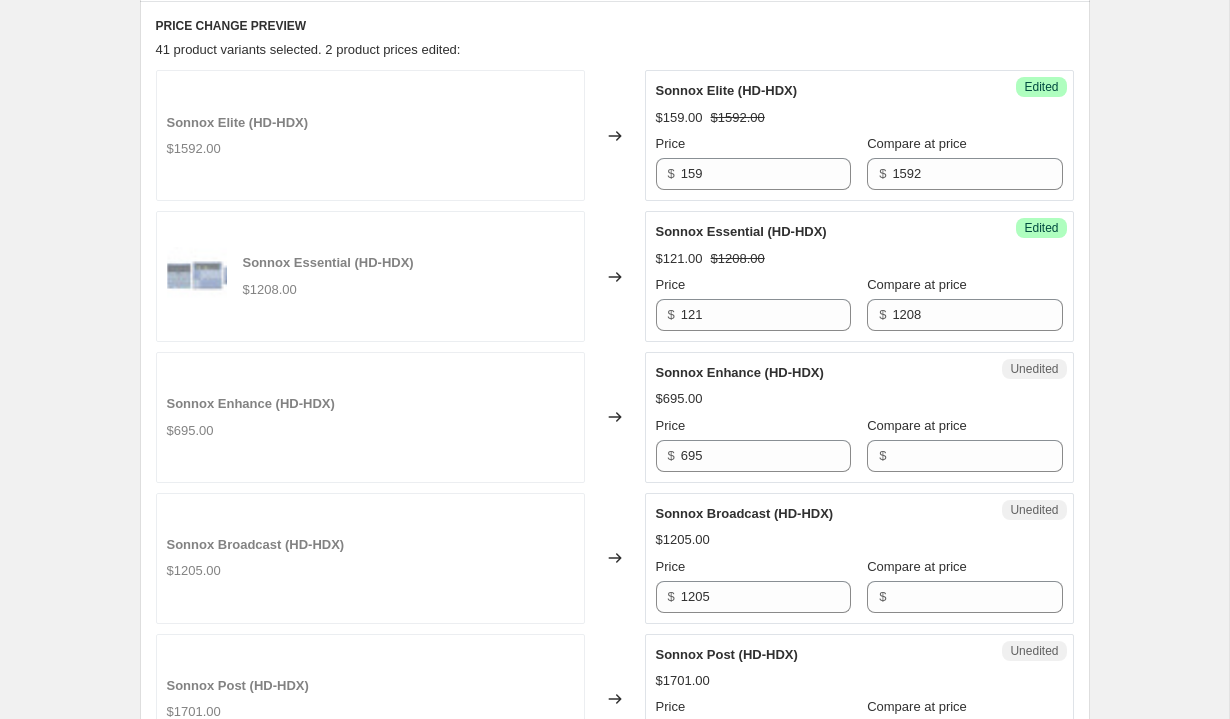 scroll, scrollTop: 910, scrollLeft: 0, axis: vertical 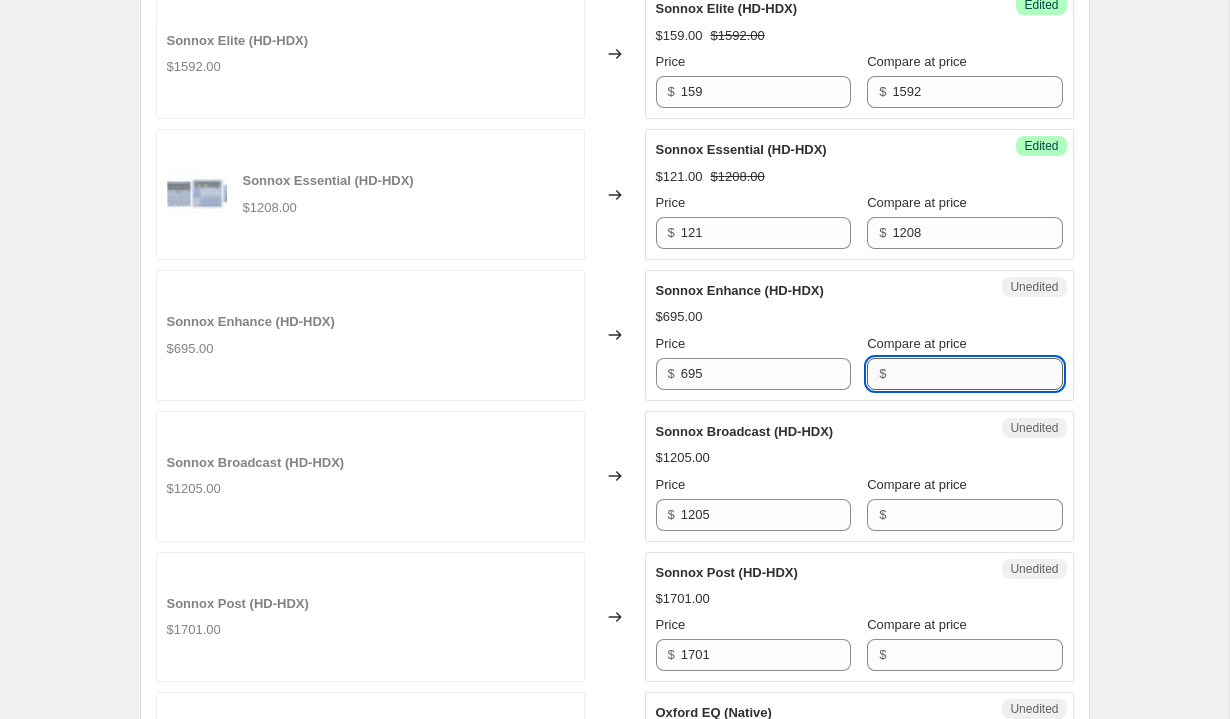 click on "Compare at price" at bounding box center (977, 374) 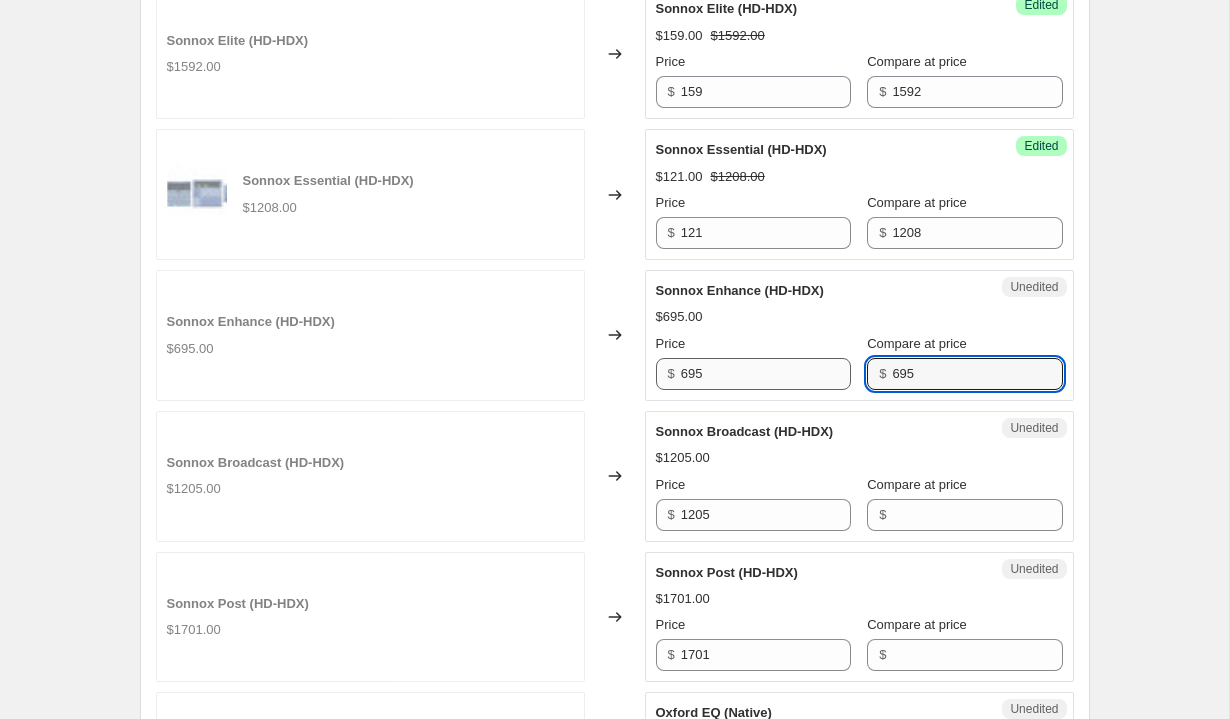type on "695" 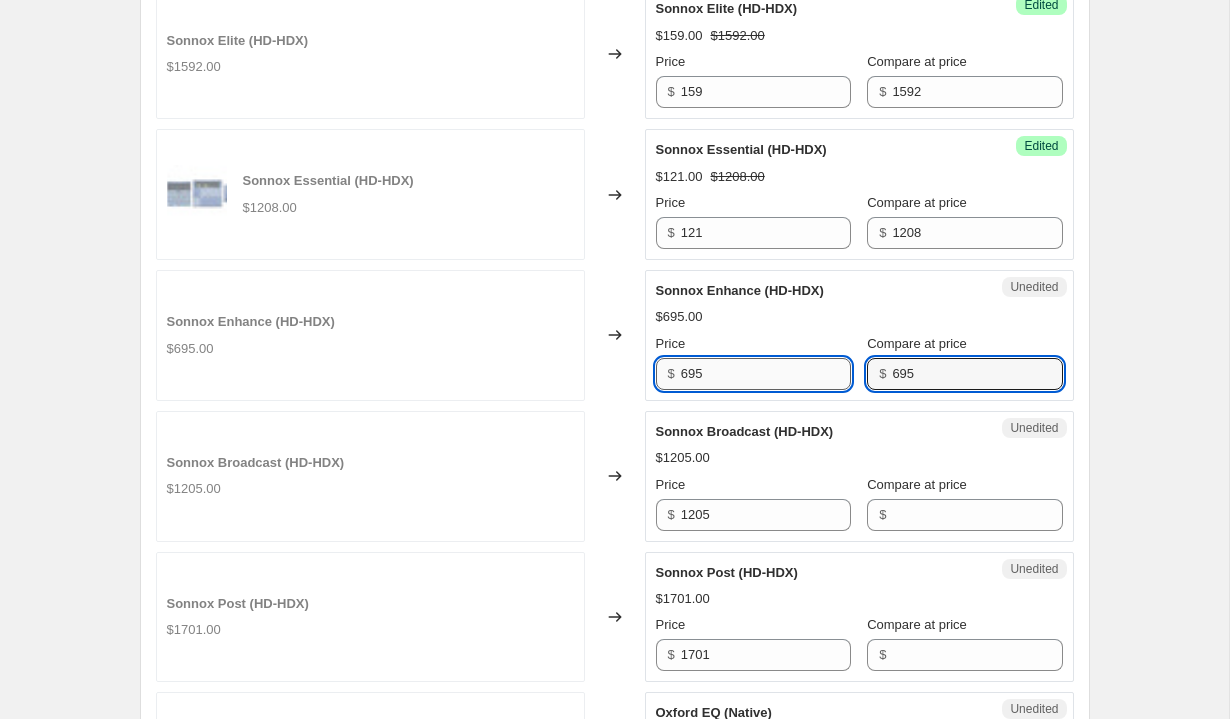 click on "695" at bounding box center [766, 374] 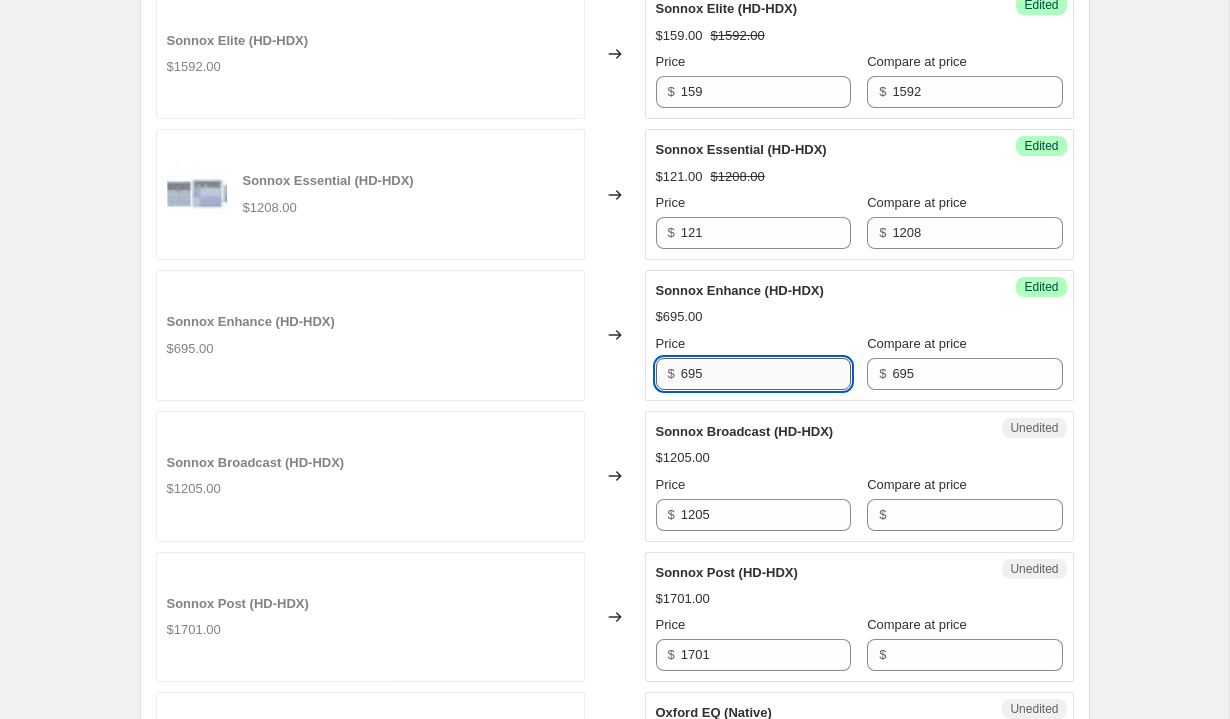 click on "695" at bounding box center [766, 374] 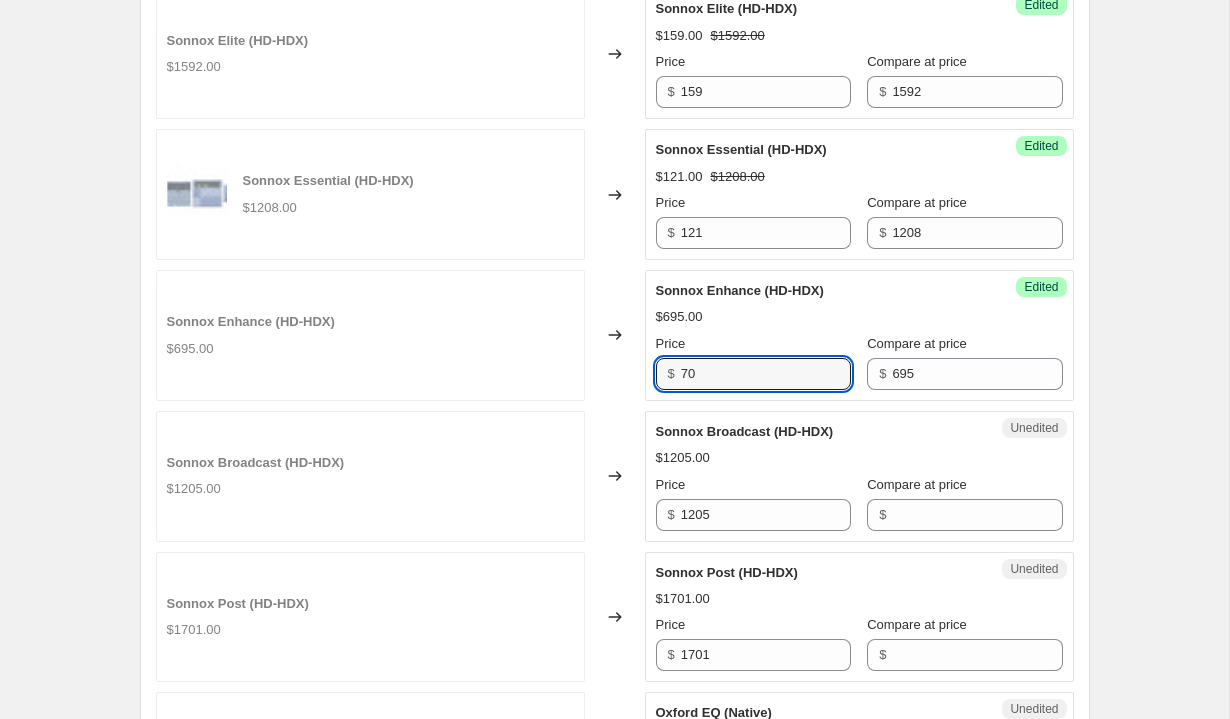type on "70" 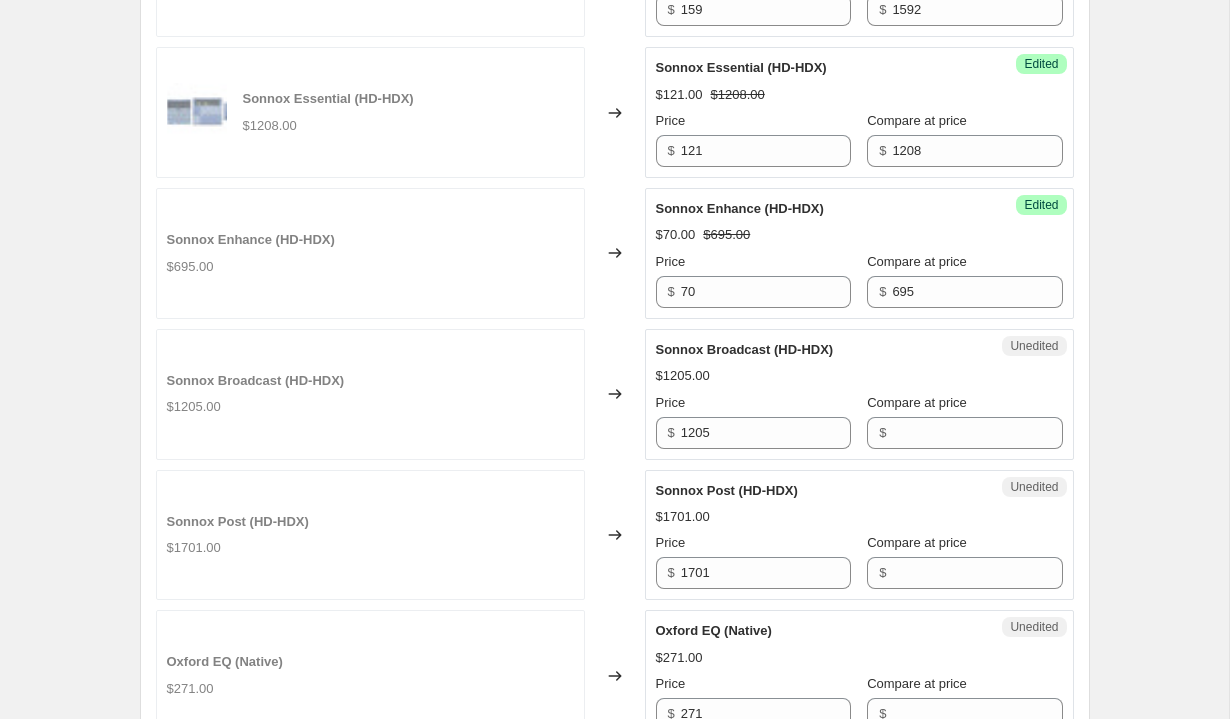 scroll, scrollTop: 1019, scrollLeft: 0, axis: vertical 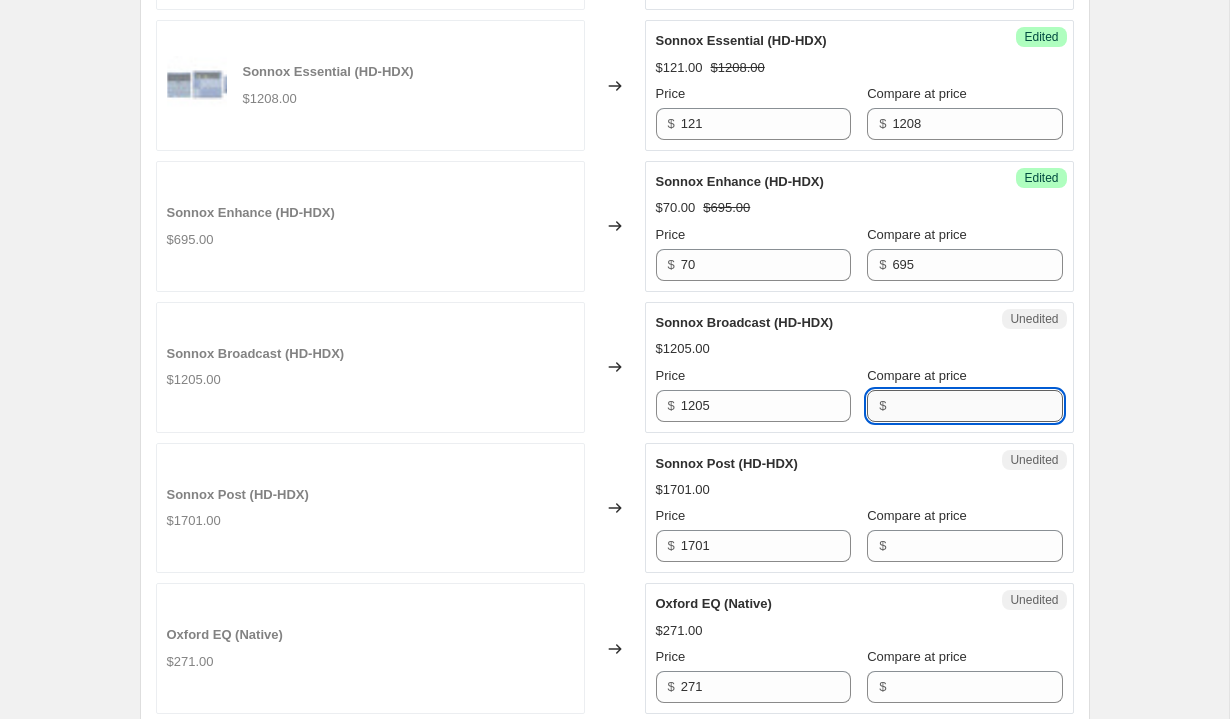 click on "Compare at price" at bounding box center (977, 406) 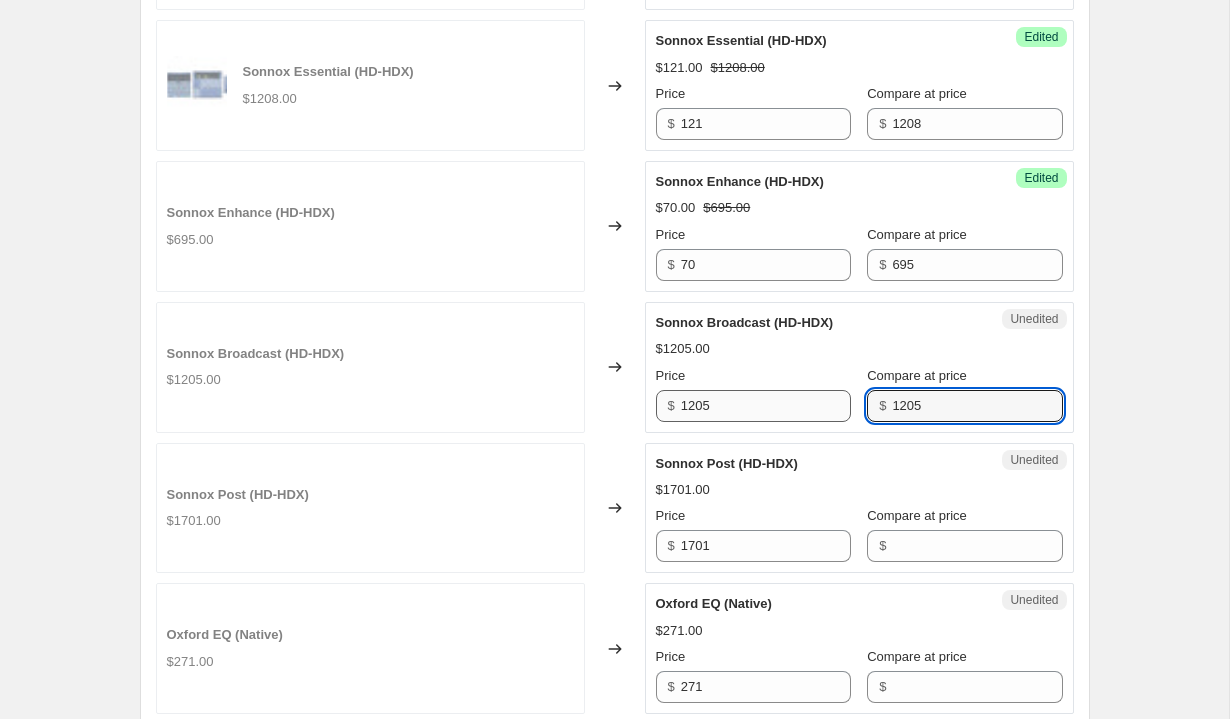 type on "1205" 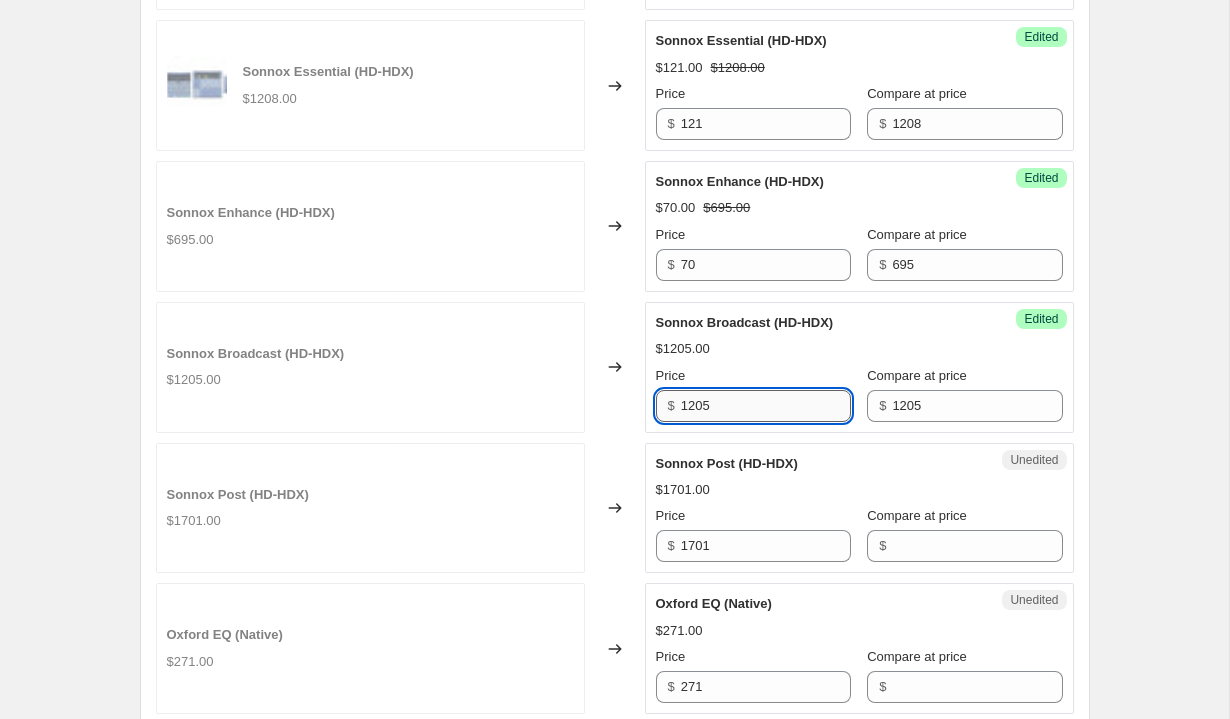 click on "1205" at bounding box center [766, 406] 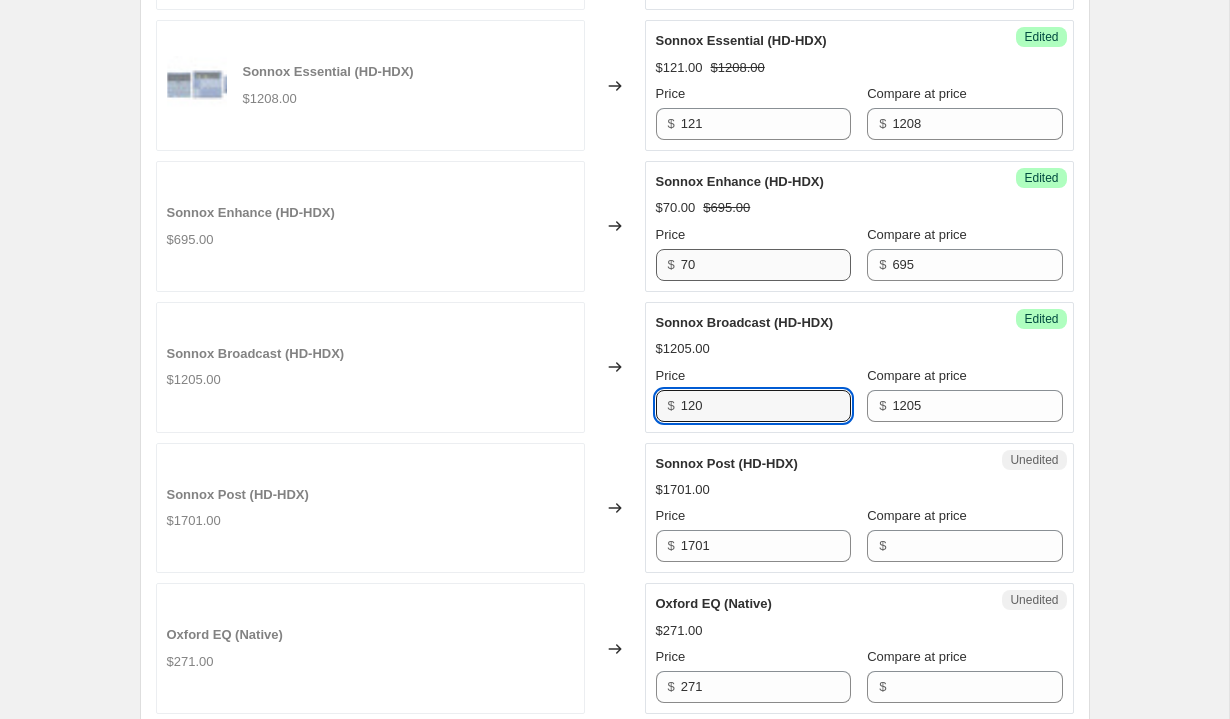 type on "120" 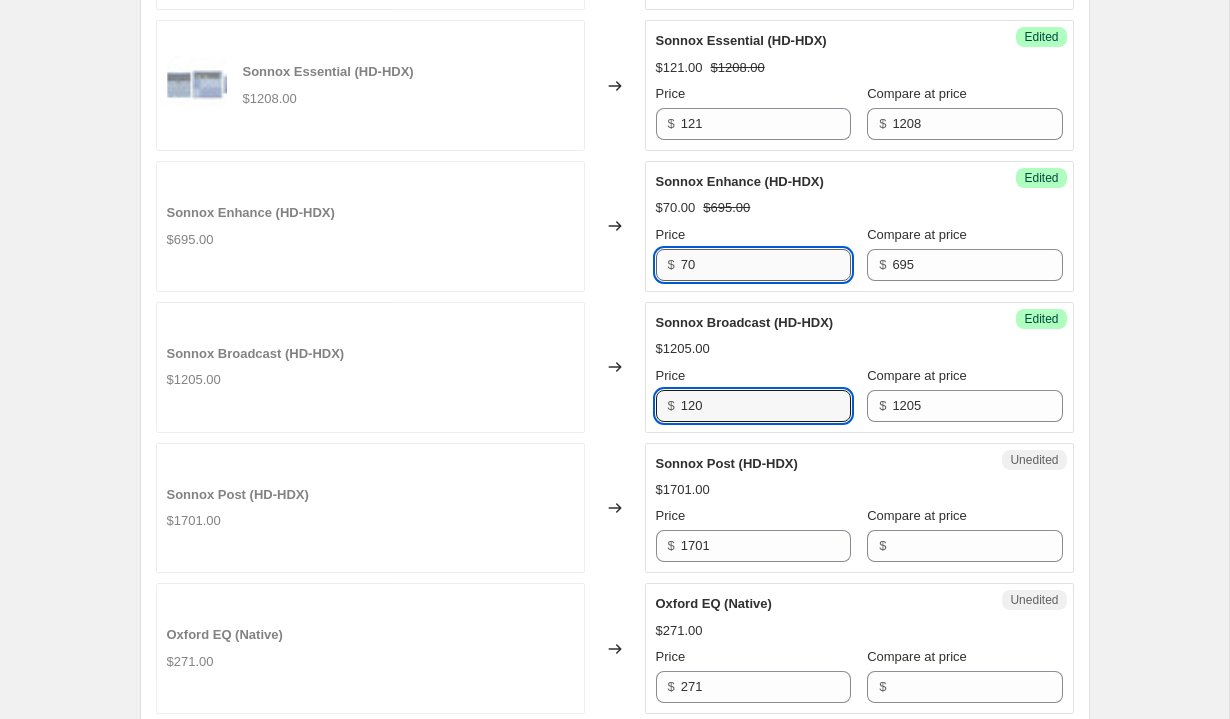 click on "70" at bounding box center (766, 265) 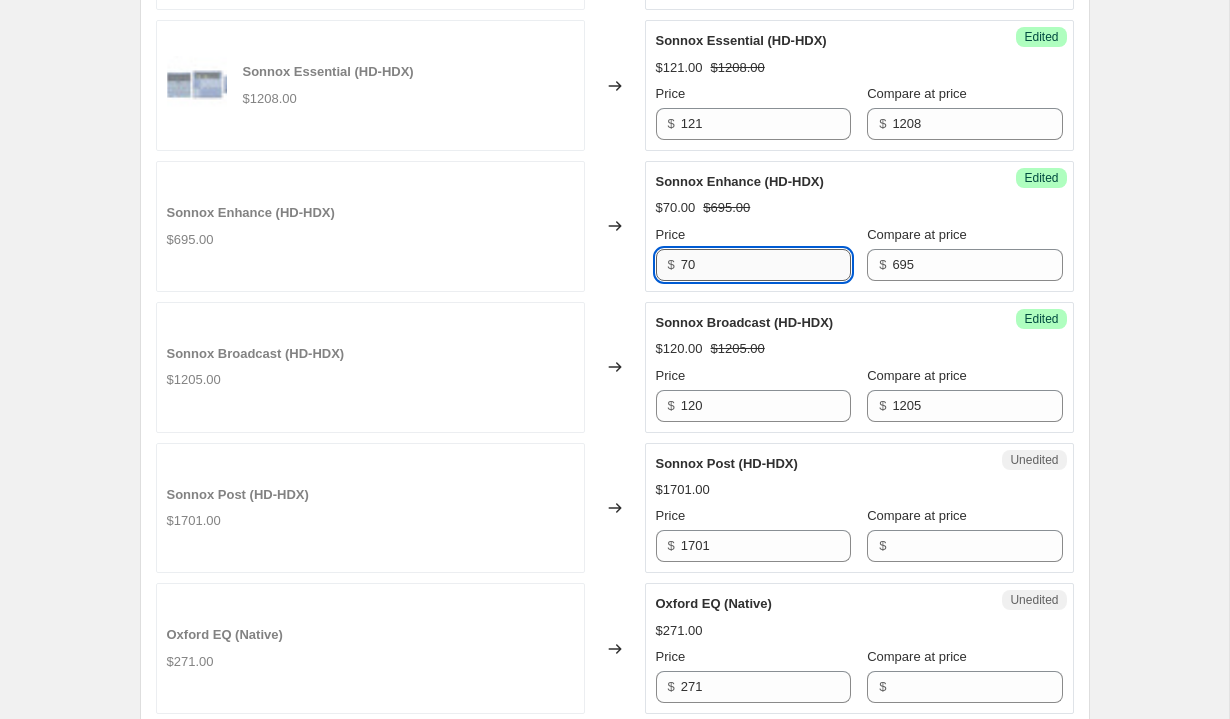 click on "70" at bounding box center [766, 265] 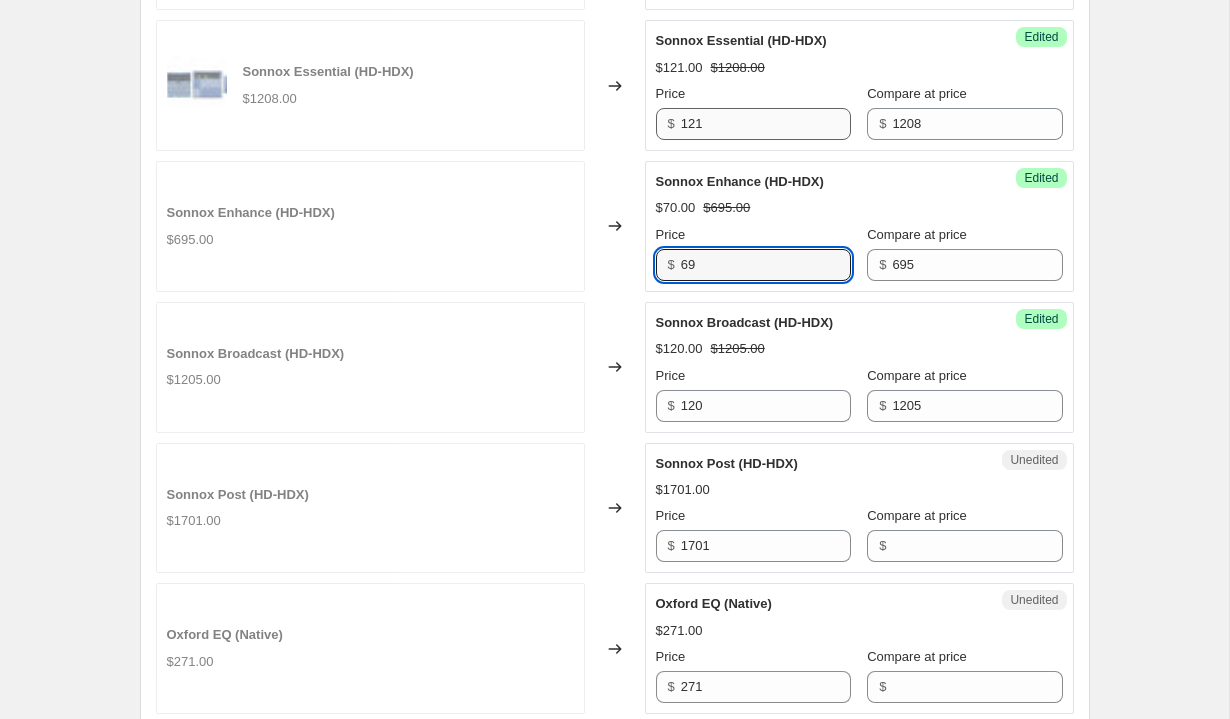 type on "69" 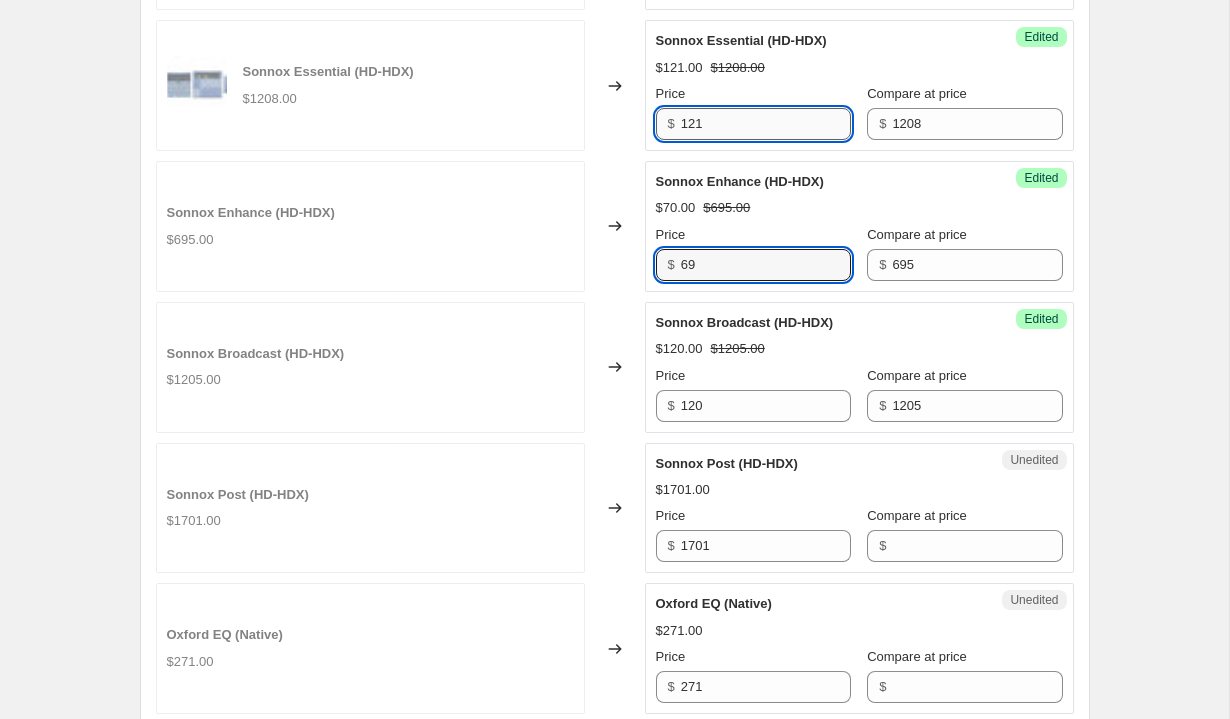 click on "121" at bounding box center (766, 124) 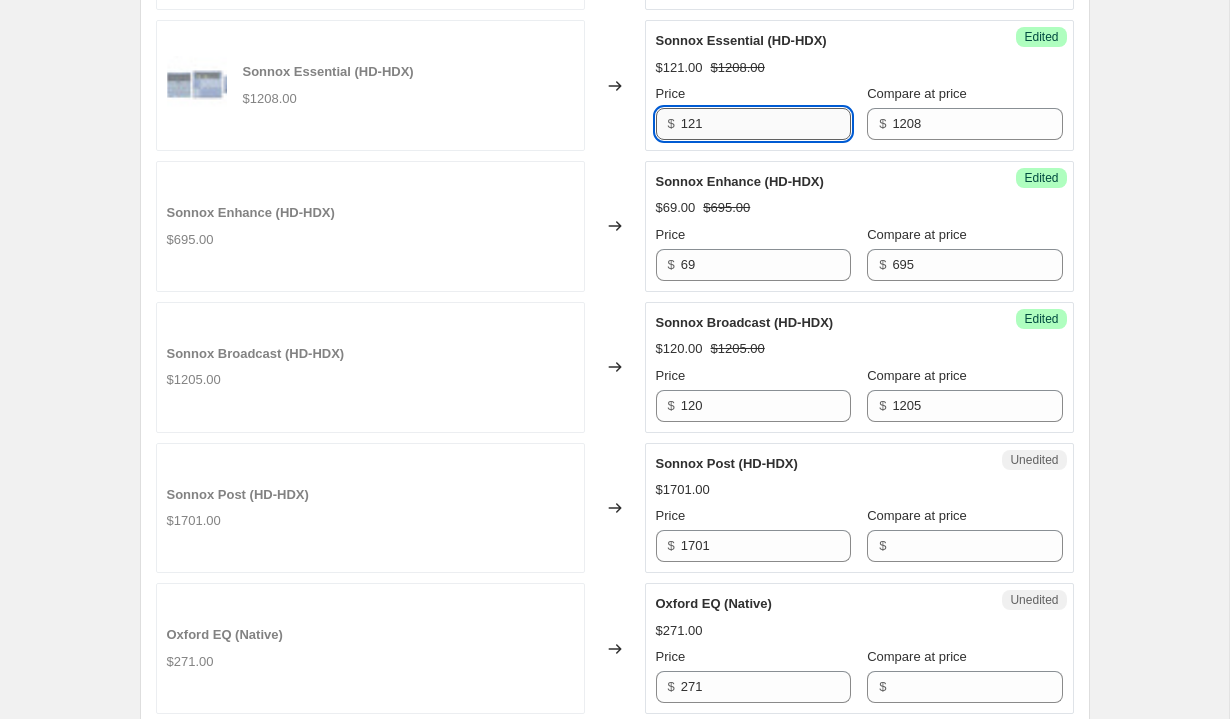 click on "121" at bounding box center [766, 124] 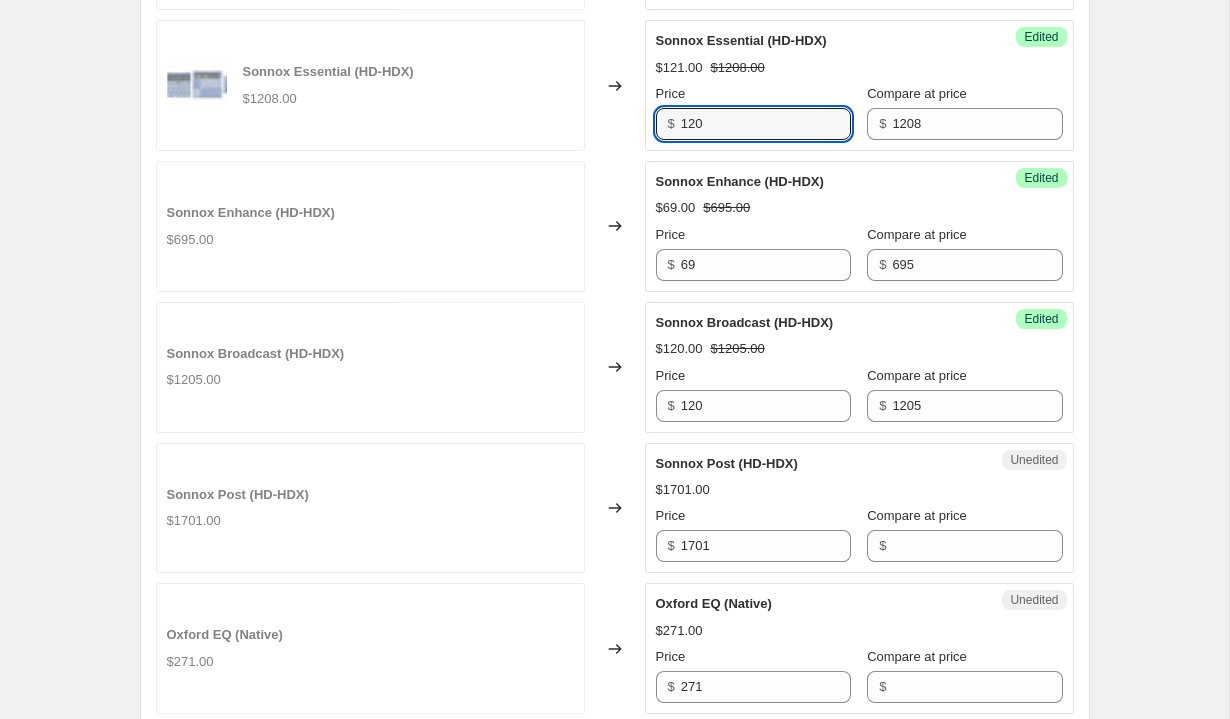 type on "120" 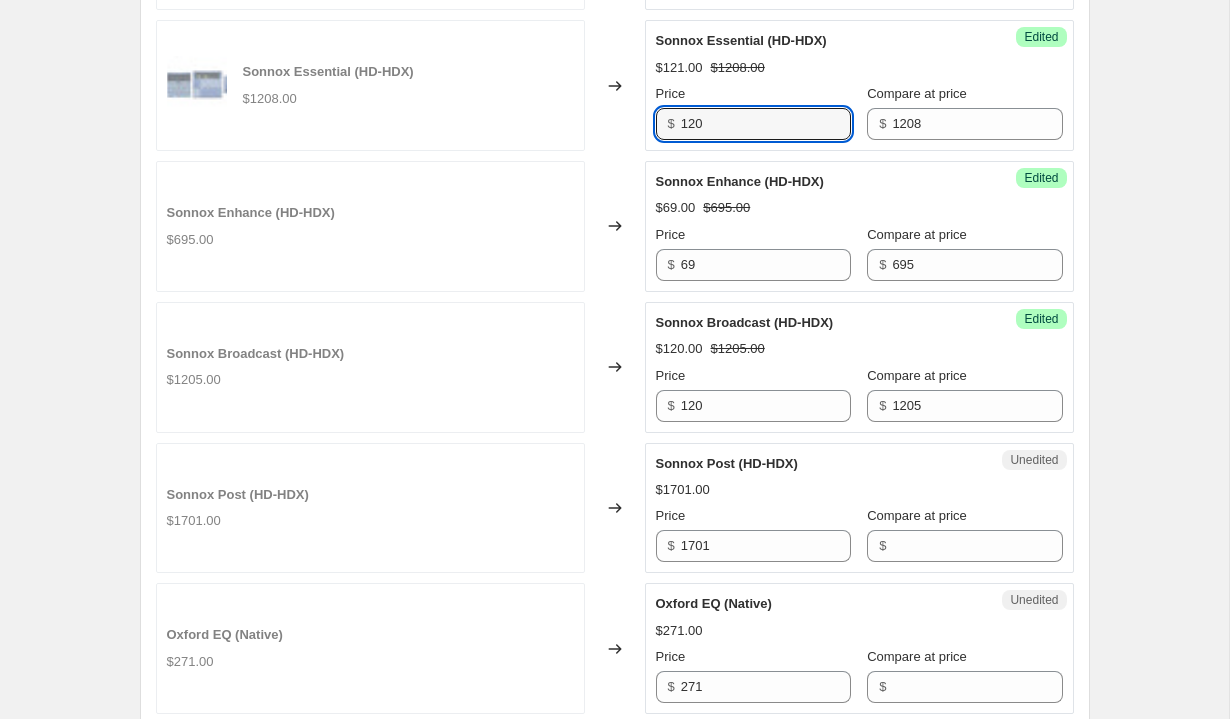 click on "$120.00 $1205.00" at bounding box center [859, 349] 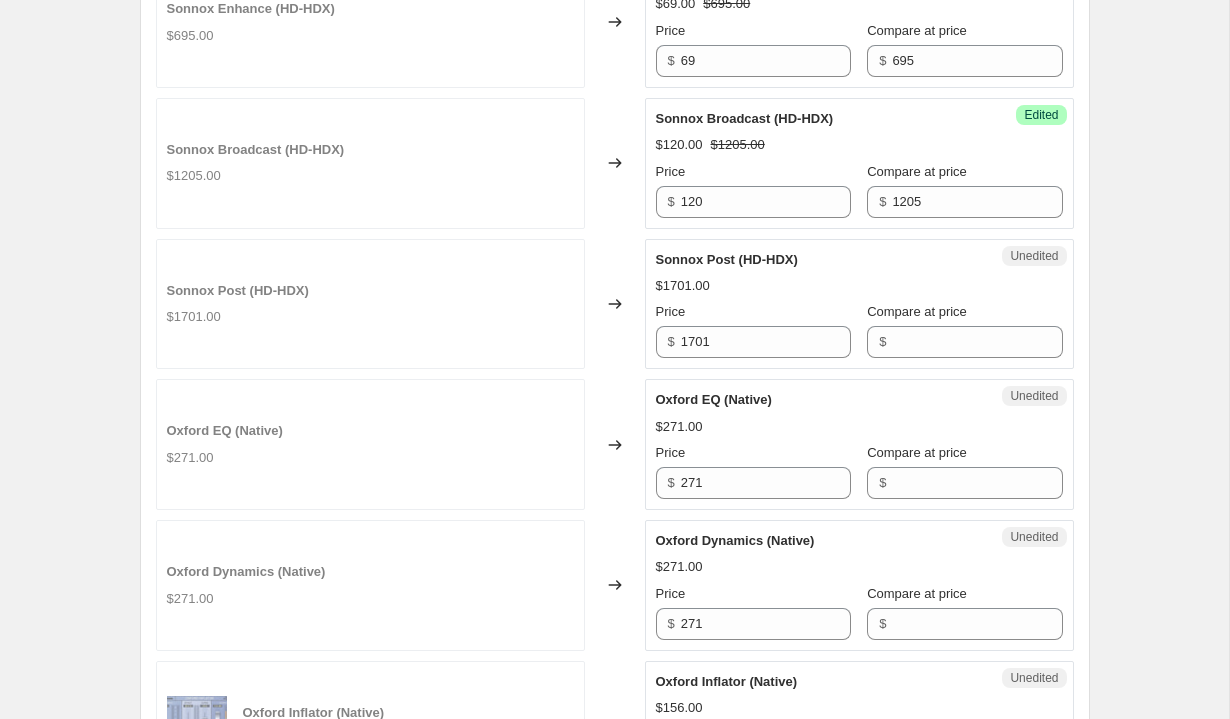 scroll, scrollTop: 1227, scrollLeft: 0, axis: vertical 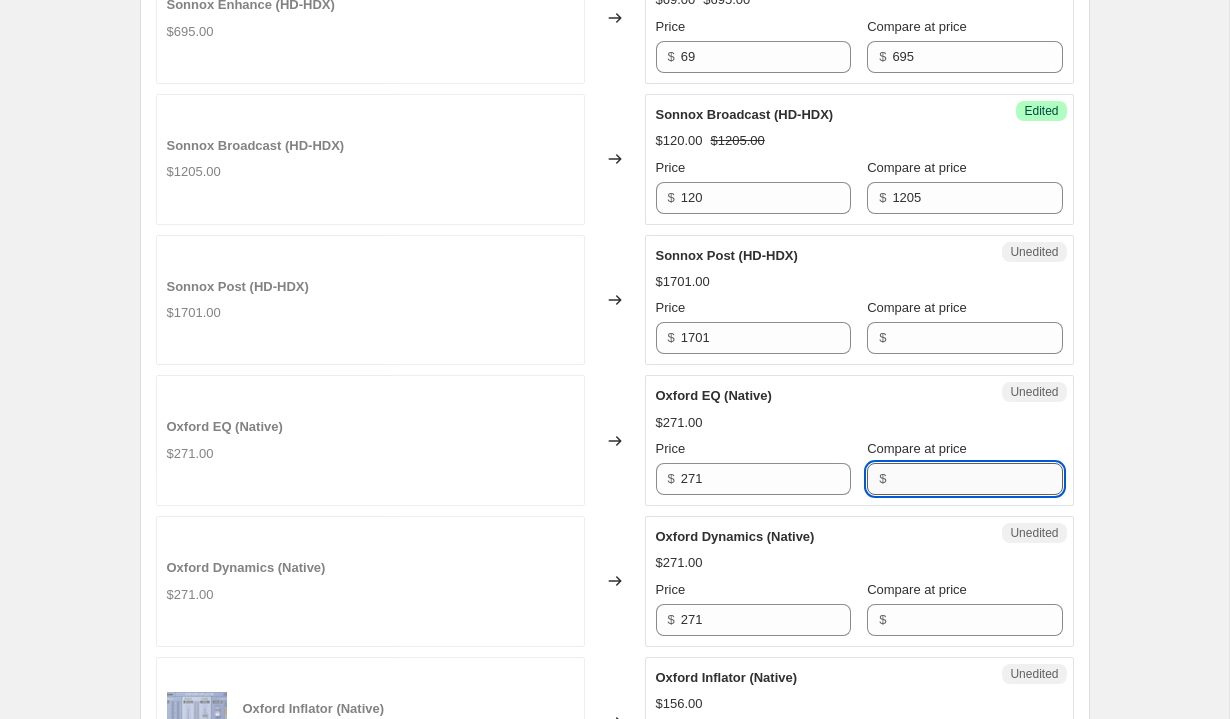 click on "Compare at price" at bounding box center (977, 479) 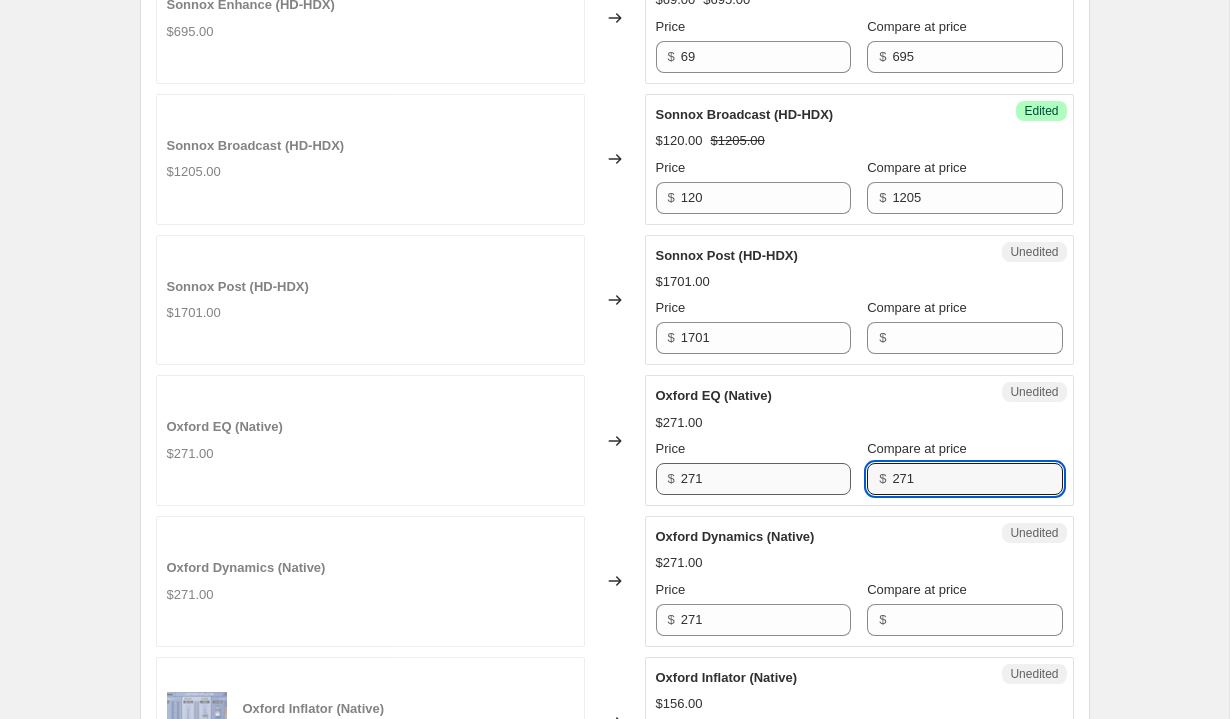 type on "271" 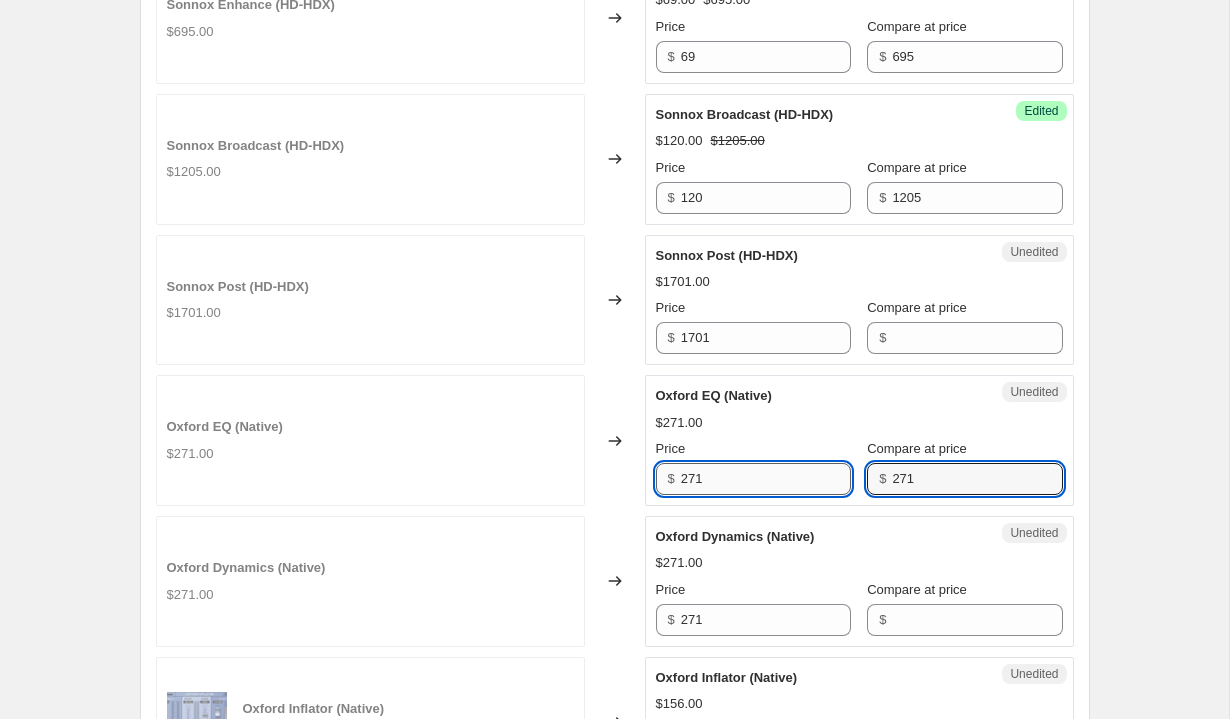 click on "271" at bounding box center [766, 479] 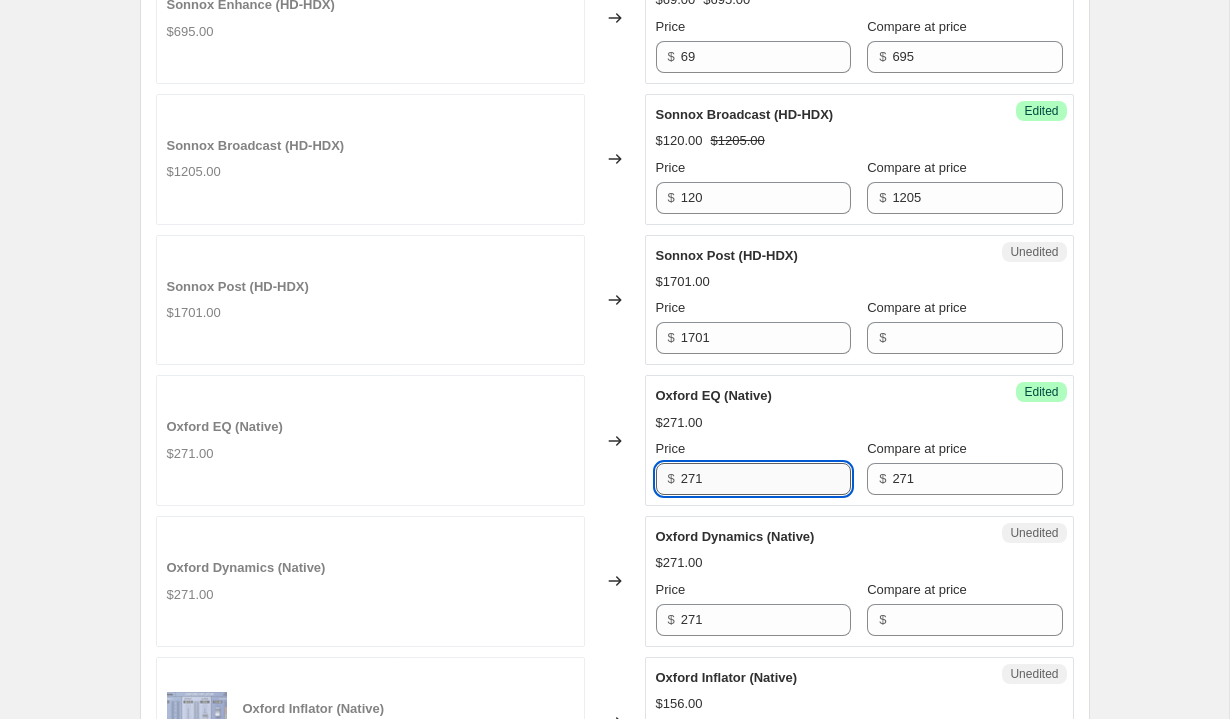 click on "271" at bounding box center (766, 479) 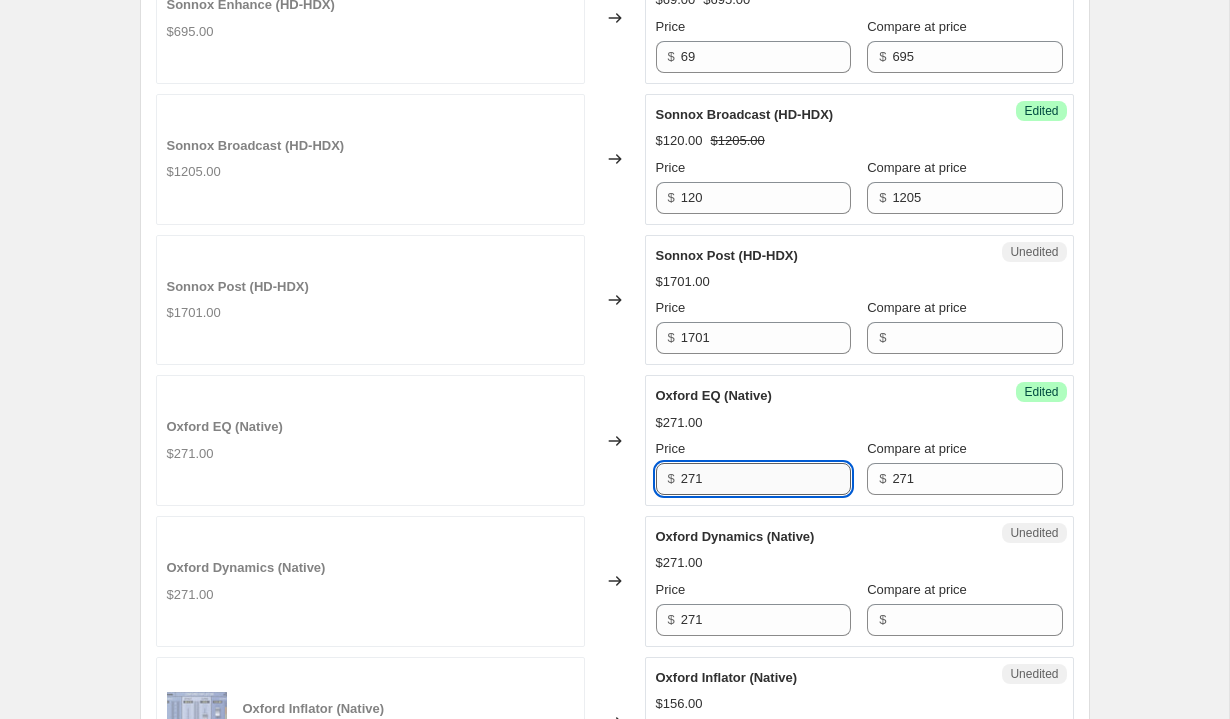 click on "271" at bounding box center (766, 479) 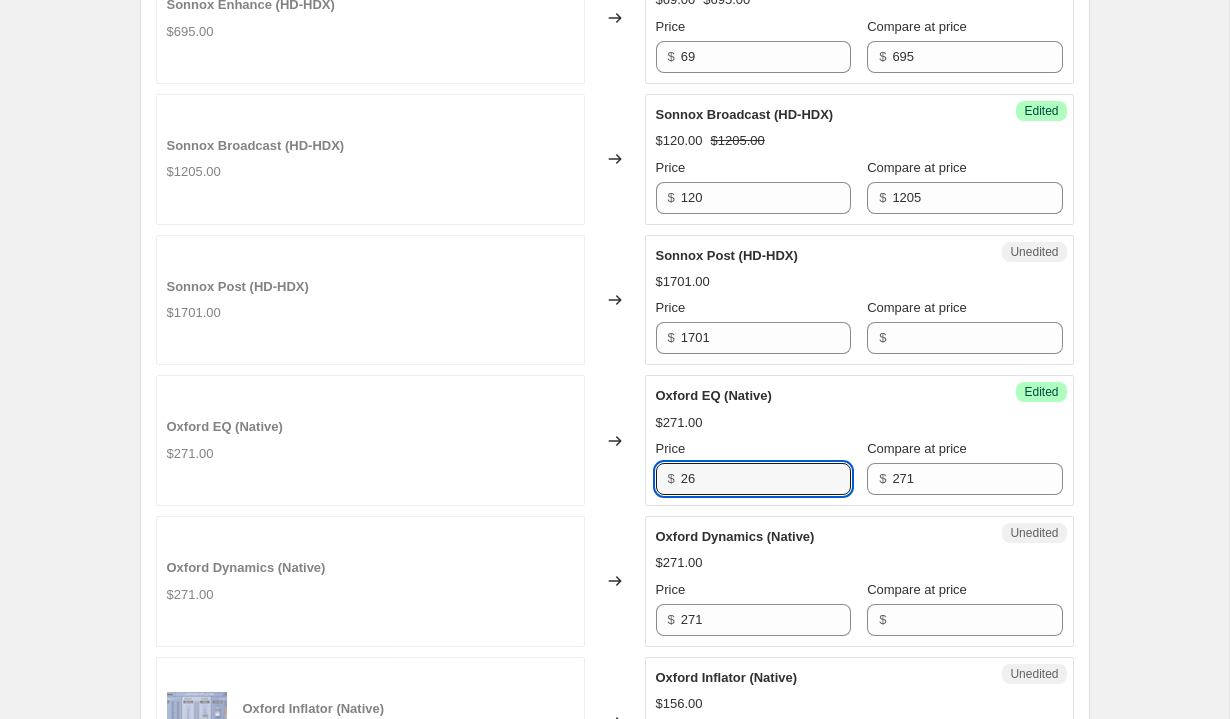 type on "26" 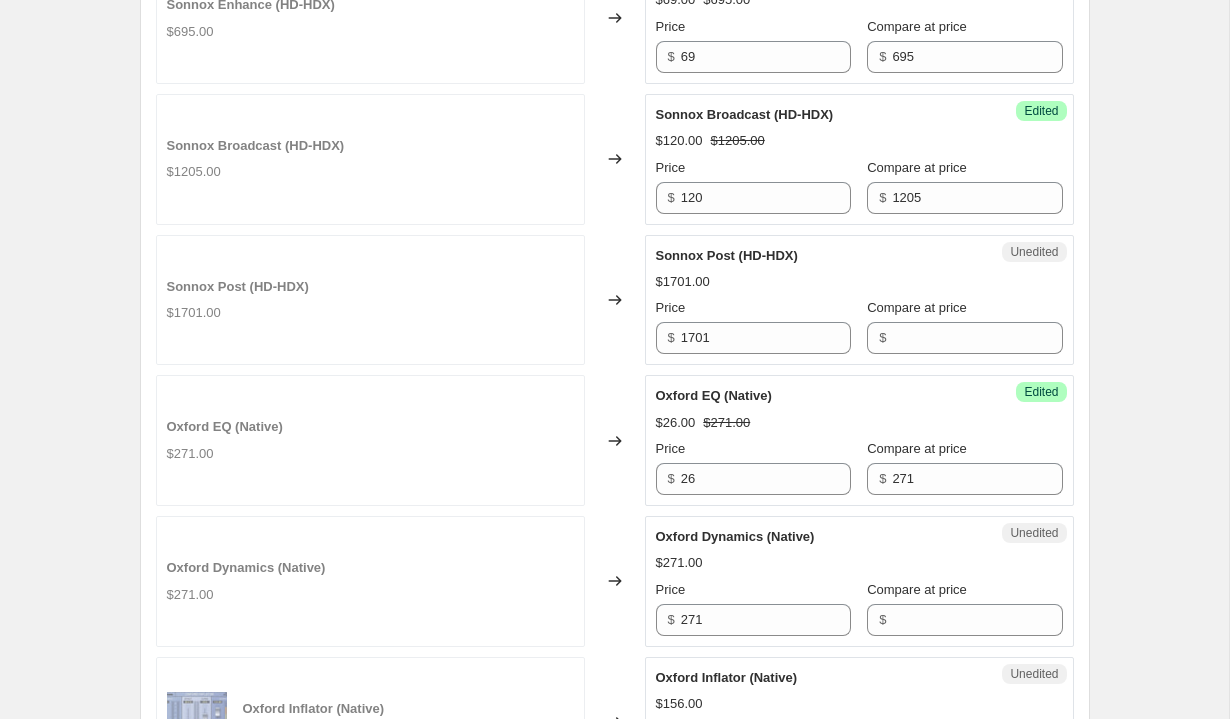click on "$271.00" at bounding box center [859, 563] 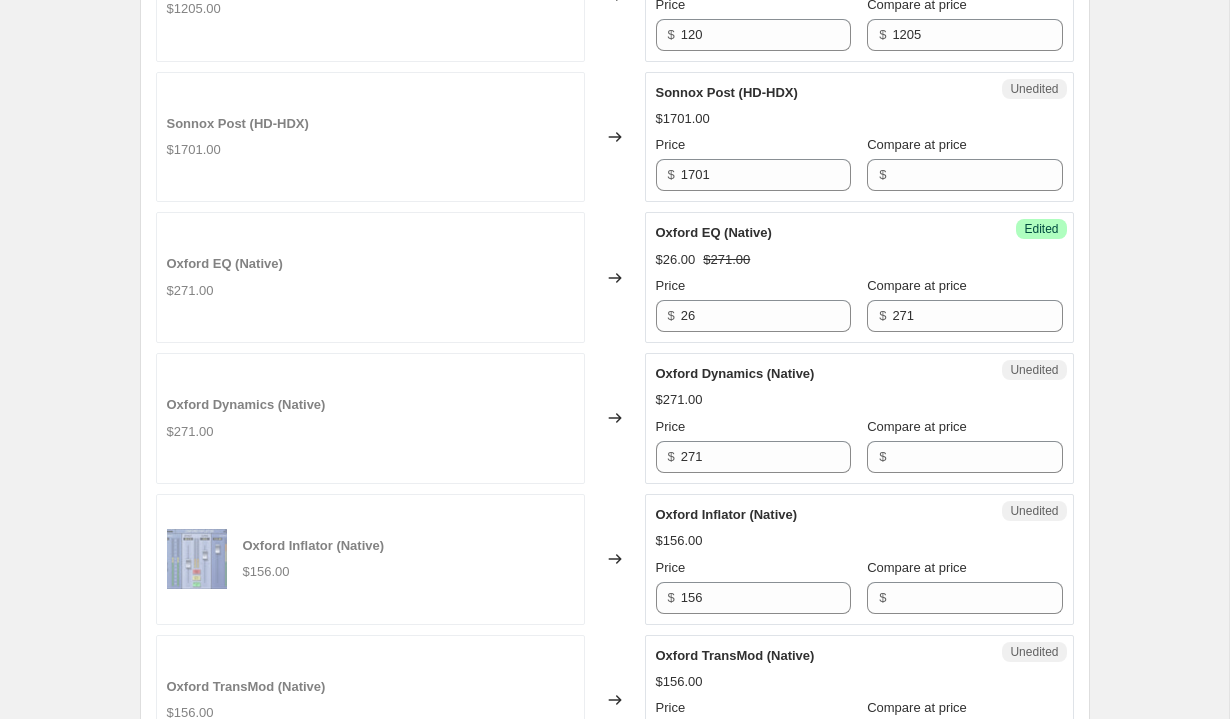scroll, scrollTop: 1391, scrollLeft: 0, axis: vertical 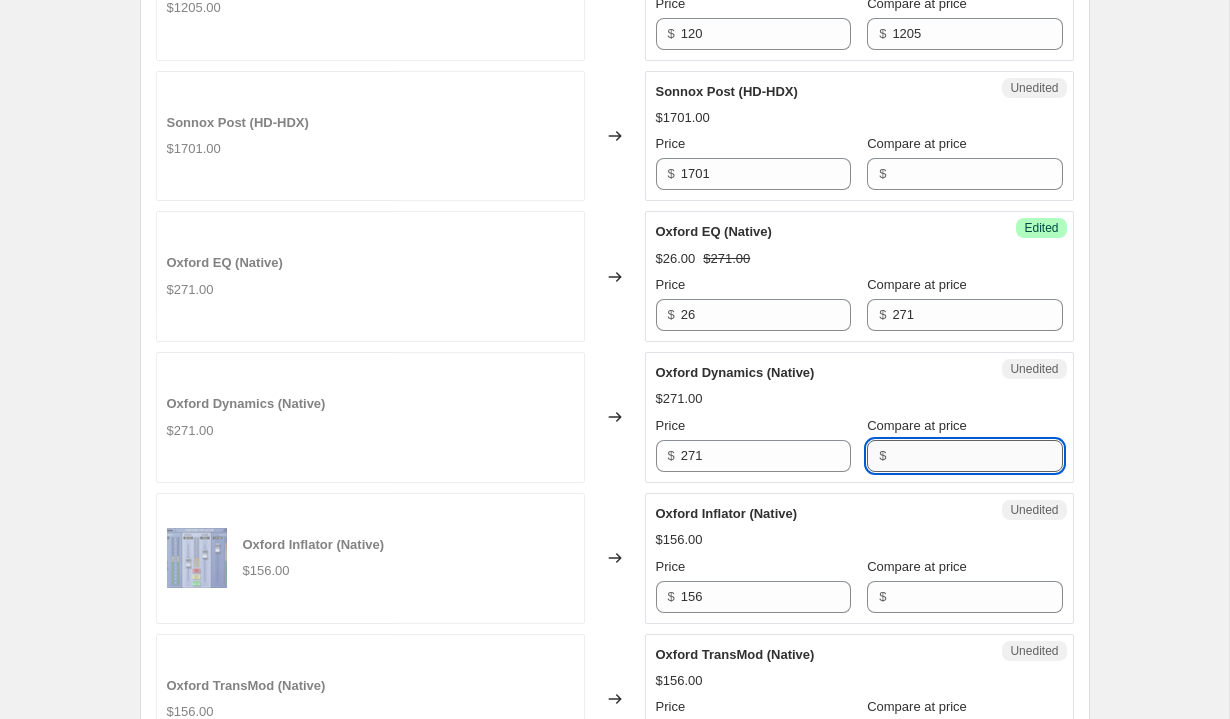 click on "Compare at price" at bounding box center (977, 456) 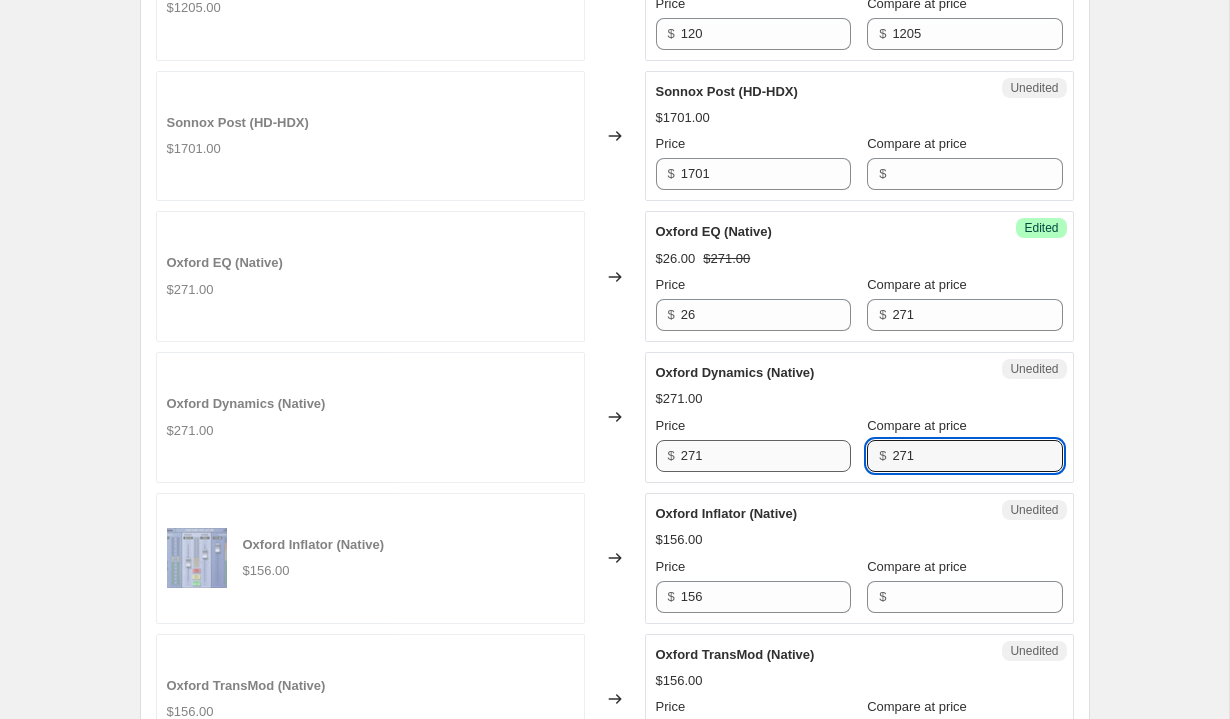 type on "271" 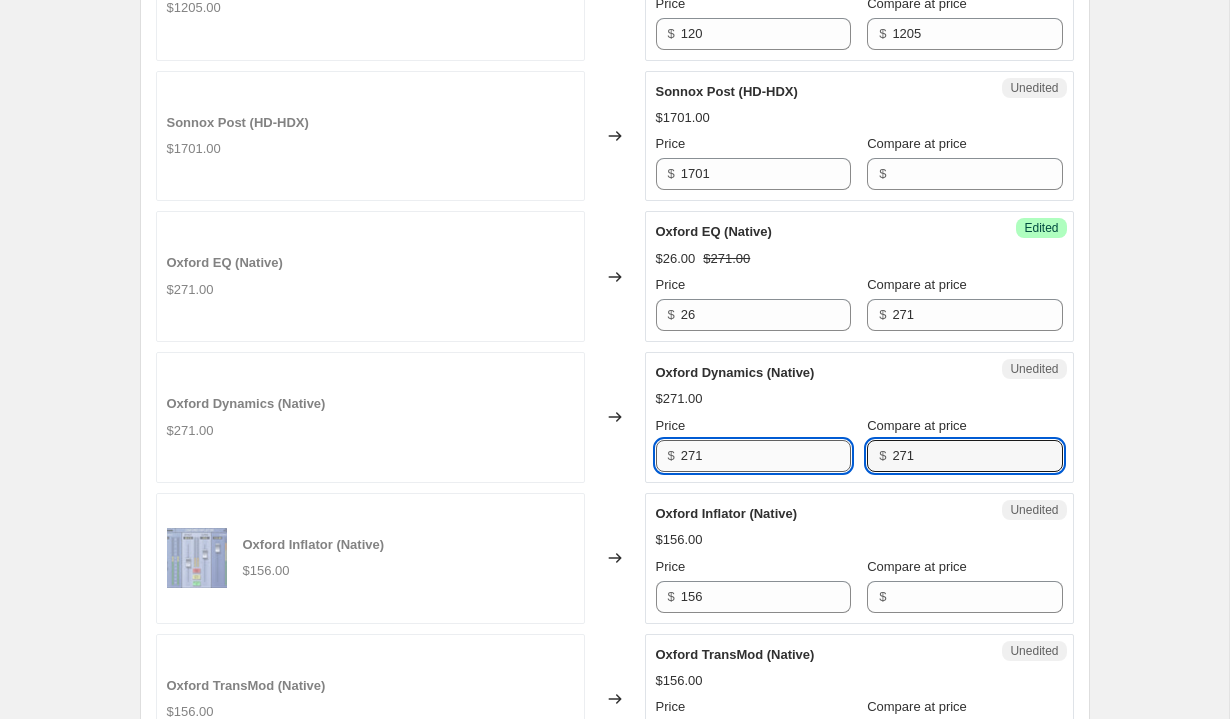 click on "271" at bounding box center [766, 456] 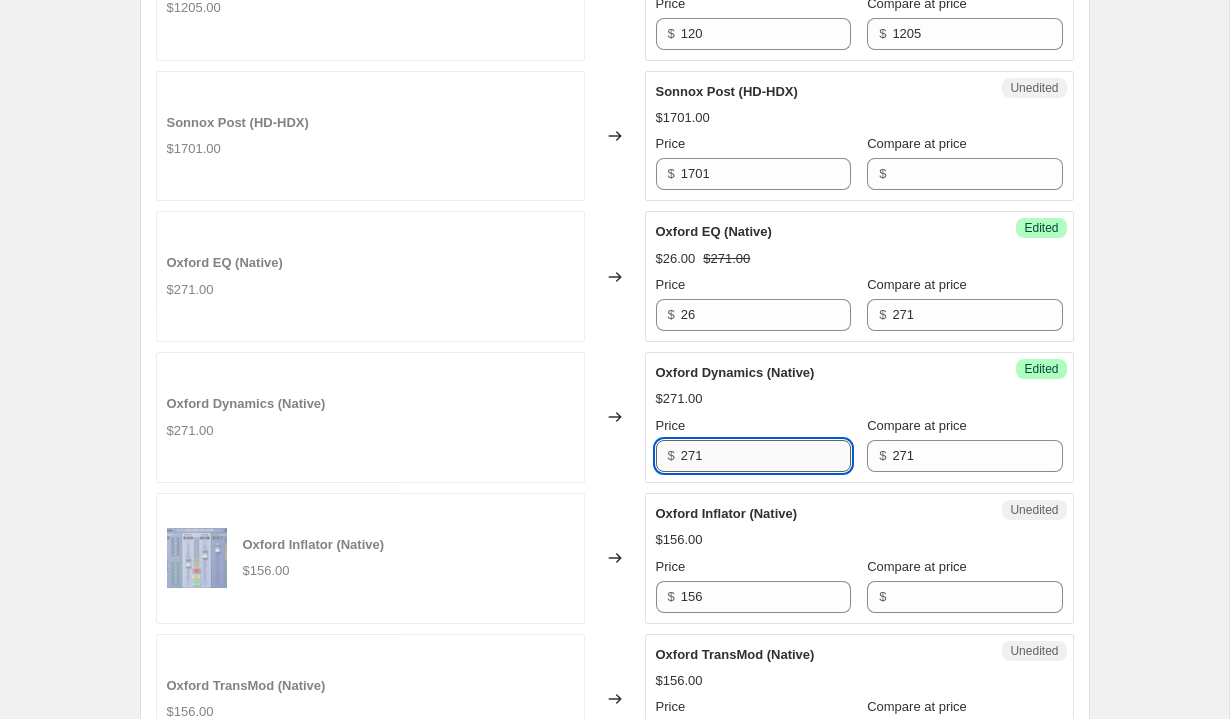 click on "271" at bounding box center (766, 456) 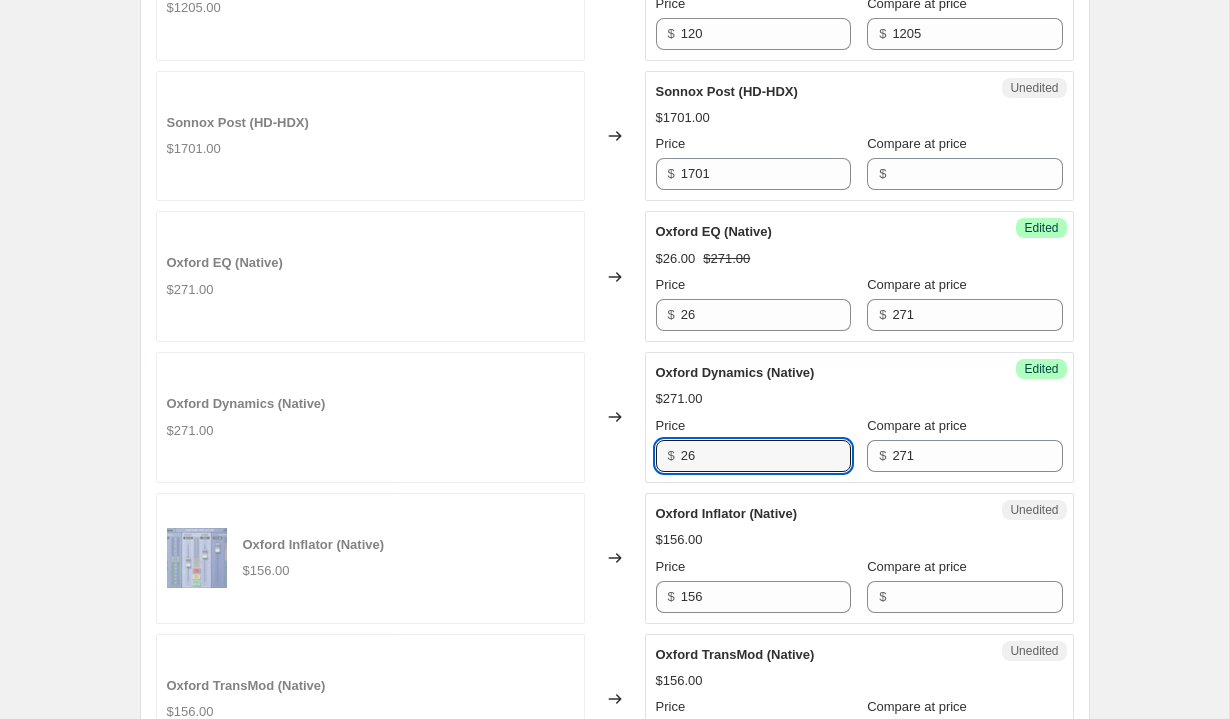 type on "26" 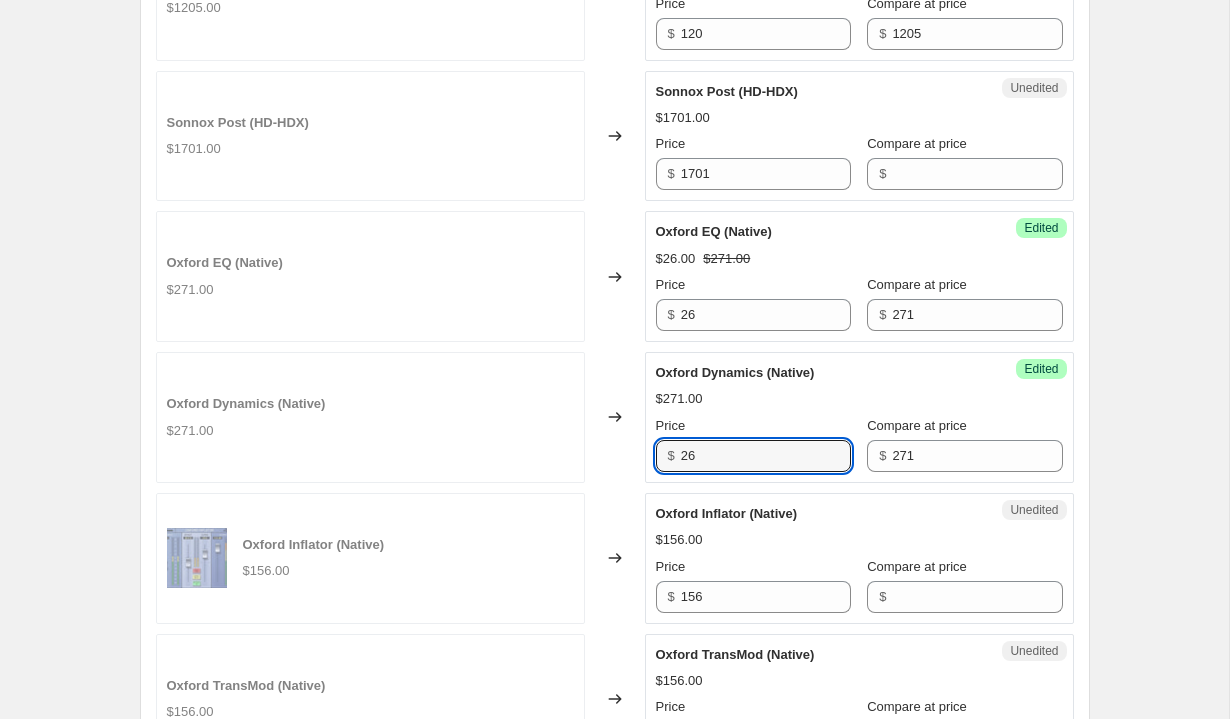 click on "Oxford Inflator (Native)" at bounding box center [727, 513] 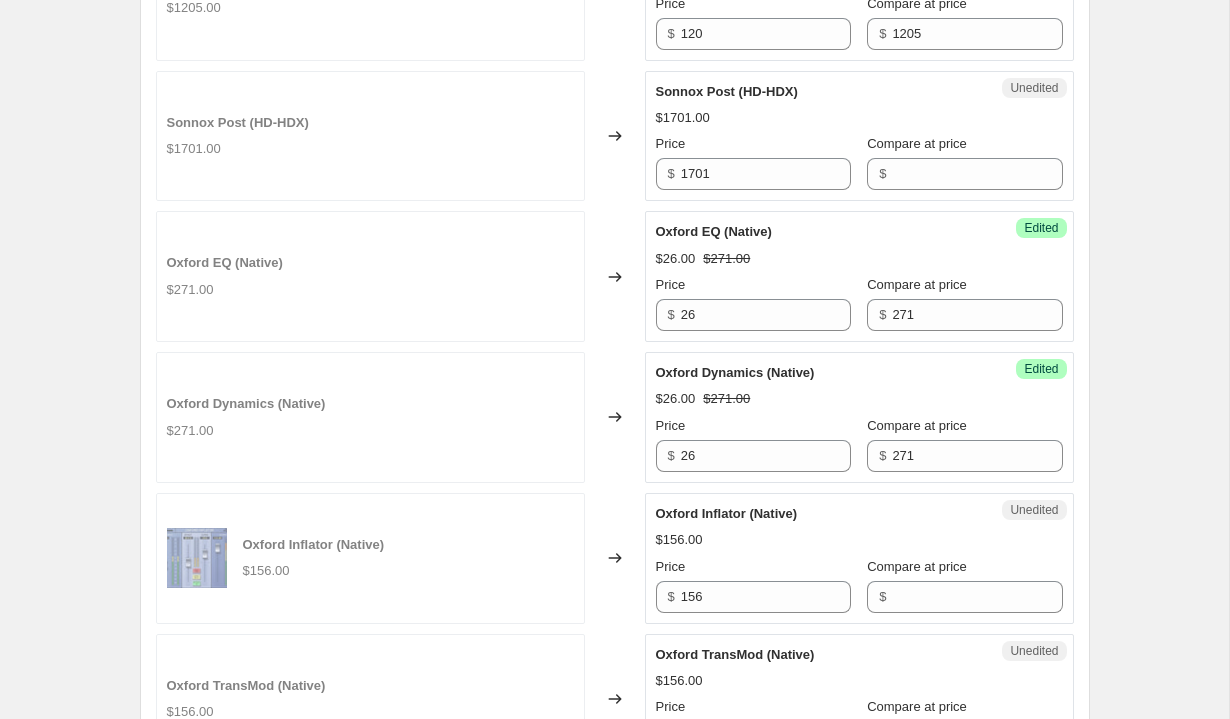 scroll, scrollTop: 1480, scrollLeft: 0, axis: vertical 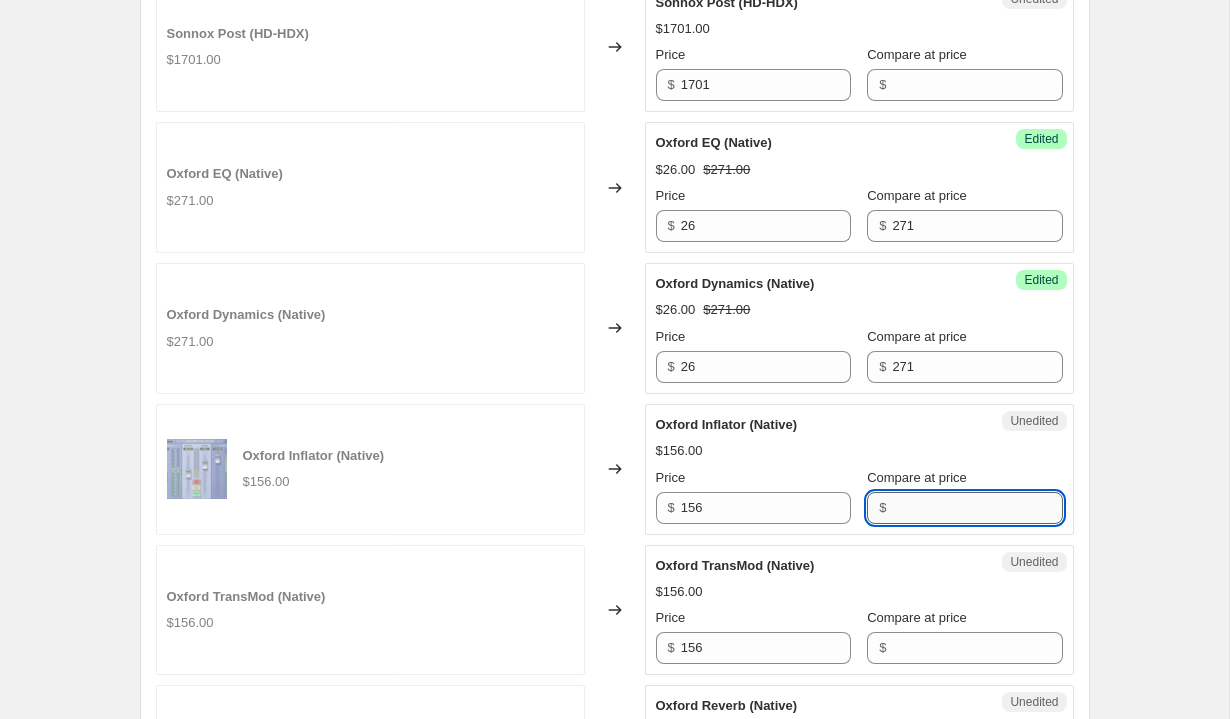 click on "Compare at price" at bounding box center [977, 508] 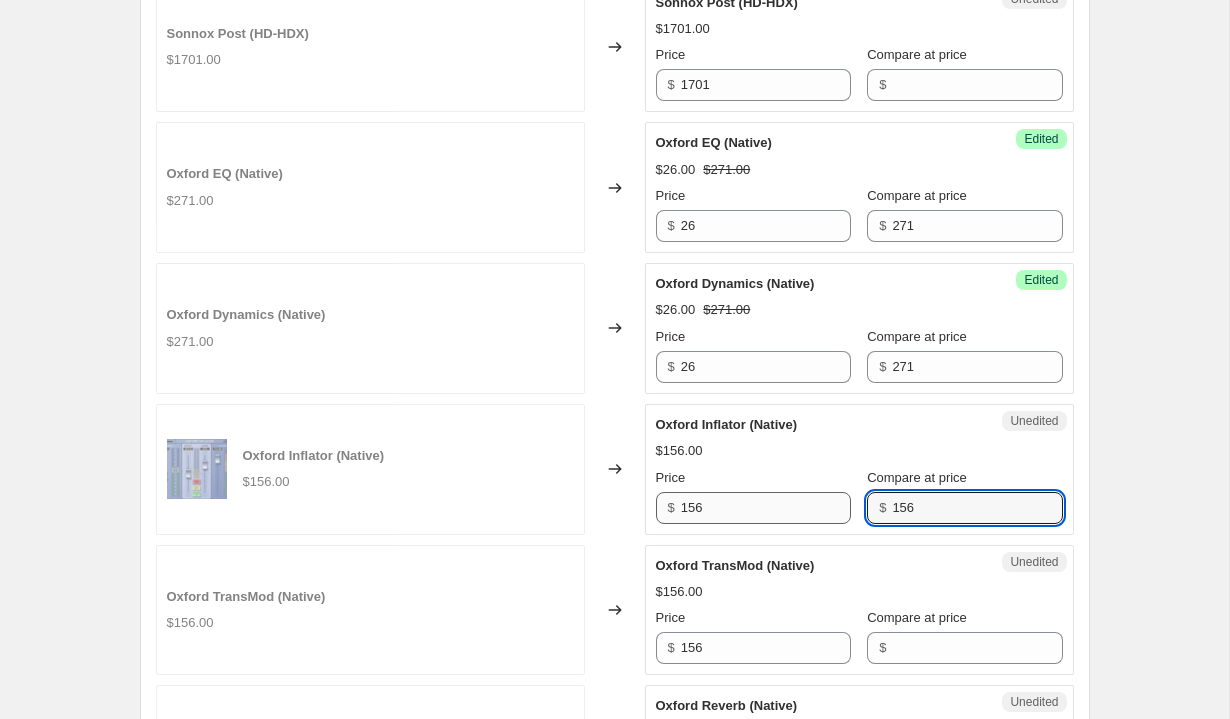 type on "156" 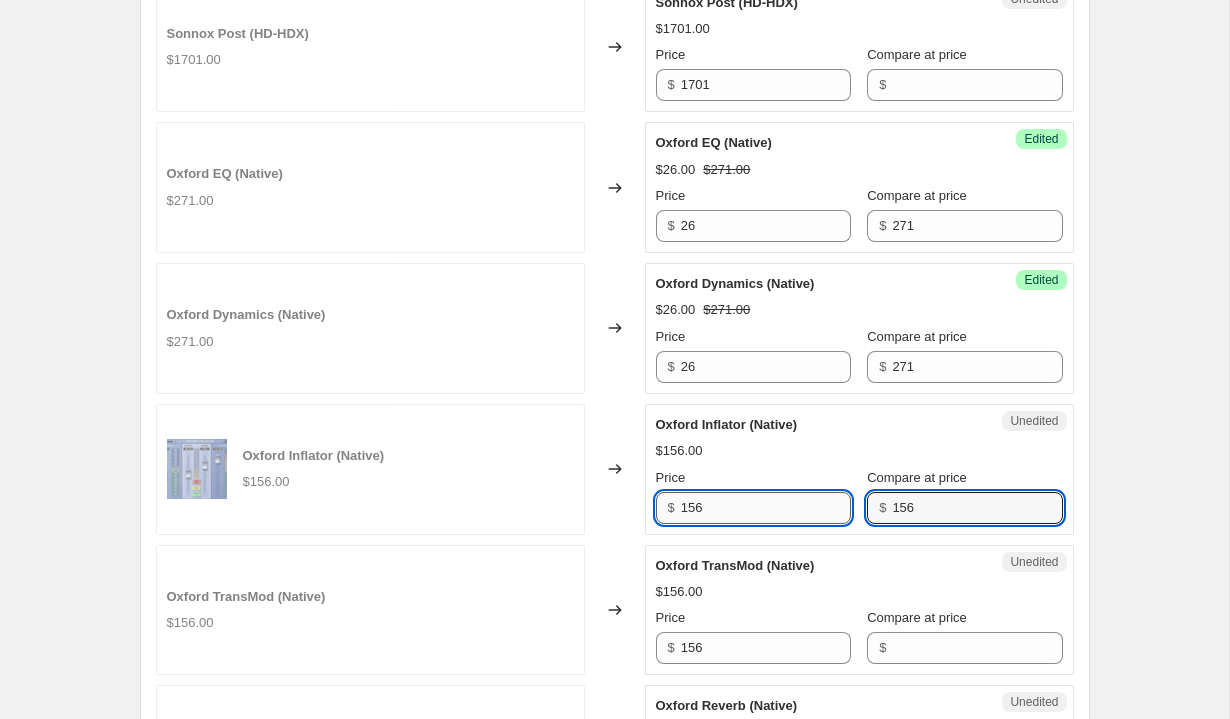 click on "156" at bounding box center [766, 508] 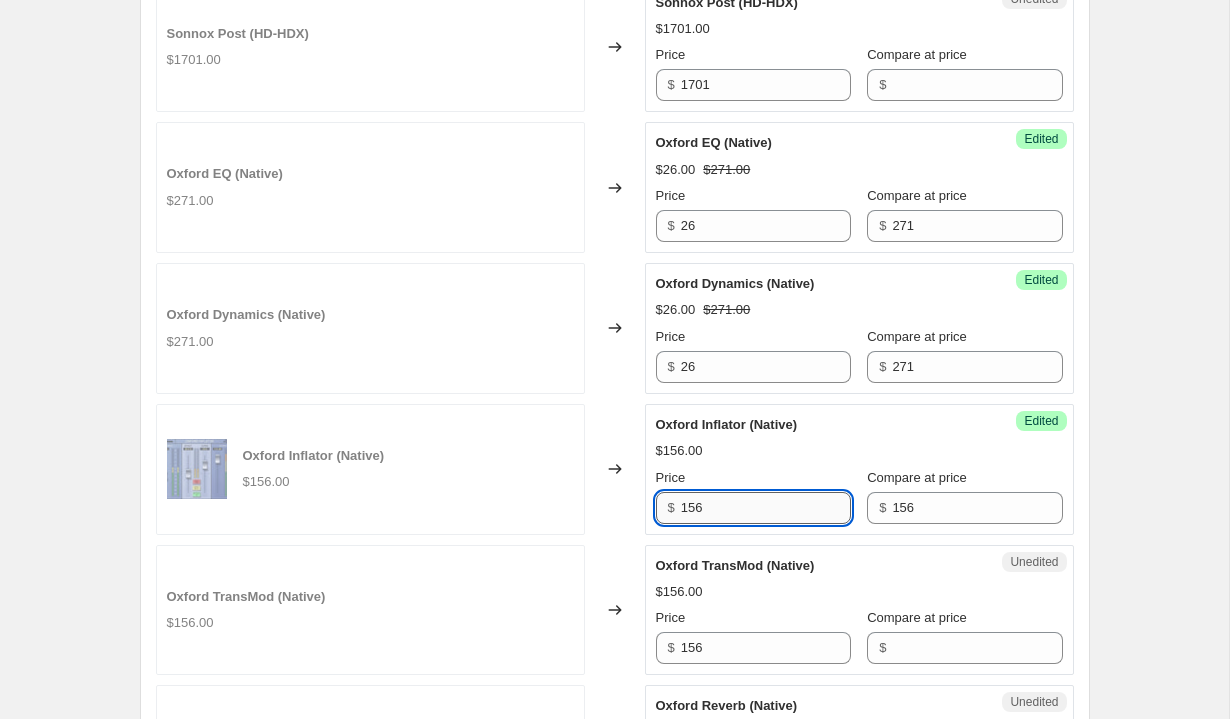click on "156" at bounding box center [766, 508] 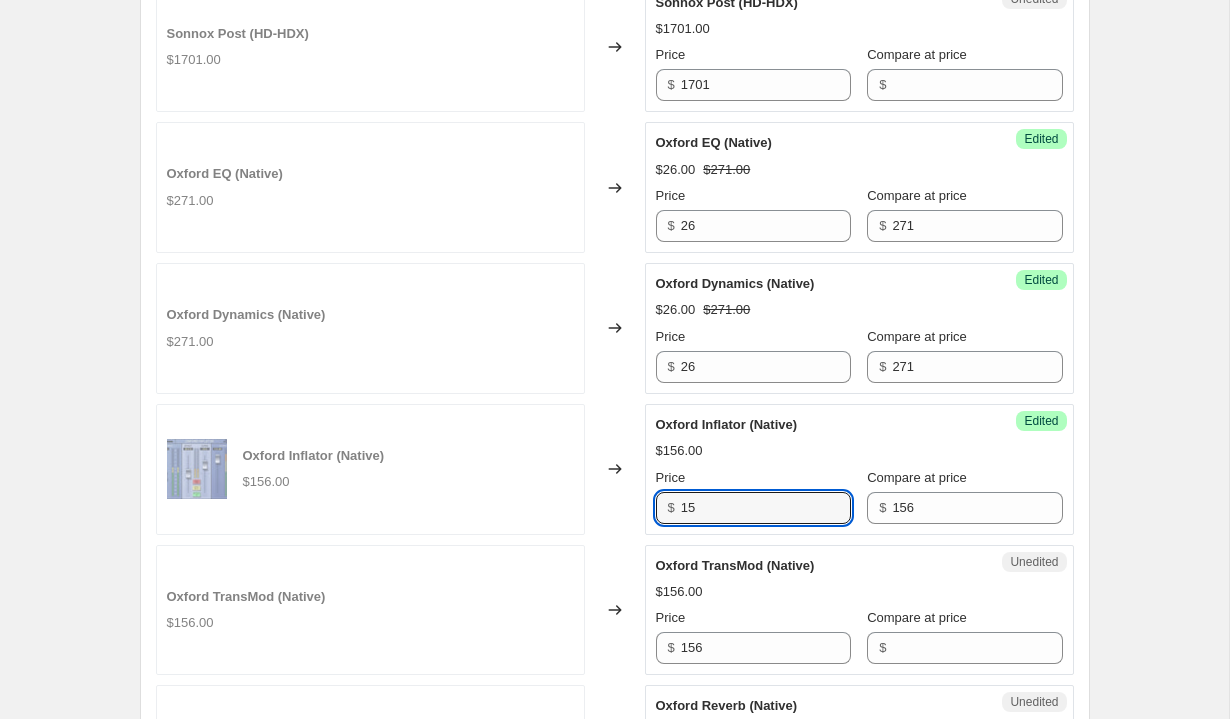 type on "15" 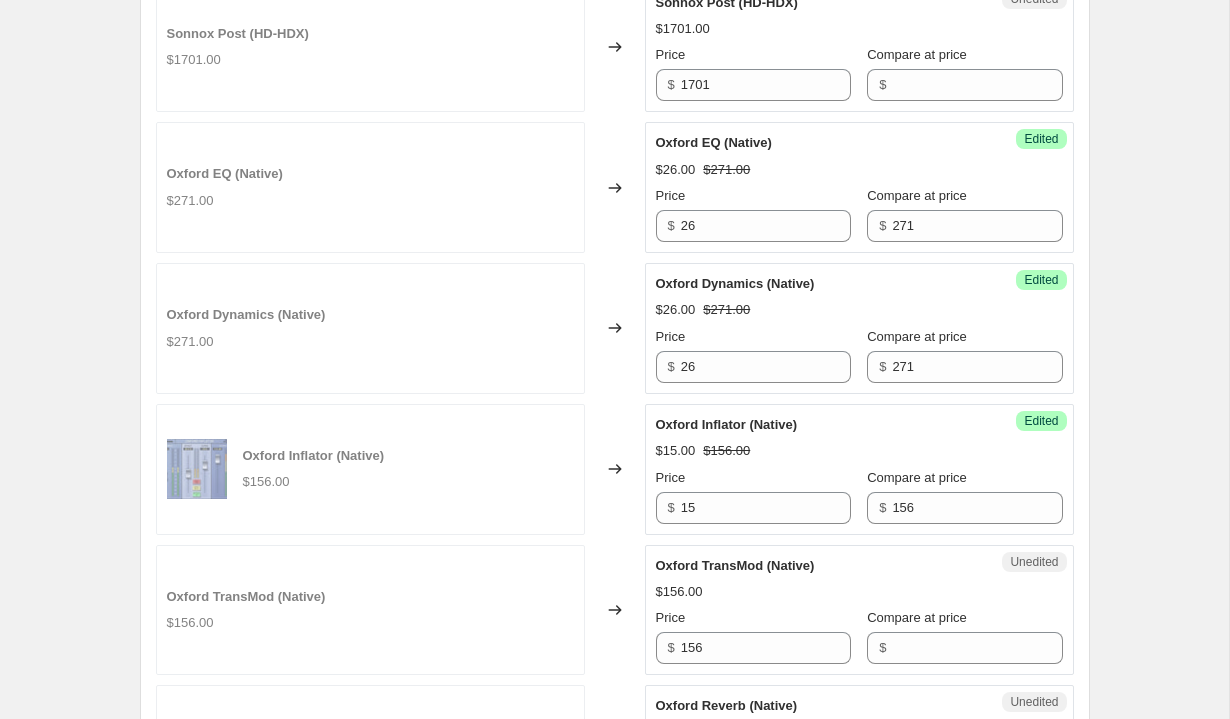 click on "$15.00 $156.00" at bounding box center [859, 451] 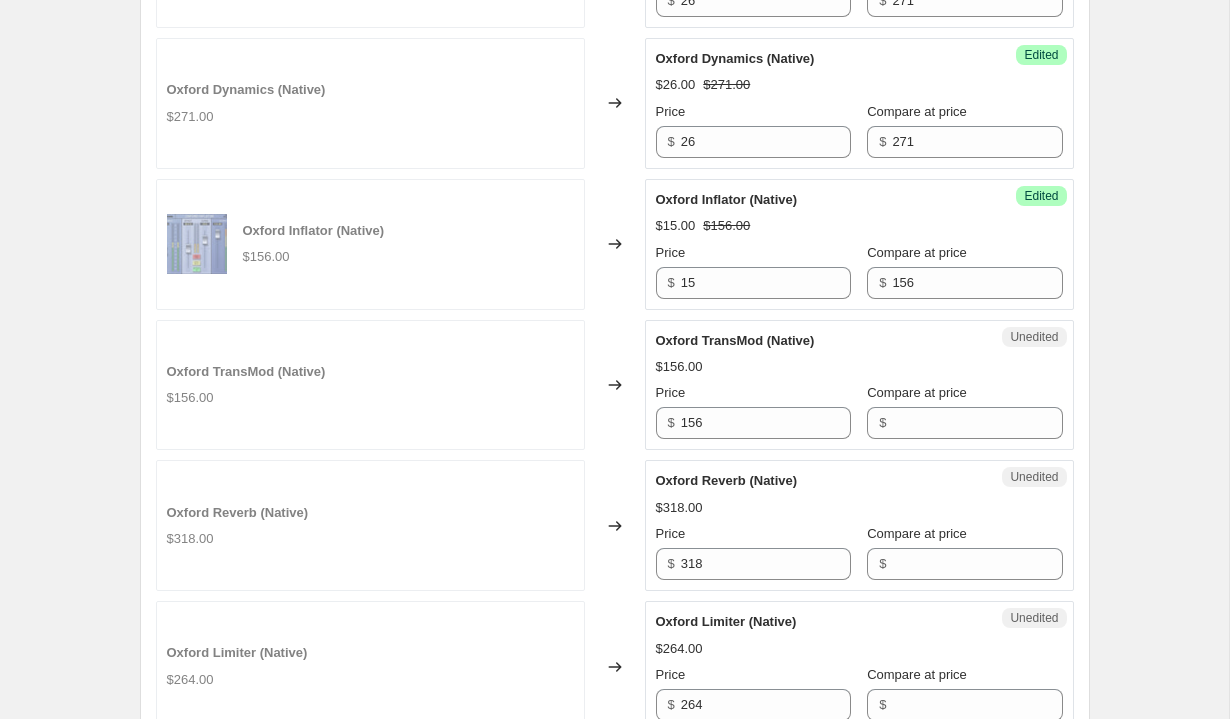 scroll, scrollTop: 1710, scrollLeft: 0, axis: vertical 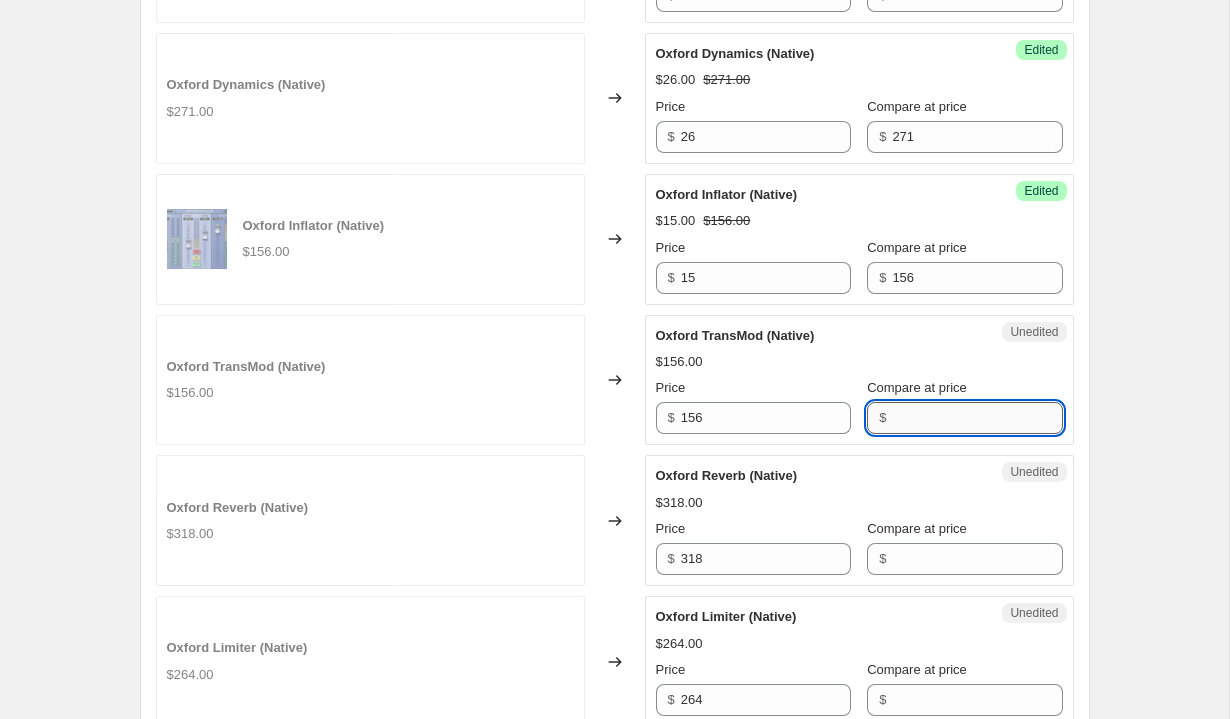 click on "Compare at price" at bounding box center [977, 418] 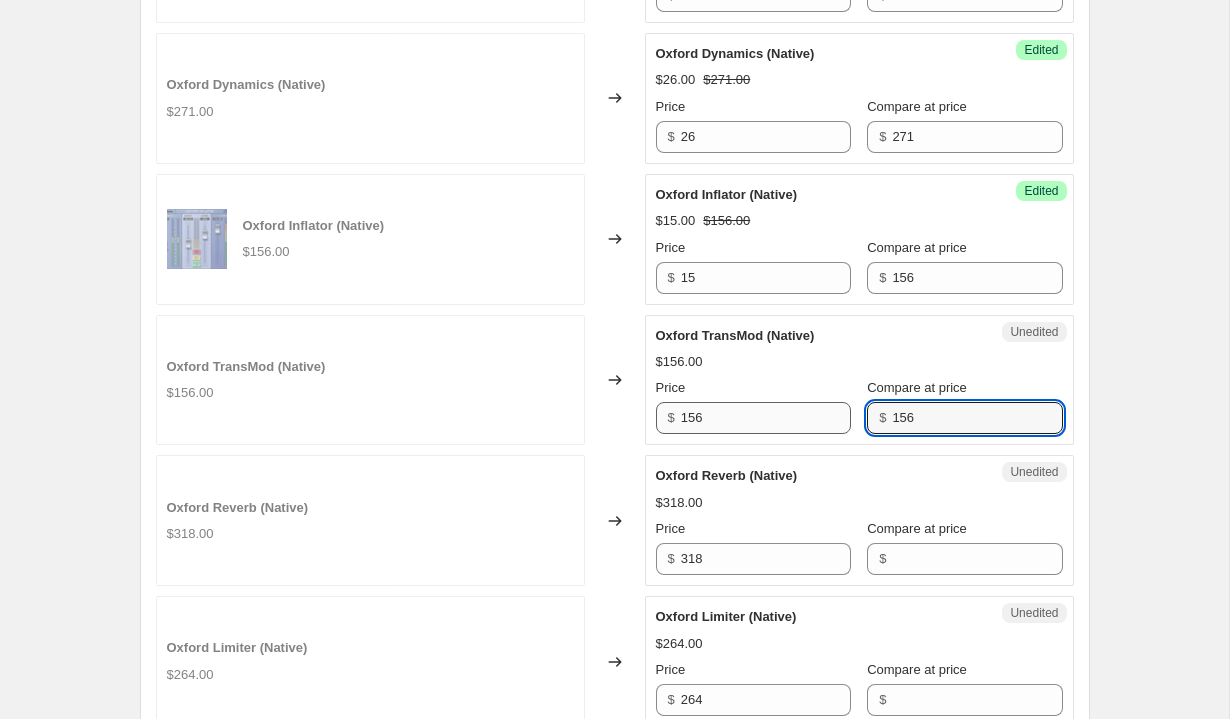 type on "156" 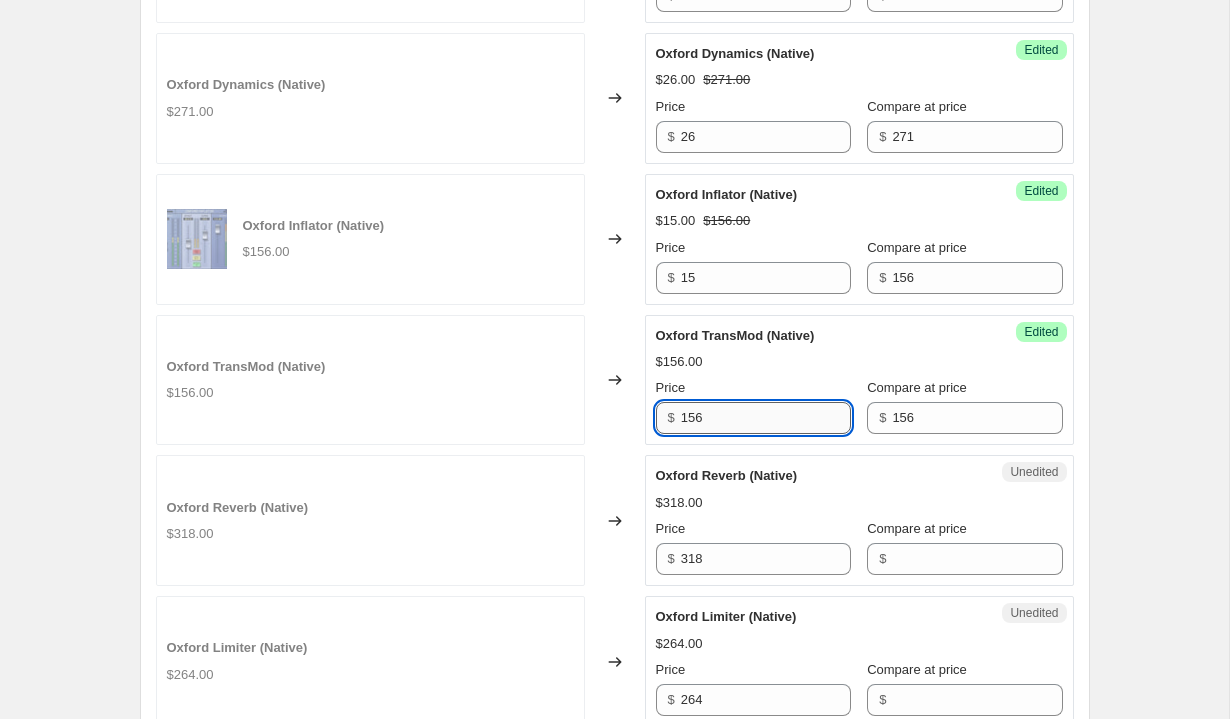 click on "156" at bounding box center [766, 418] 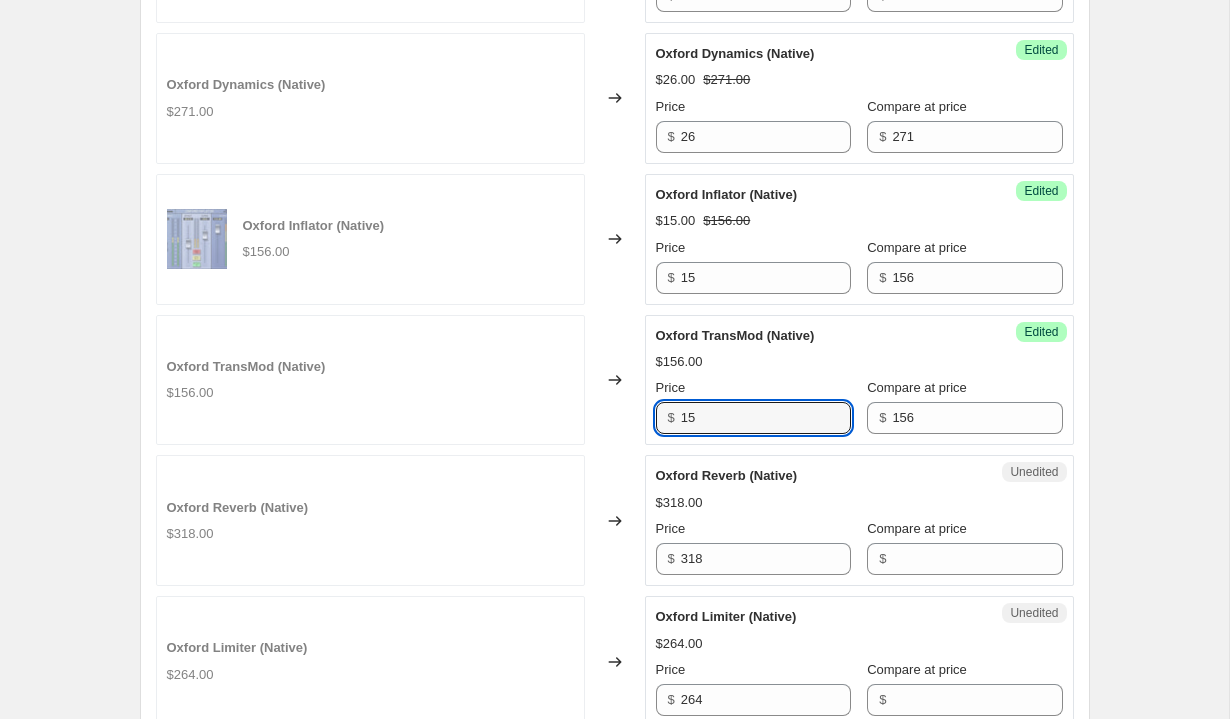type on "15" 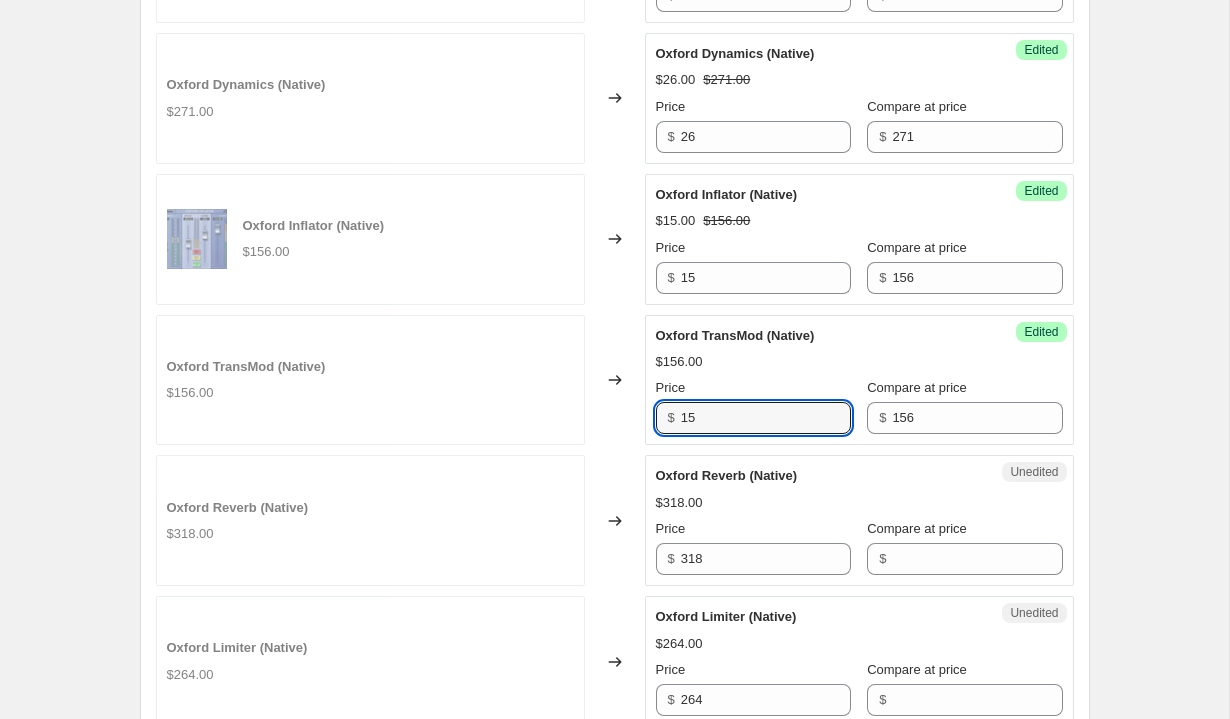 click on "$318.00" at bounding box center [859, 503] 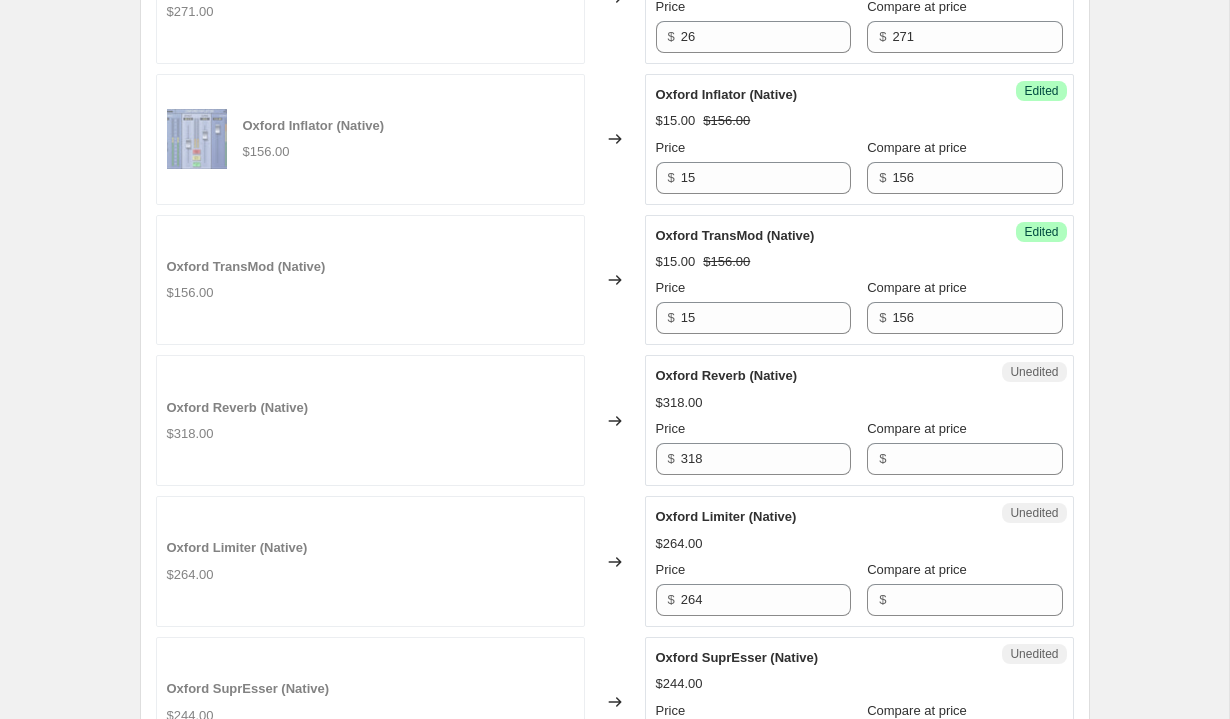scroll, scrollTop: 1955, scrollLeft: 0, axis: vertical 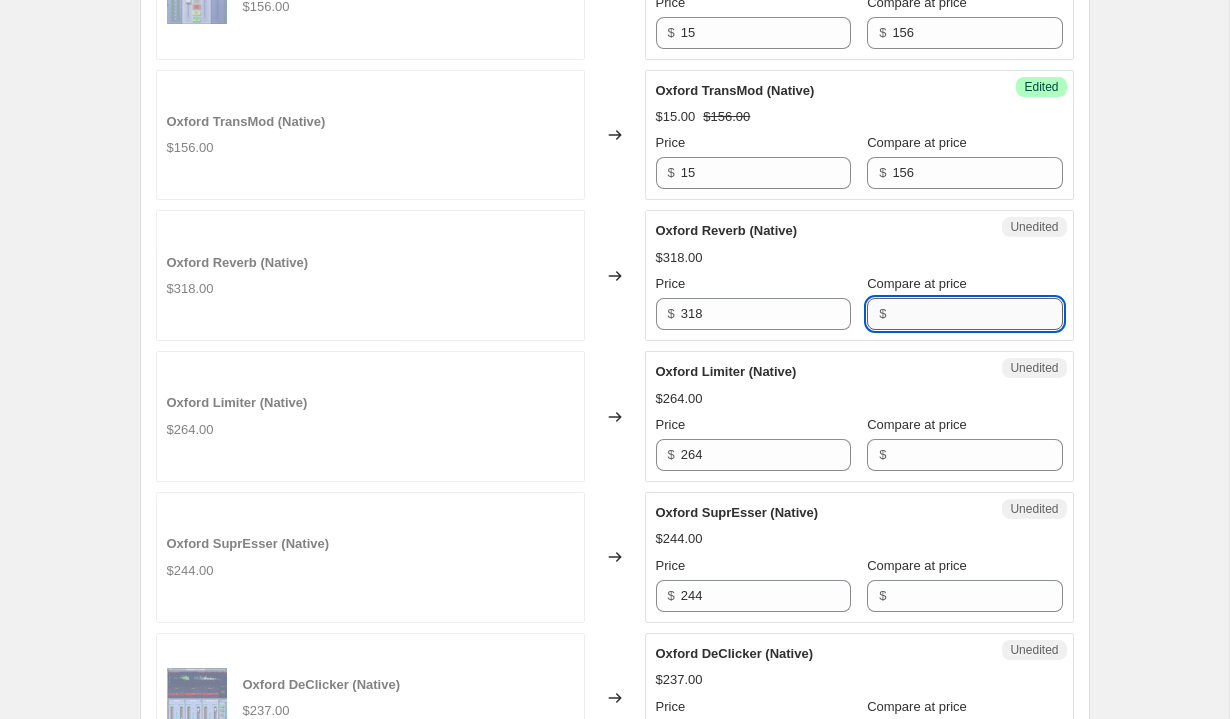 click on "Compare at price" at bounding box center (977, 314) 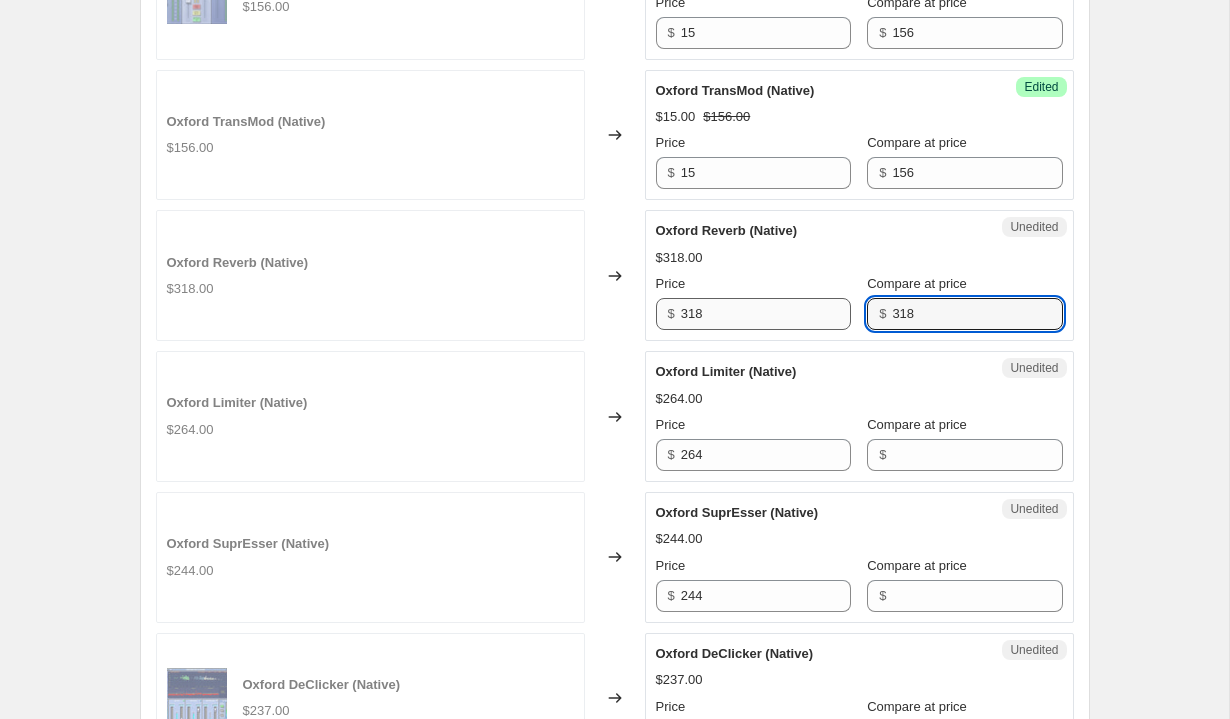 type on "318" 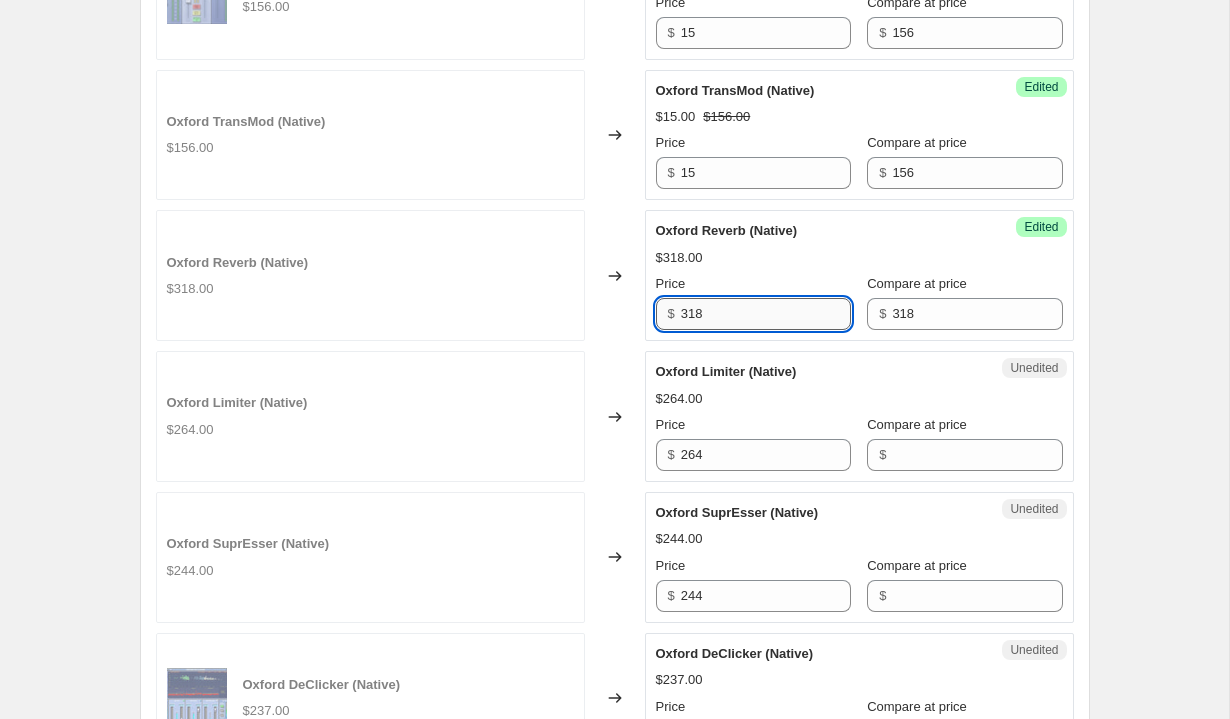 click on "318" at bounding box center (766, 314) 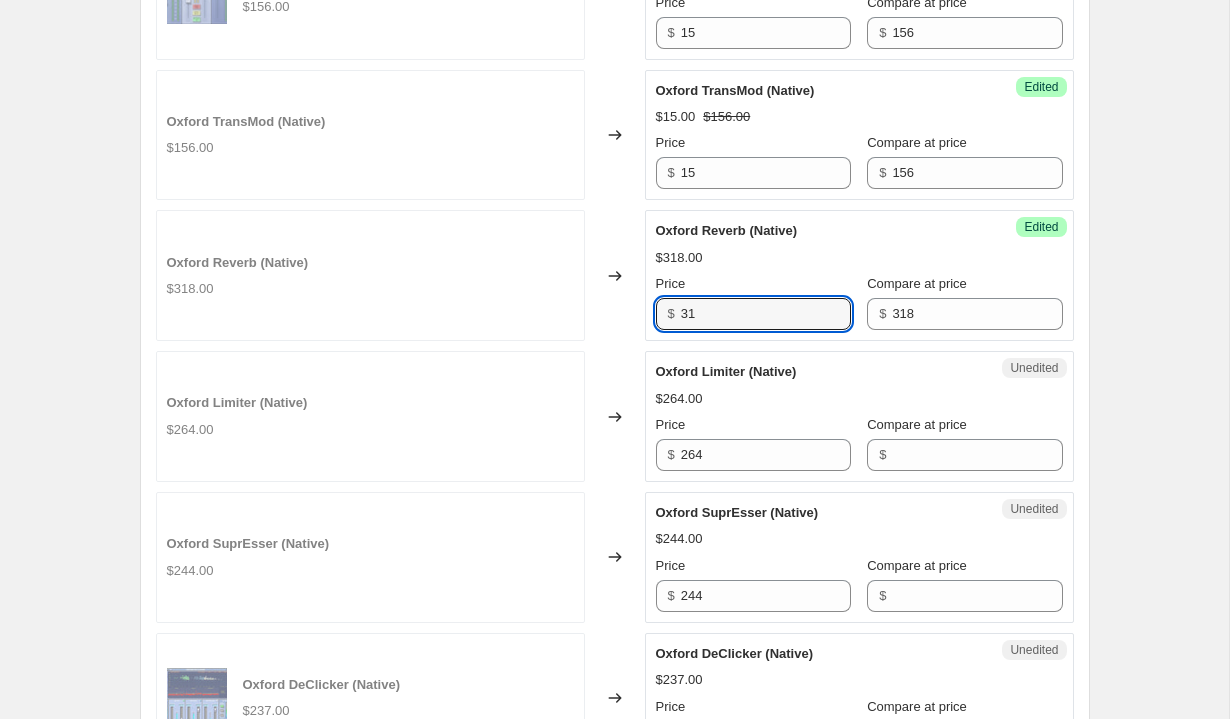 type on "31" 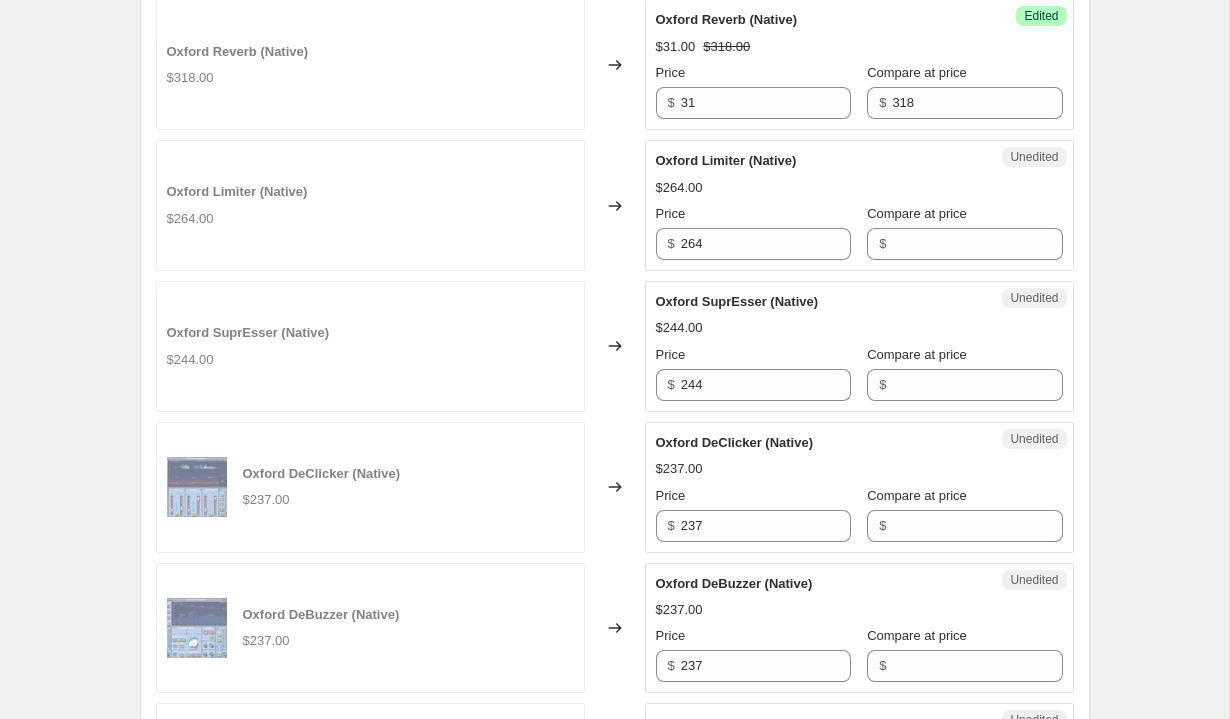 scroll, scrollTop: 2183, scrollLeft: 0, axis: vertical 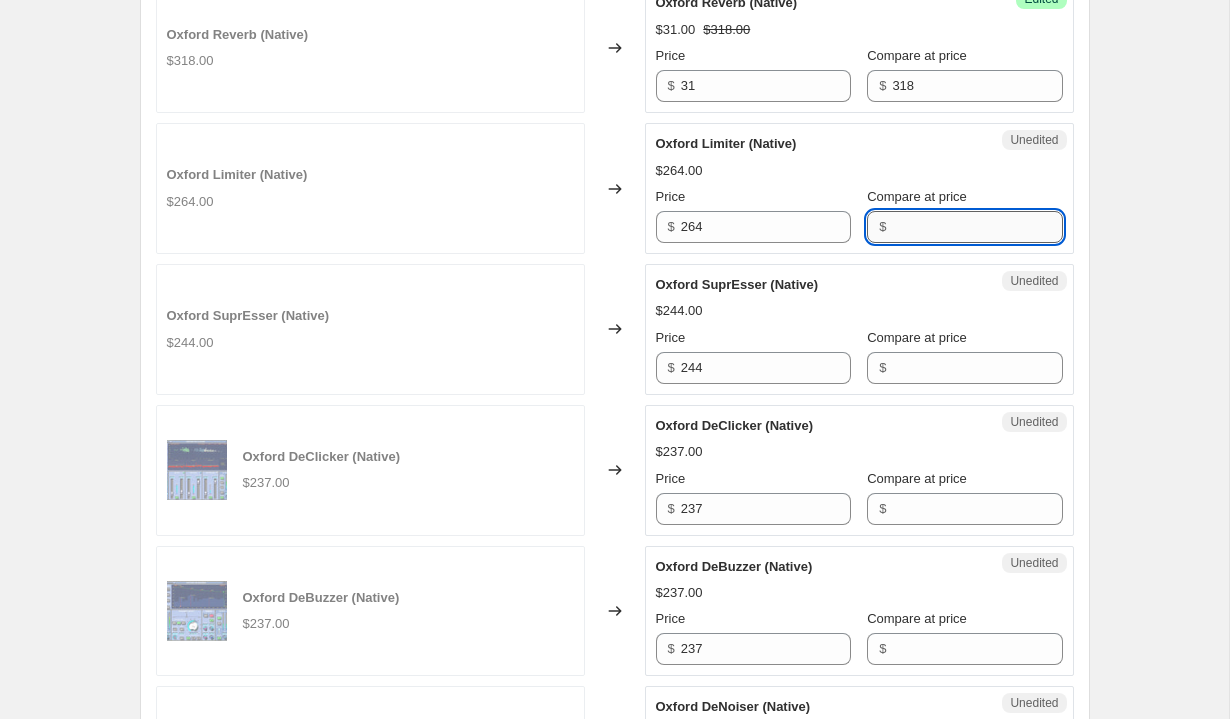 click on "Compare at price" at bounding box center (977, 227) 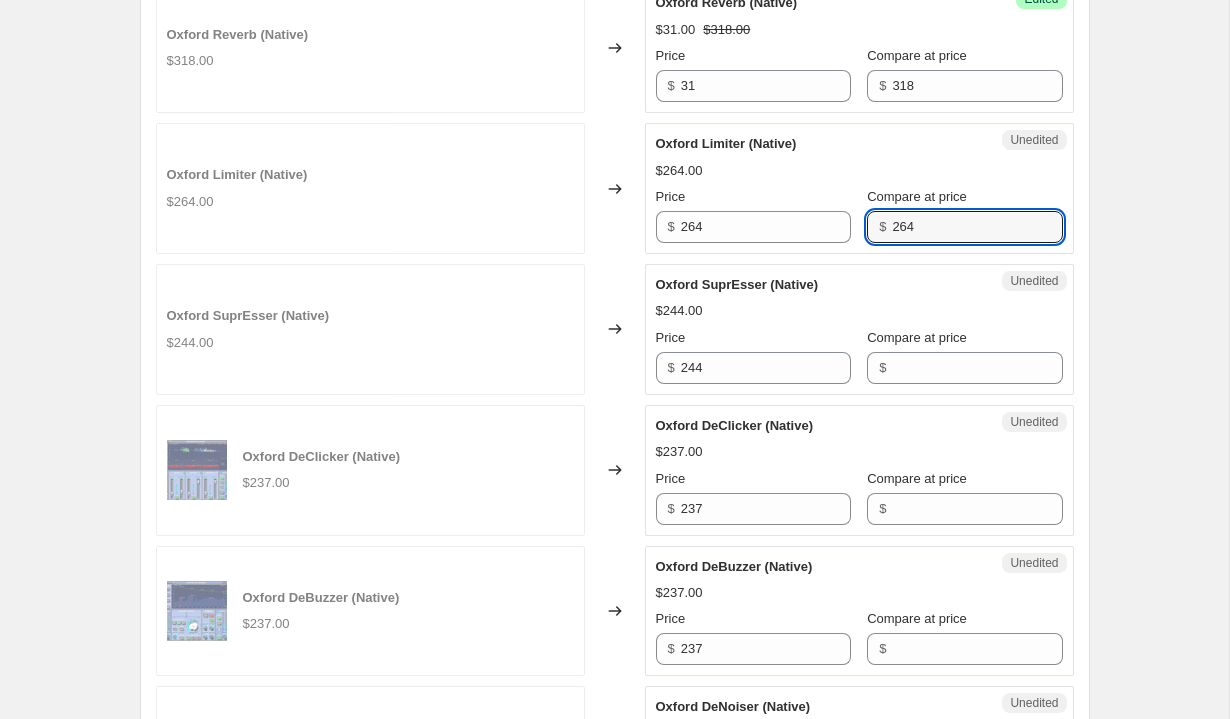 type on "264" 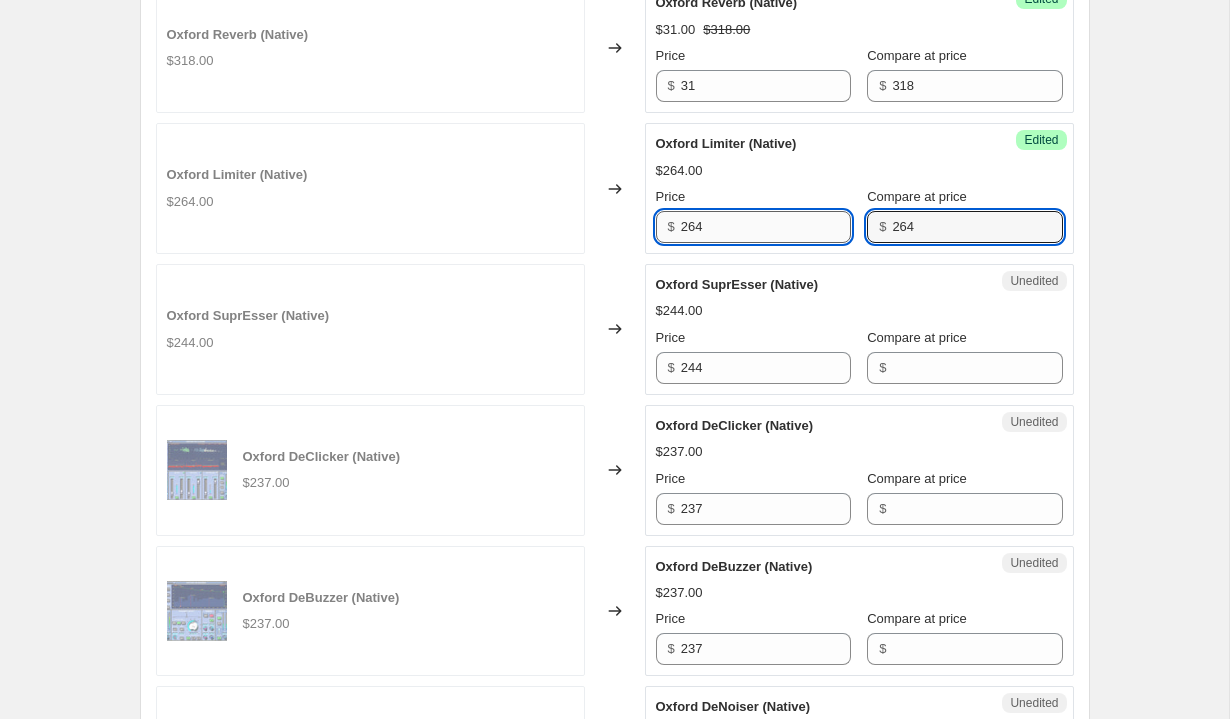 click on "264" at bounding box center (766, 227) 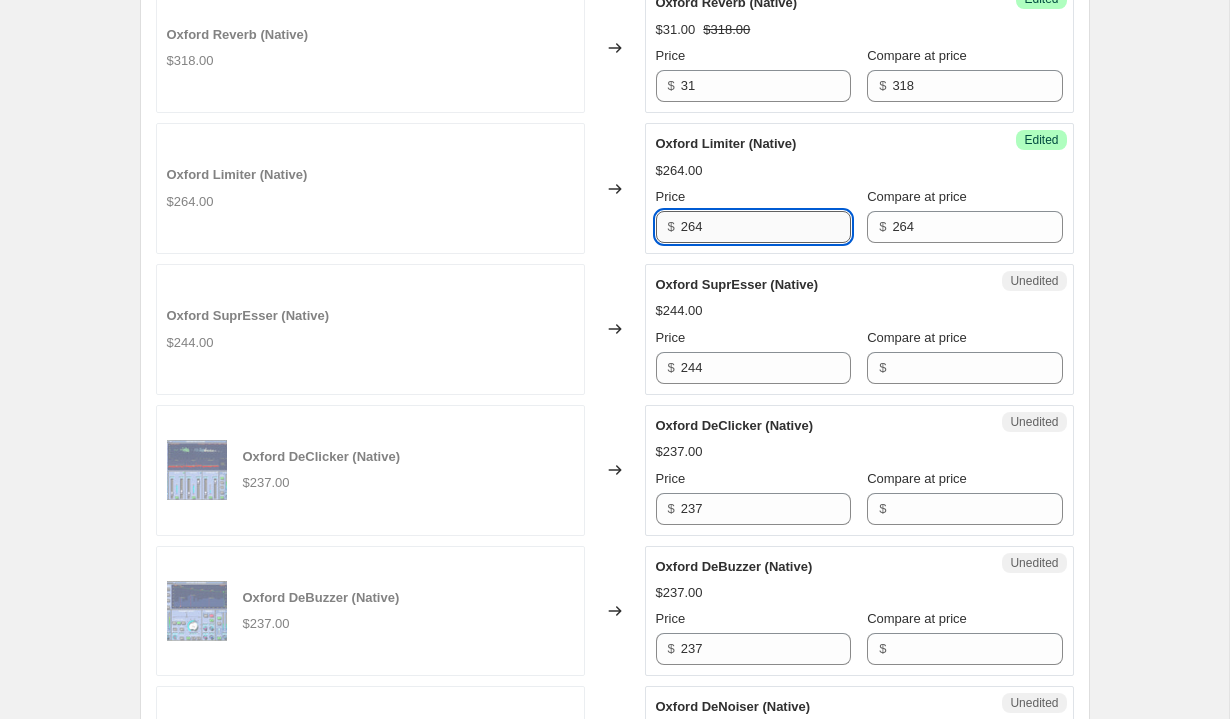 click on "264" at bounding box center [766, 227] 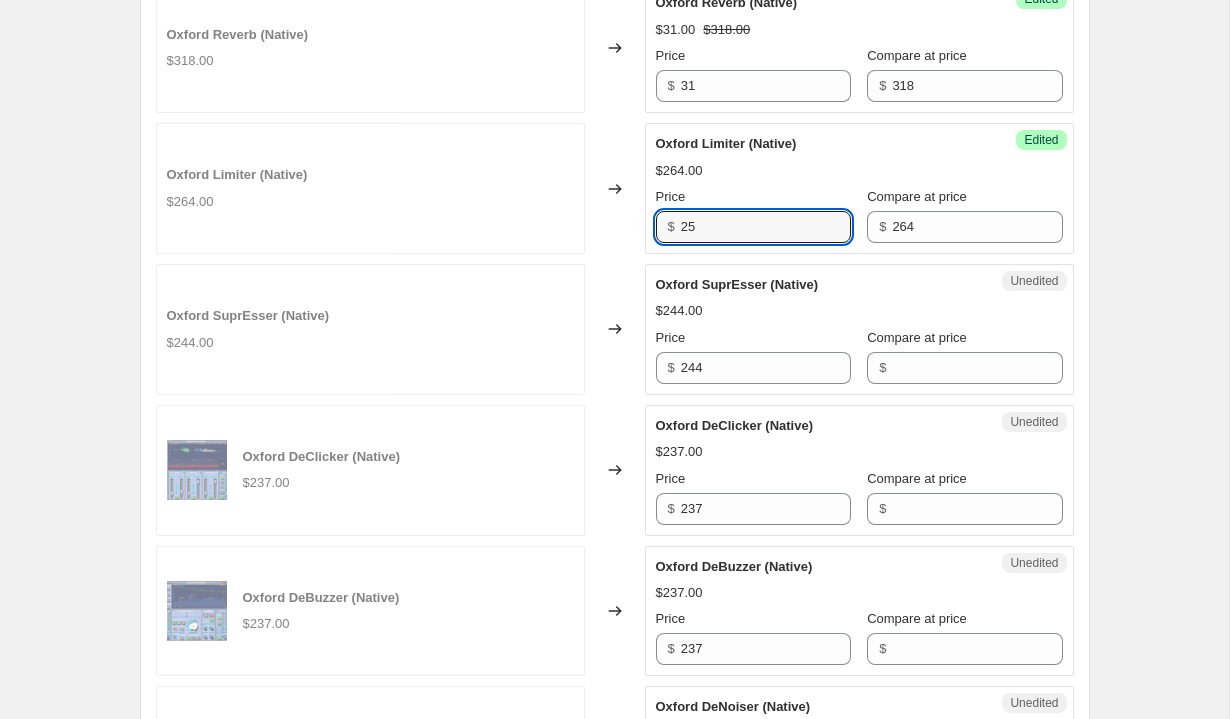 type on "25" 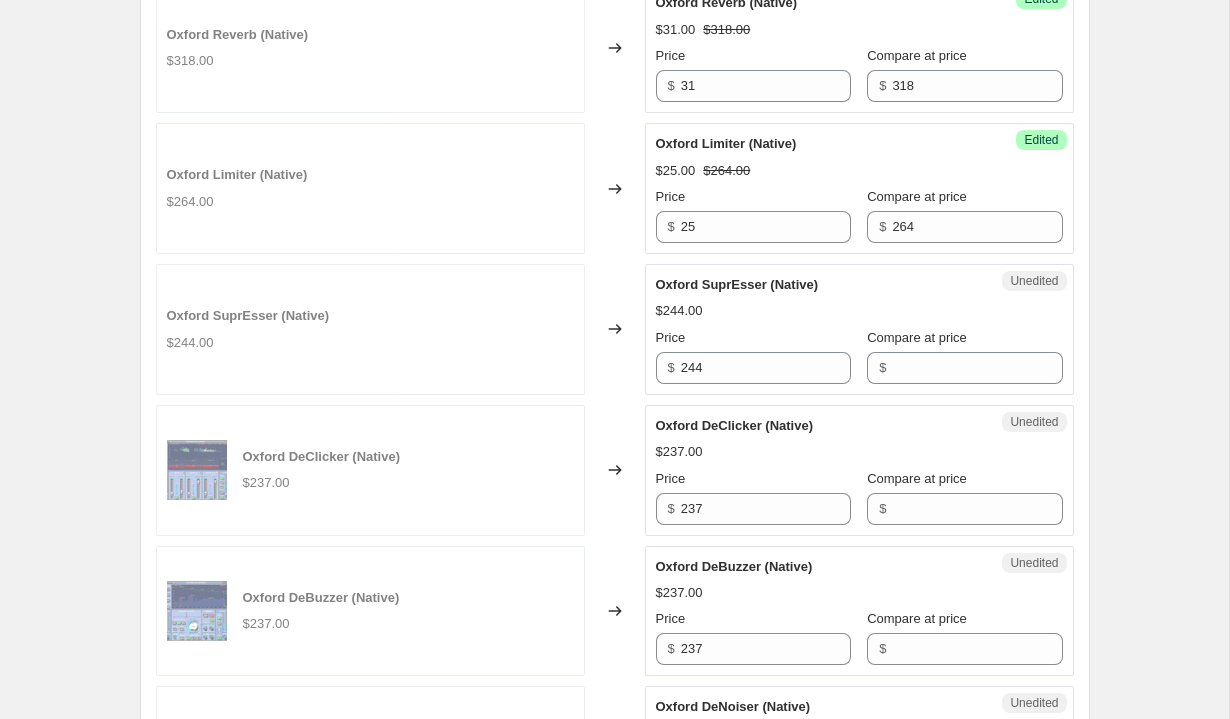 click on "Price" at bounding box center (753, 338) 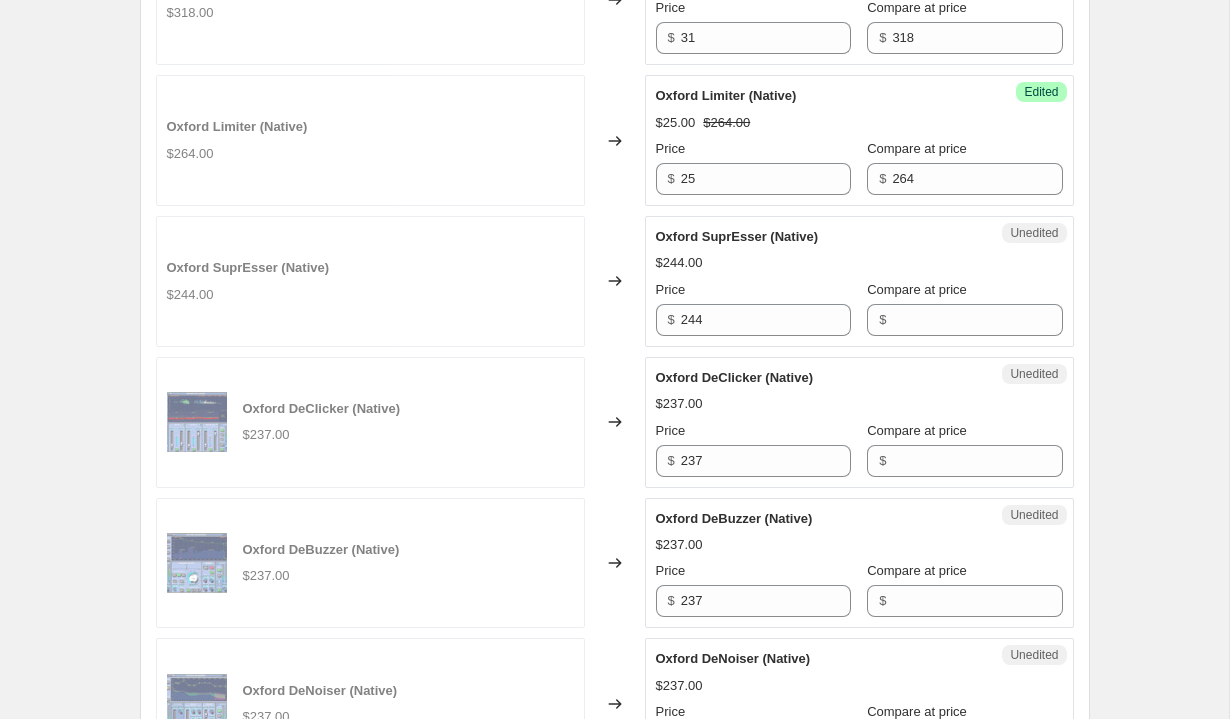 scroll, scrollTop: 2252, scrollLeft: 0, axis: vertical 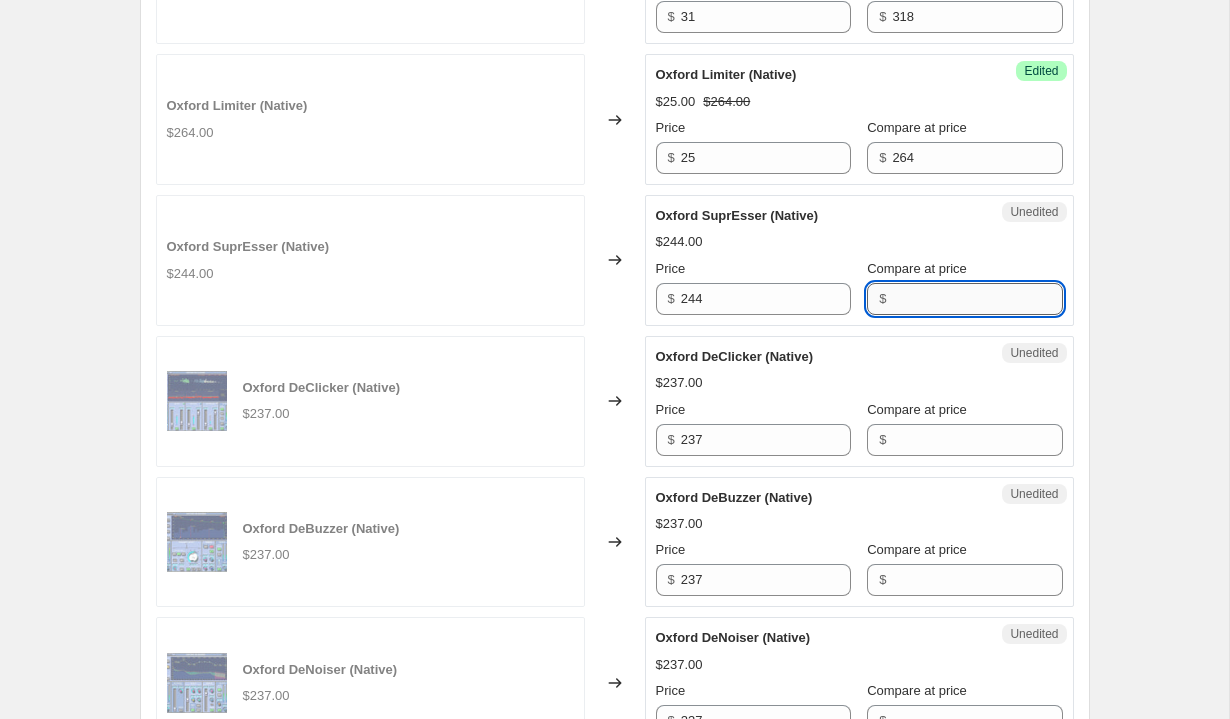 click on "Compare at price" at bounding box center (977, 299) 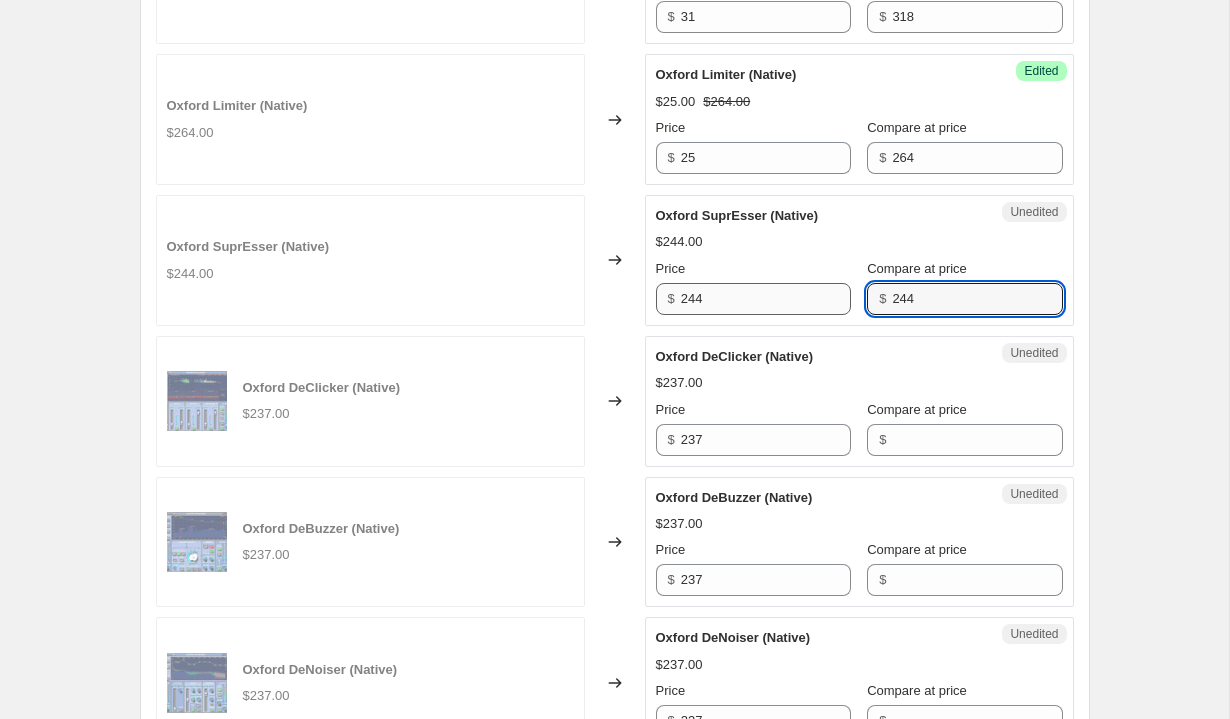 type on "244" 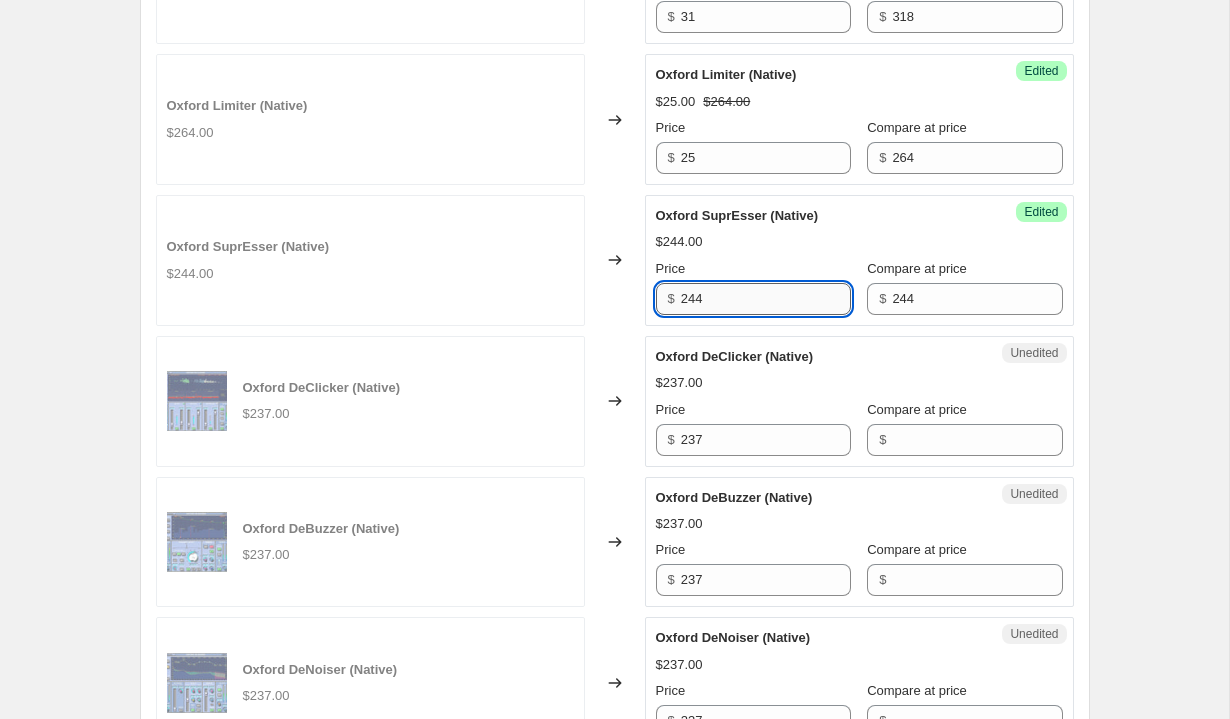 click on "244" at bounding box center (766, 299) 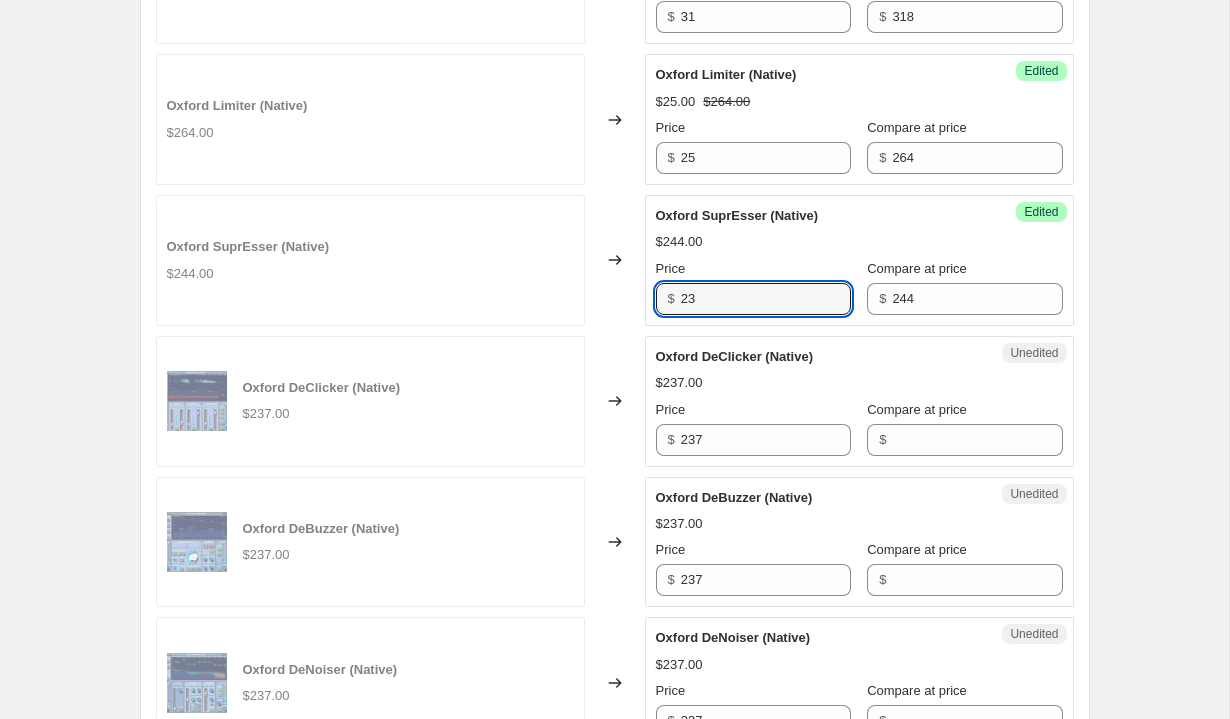 type on "23" 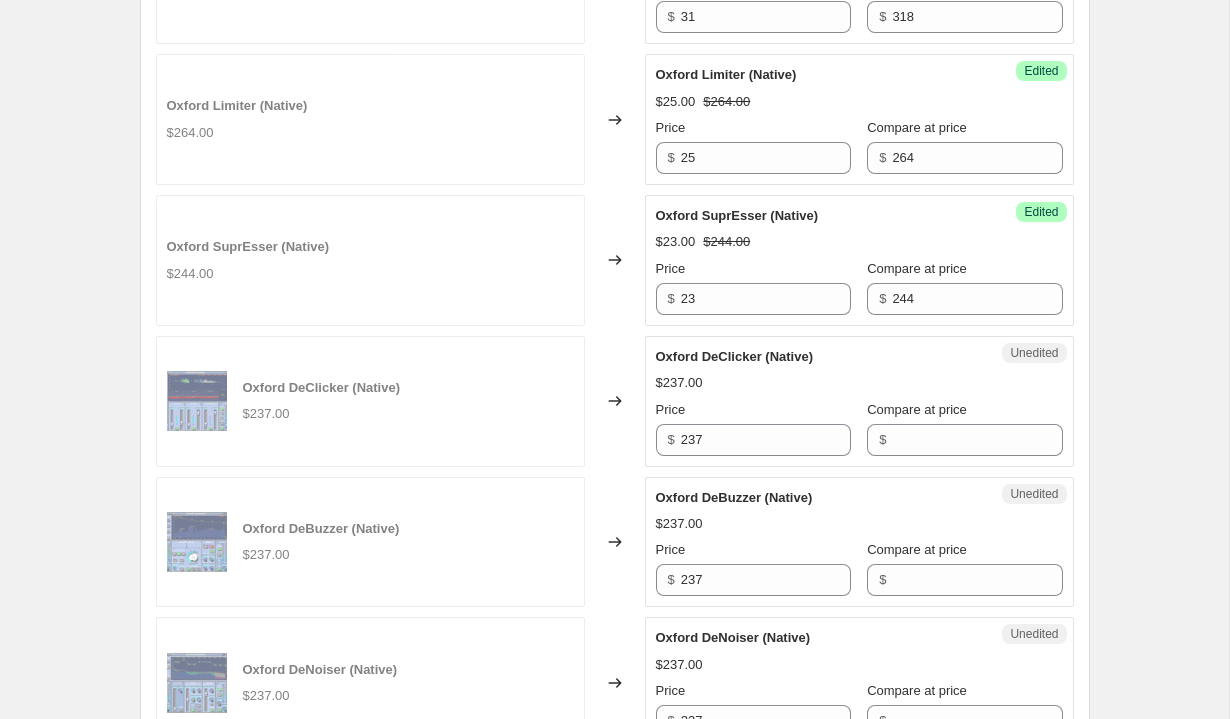 click on "Oxford DeClicker (Native)" at bounding box center [819, 357] 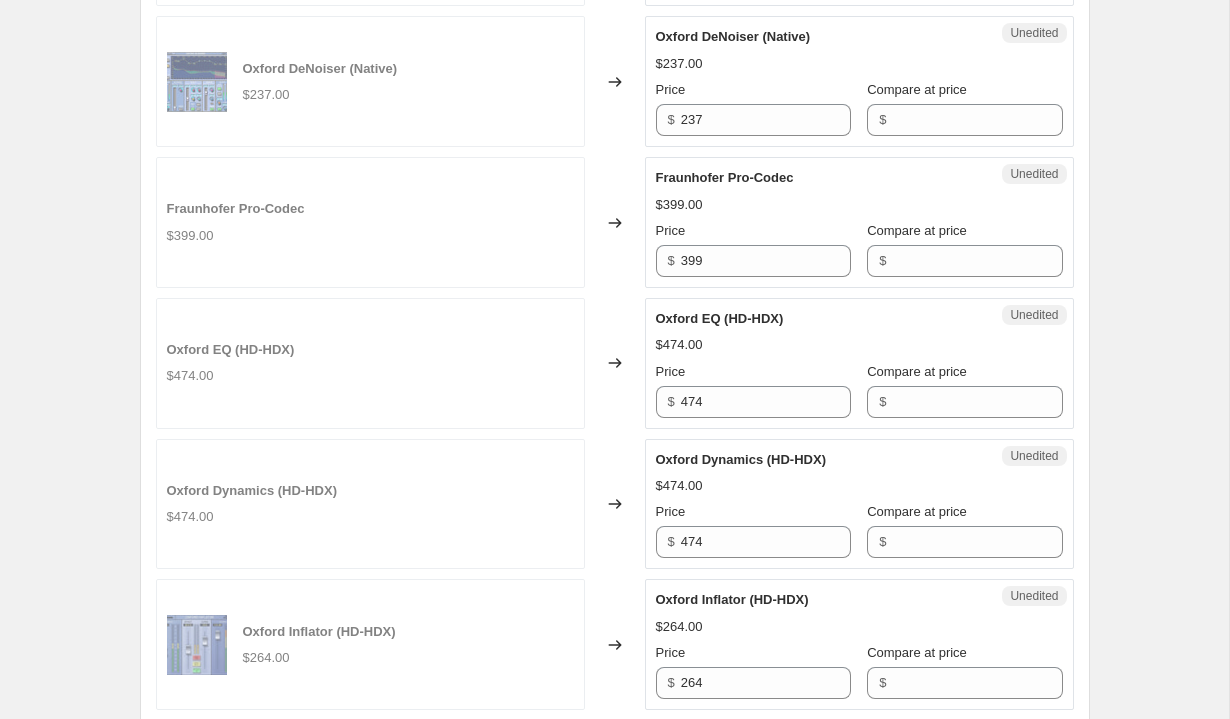 scroll, scrollTop: 2867, scrollLeft: 0, axis: vertical 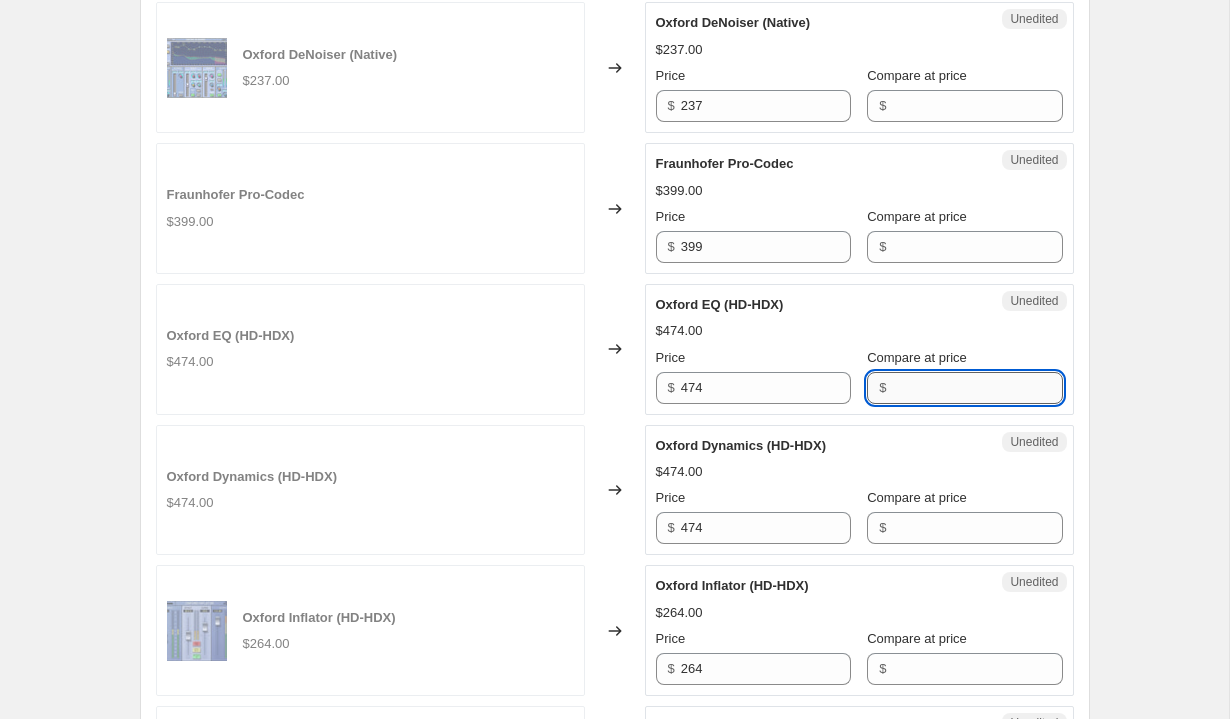 click on "Compare at price" at bounding box center [977, 388] 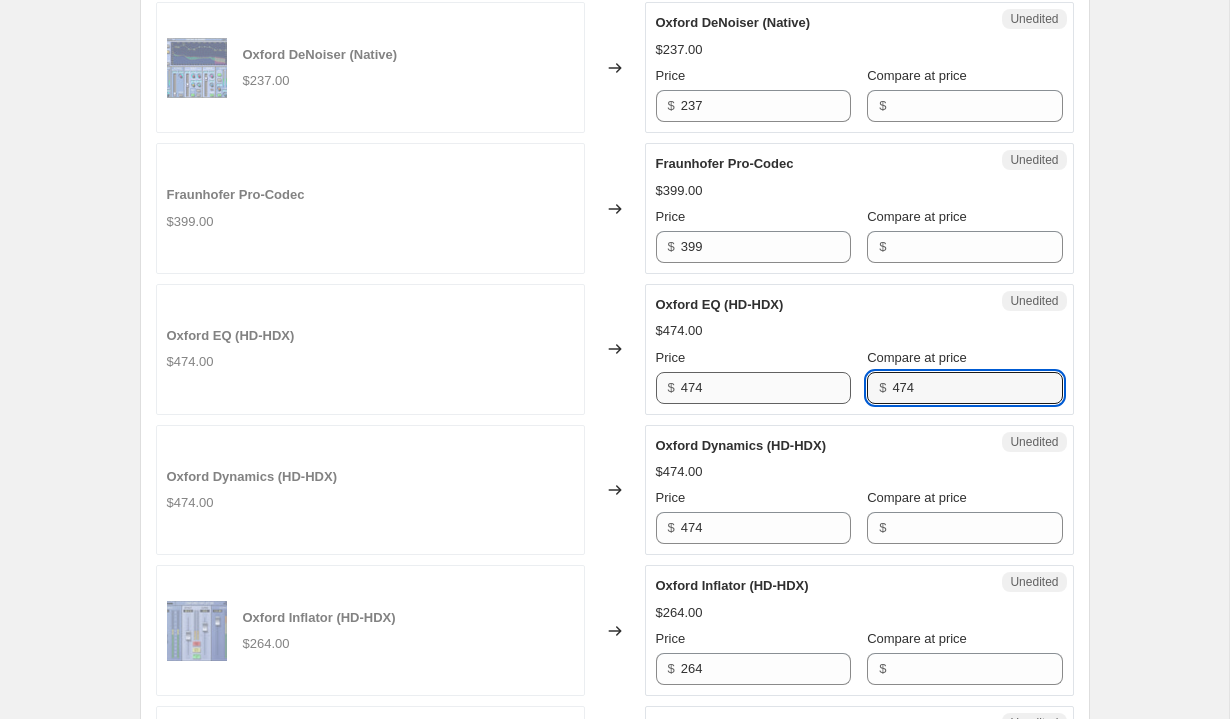 type on "474" 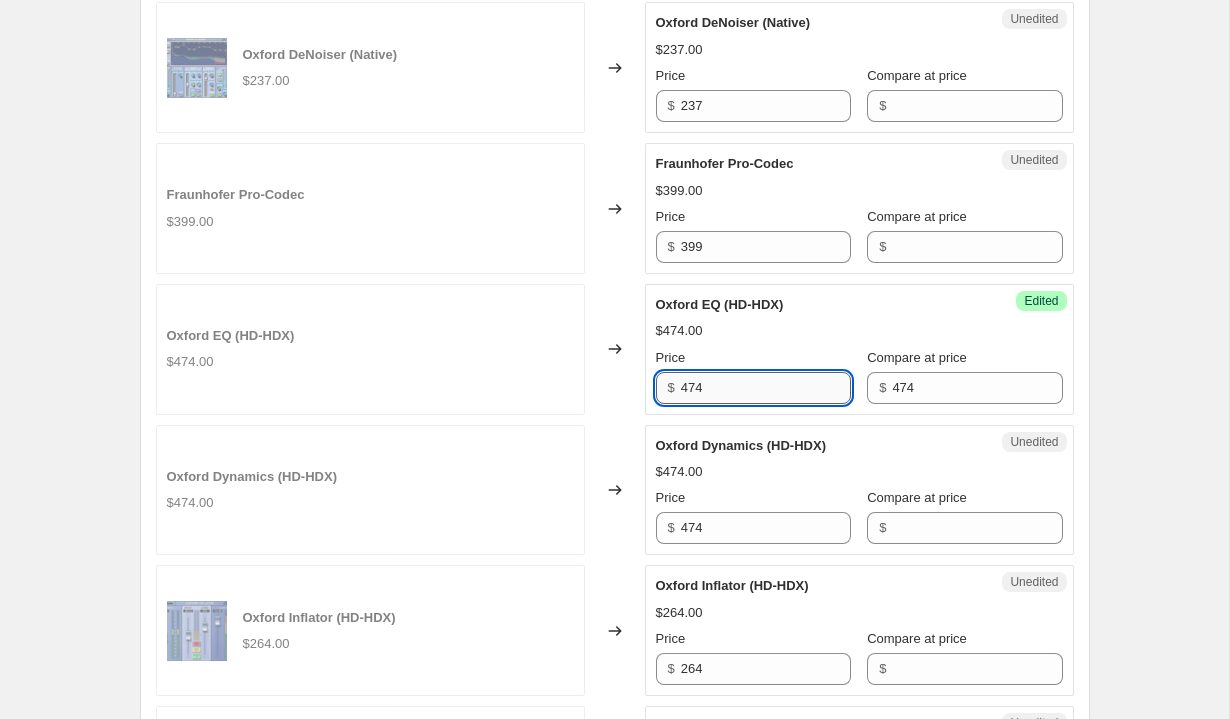 click on "474" at bounding box center [766, 388] 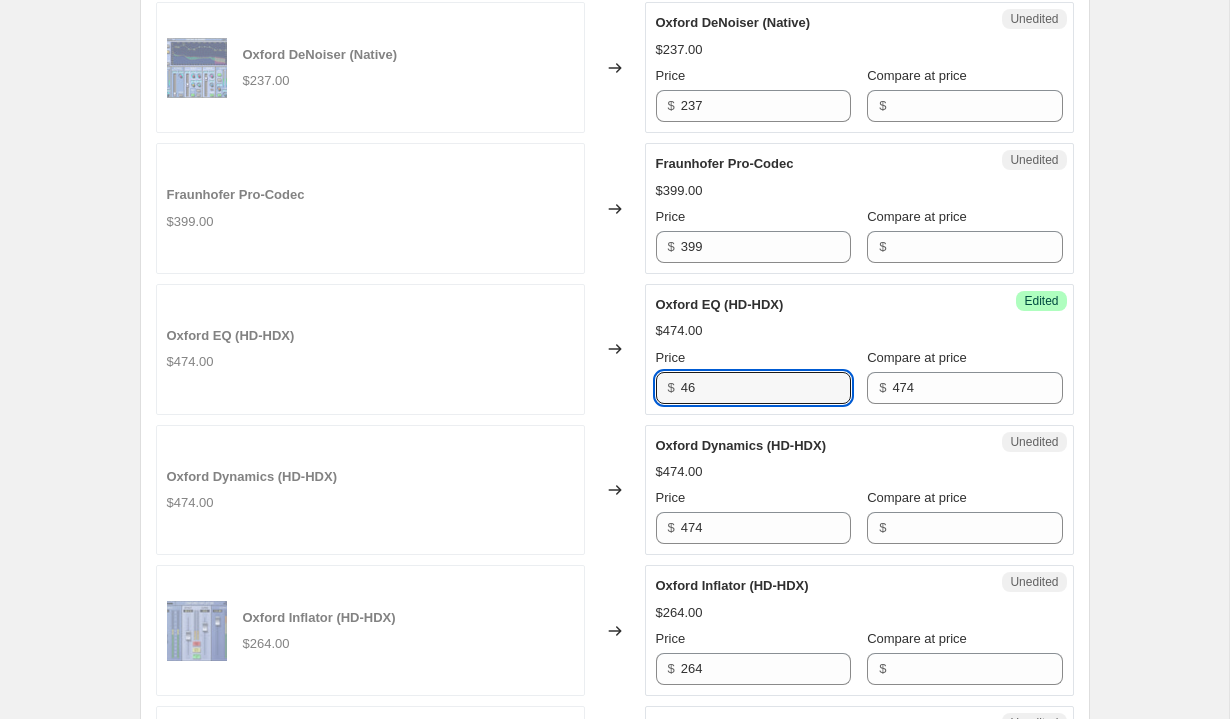 type on "46" 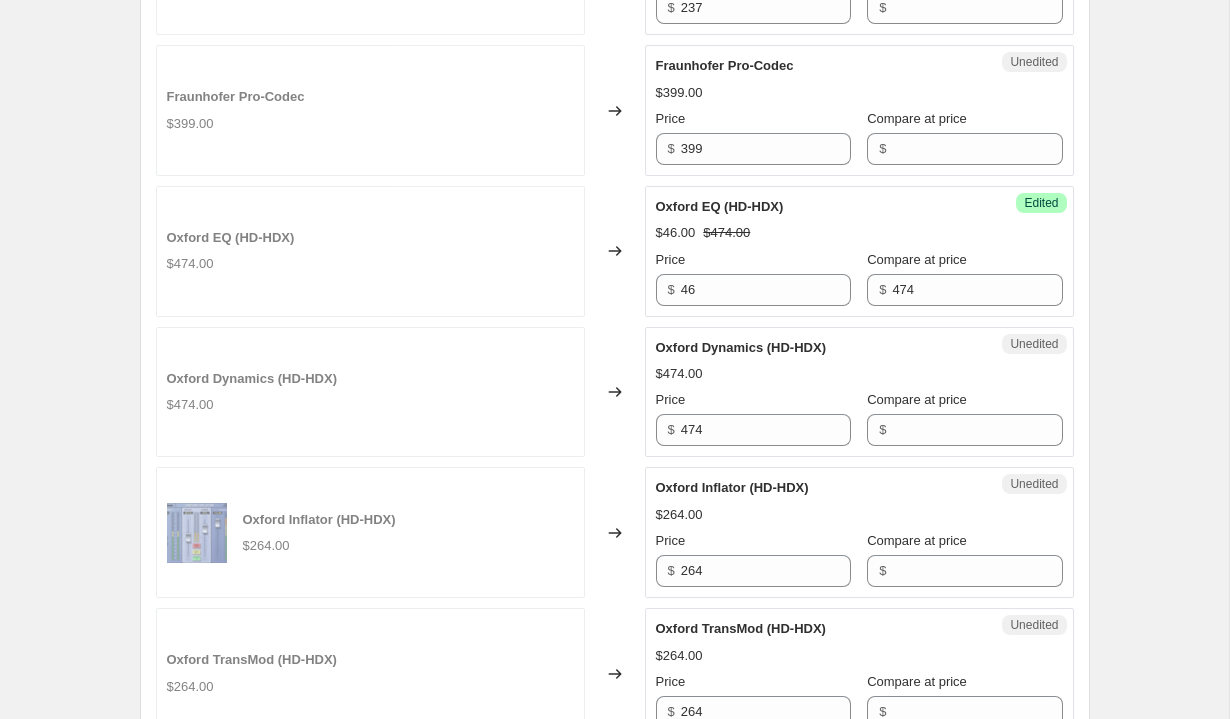 scroll, scrollTop: 2998, scrollLeft: 0, axis: vertical 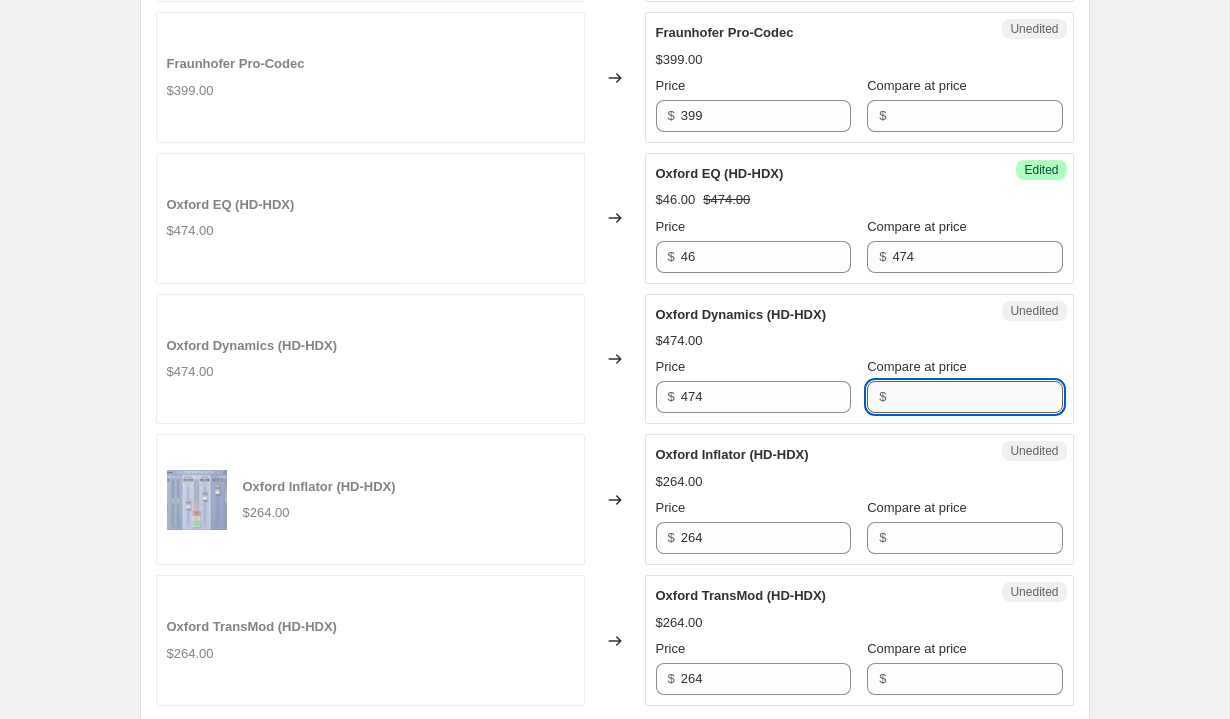 click on "Compare at price" at bounding box center [977, 397] 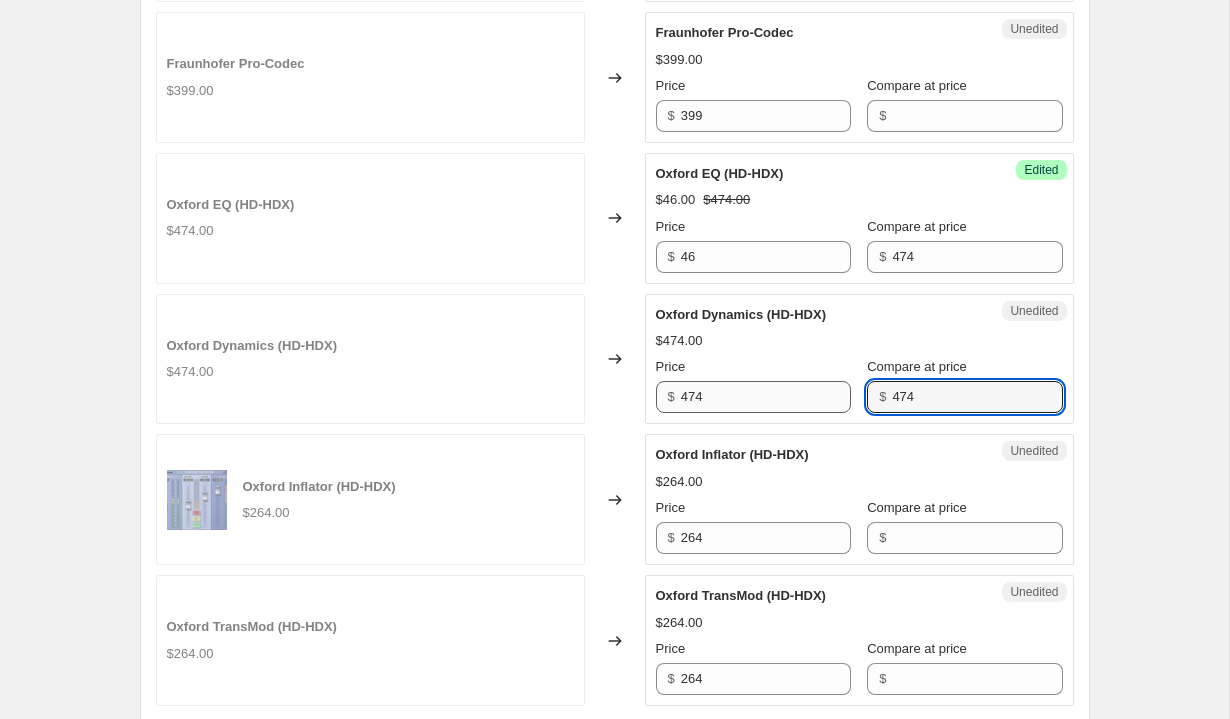 type on "474" 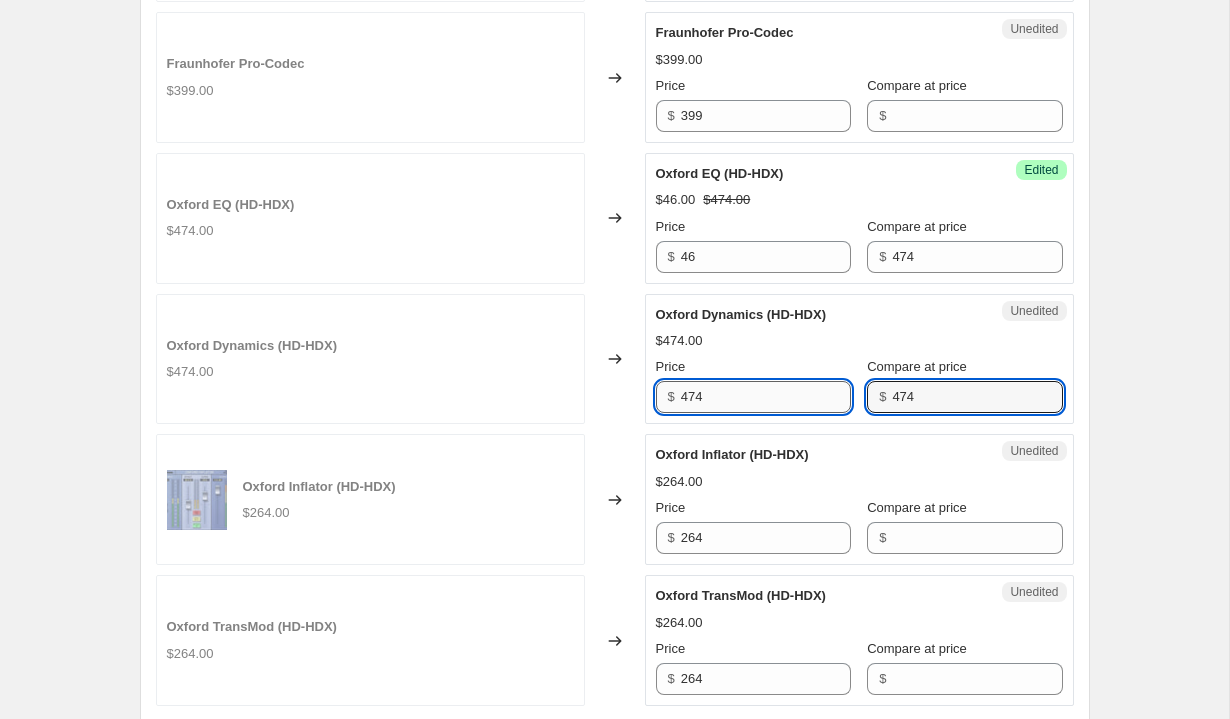 click on "474" at bounding box center [766, 397] 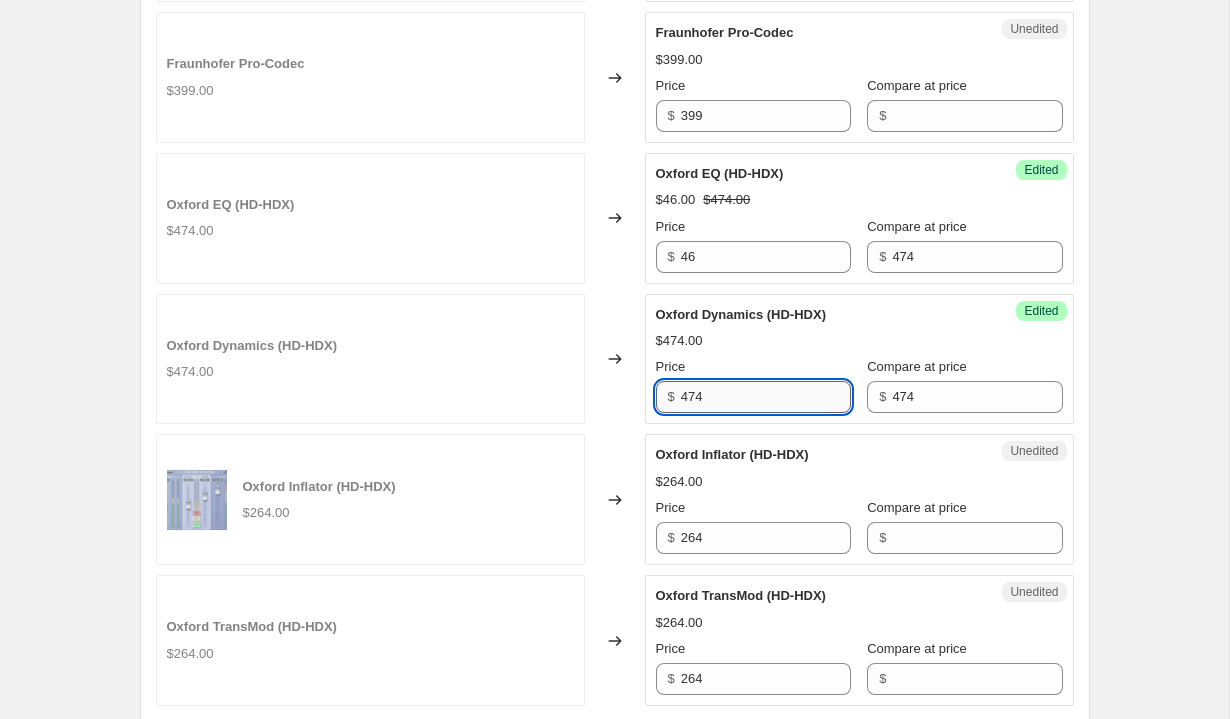 click on "474" at bounding box center [766, 397] 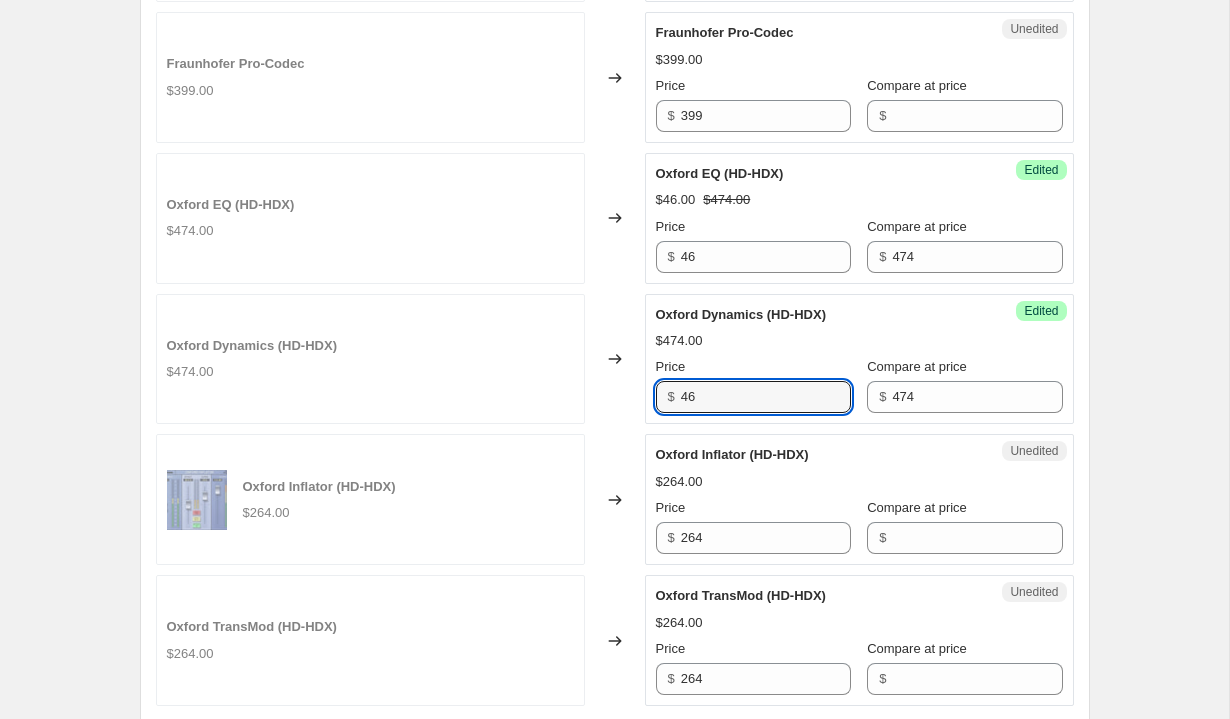 type on "46" 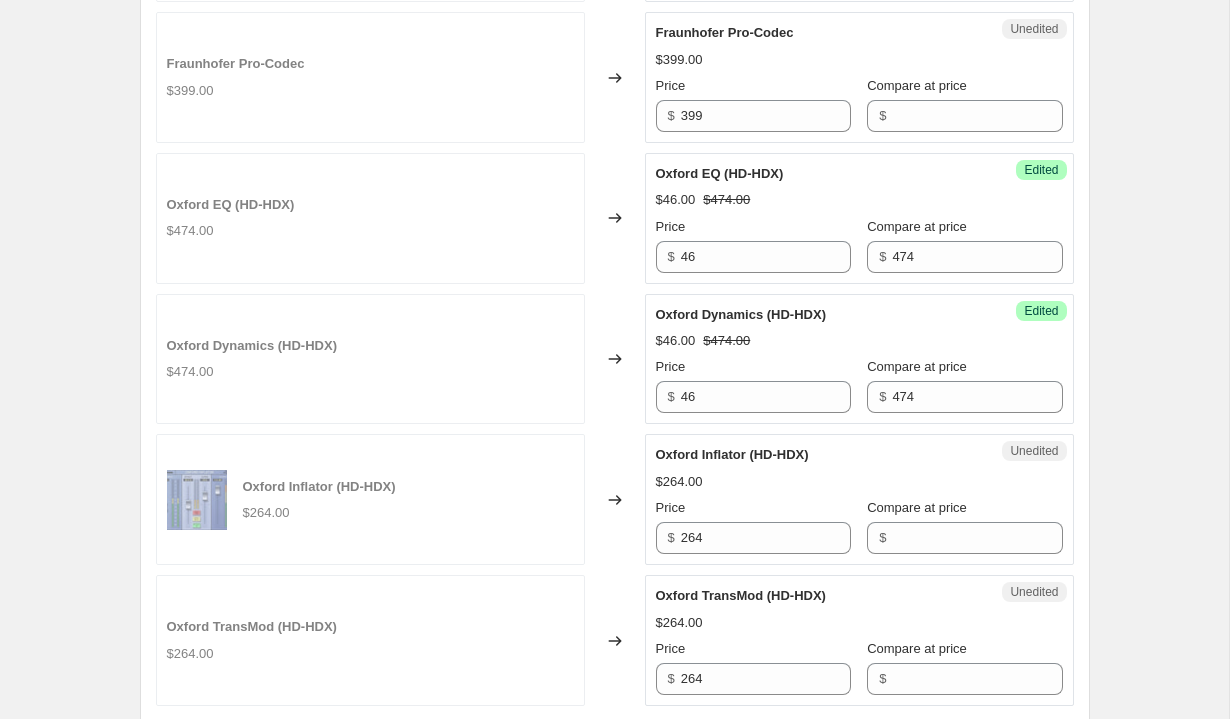click on "Oxford Inflator (HD-HDX)" at bounding box center (819, 455) 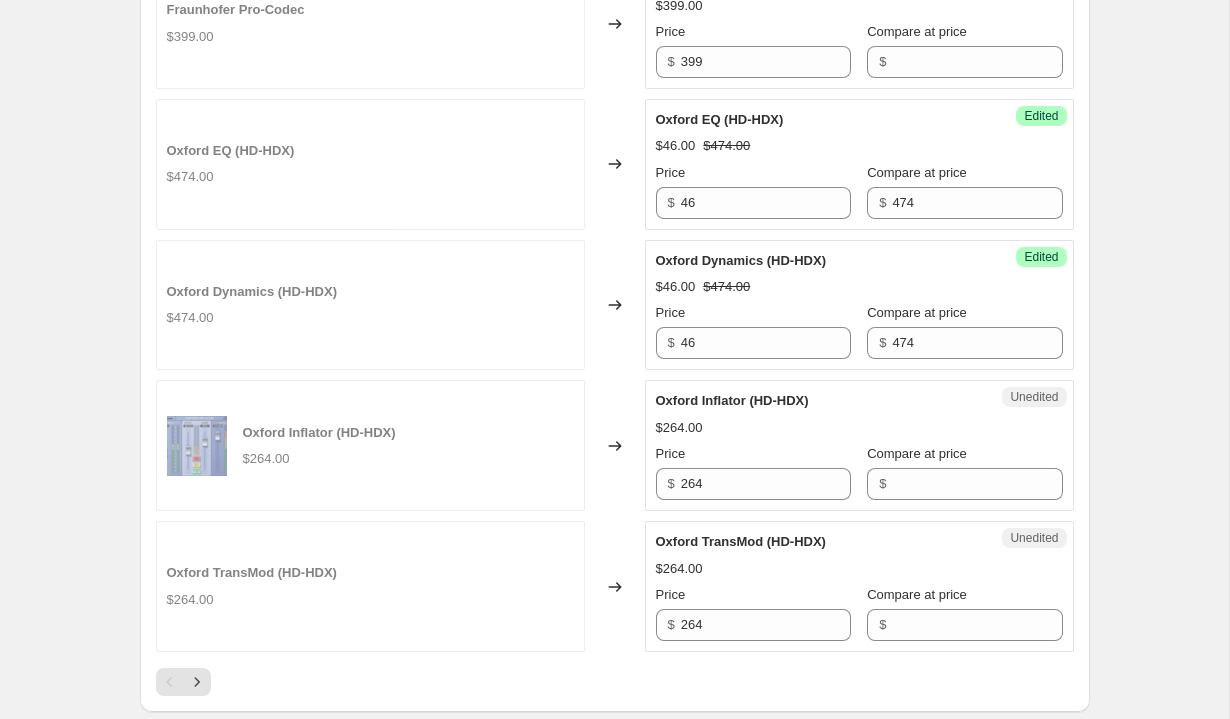 scroll, scrollTop: 3072, scrollLeft: 0, axis: vertical 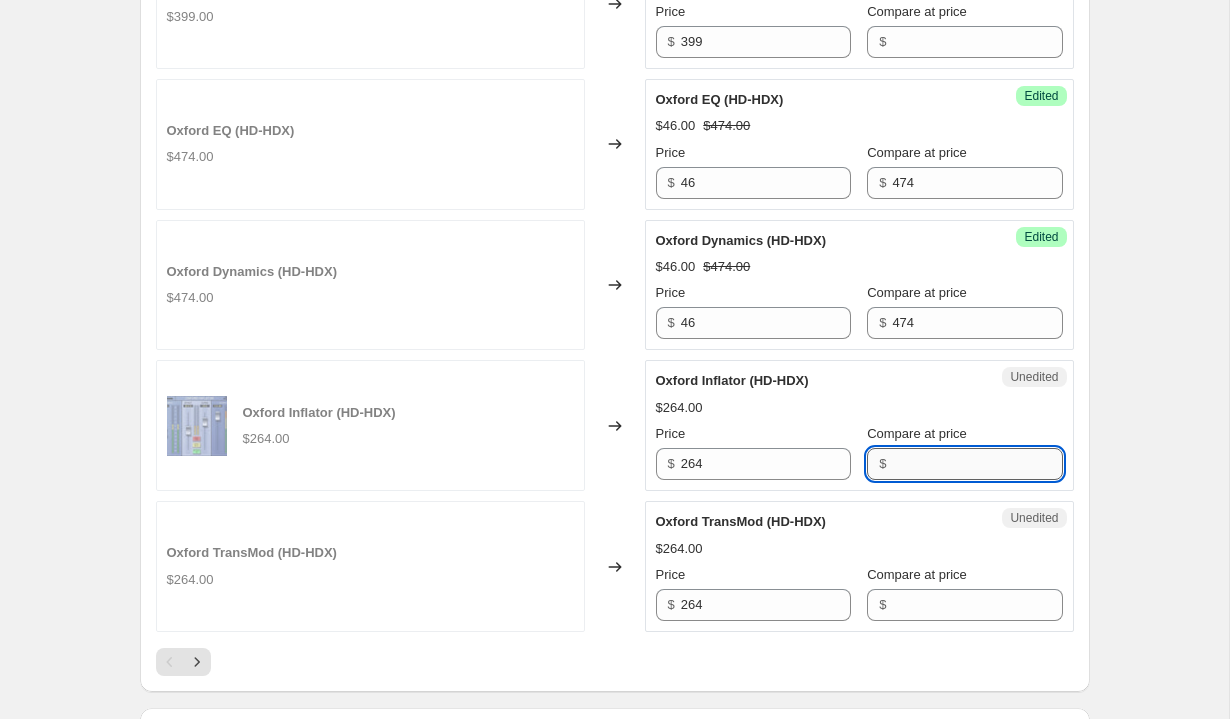 click on "Compare at price" at bounding box center [977, 464] 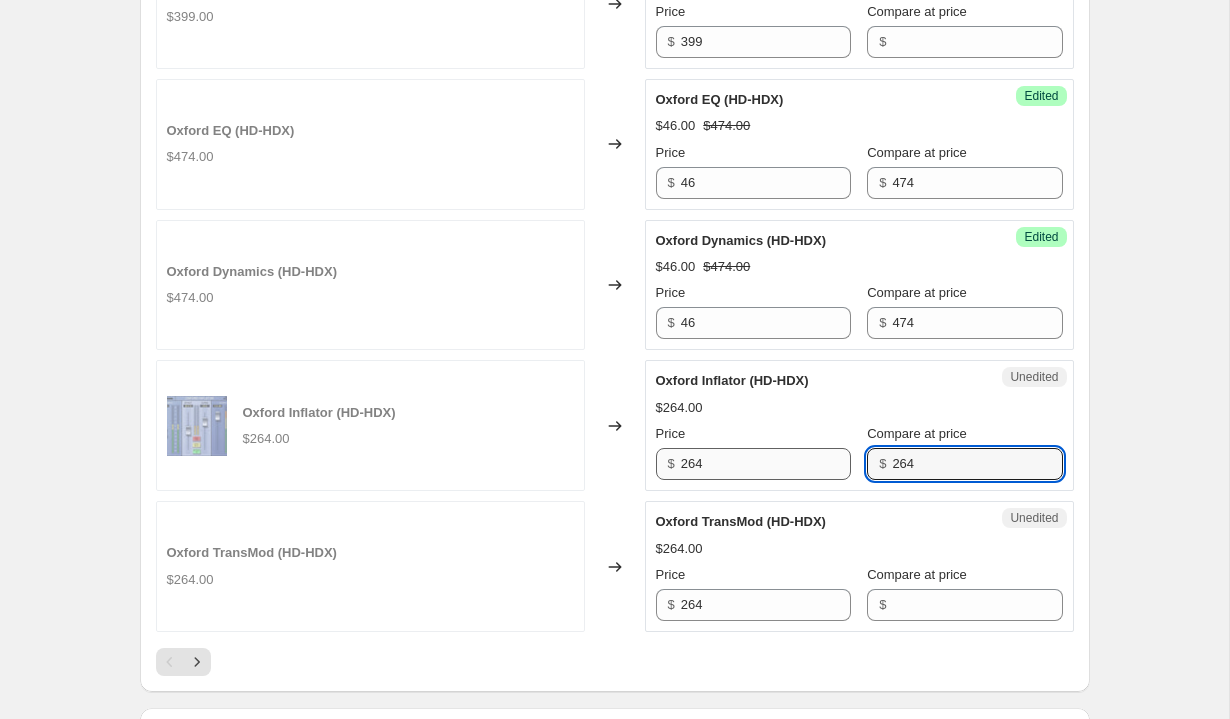type on "264" 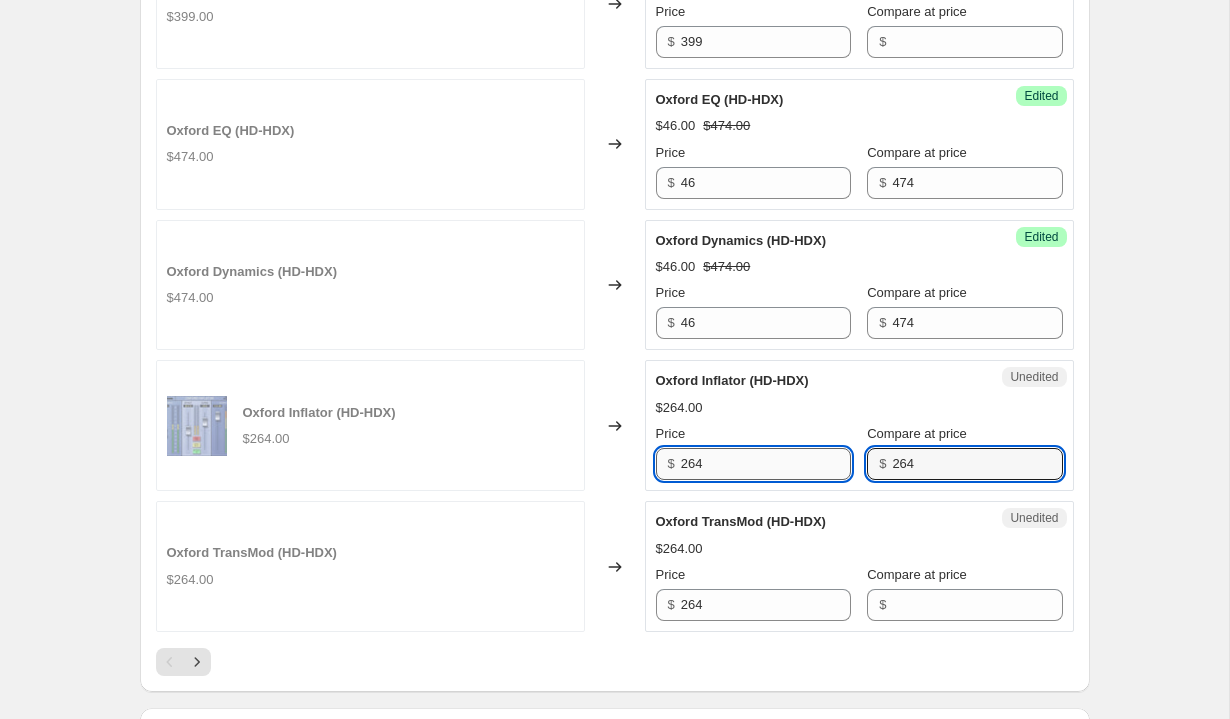 click on "264" at bounding box center (766, 464) 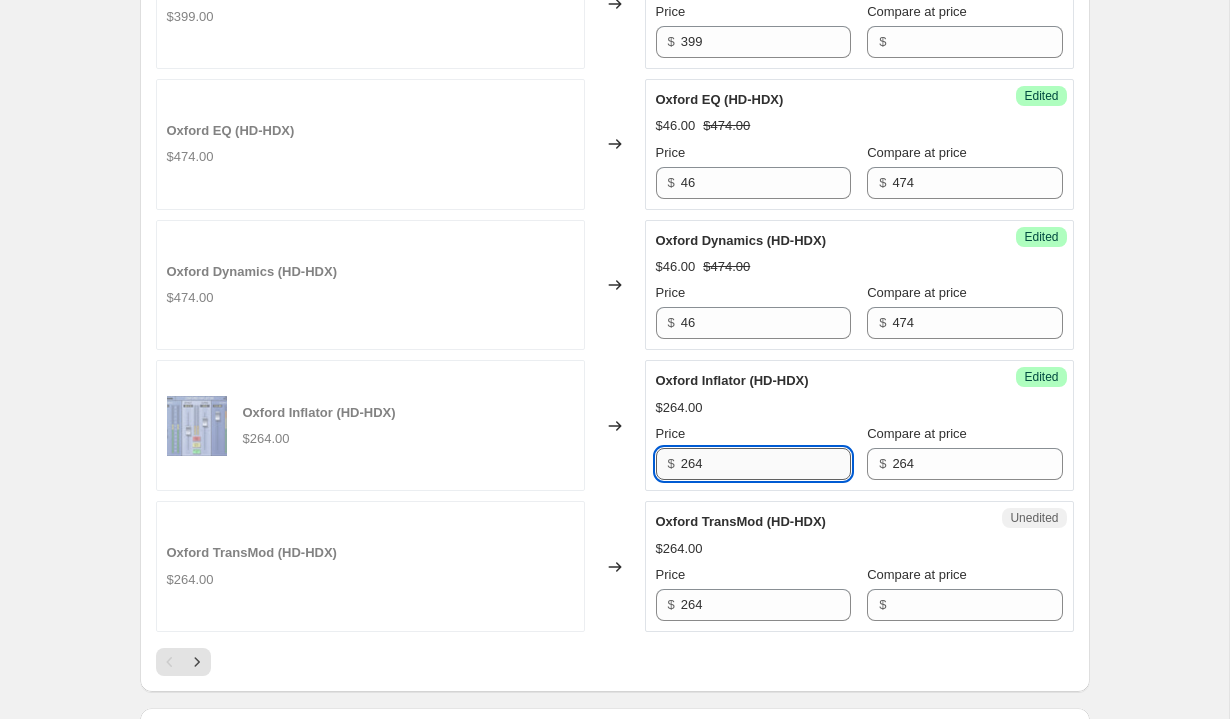click on "264" at bounding box center [766, 464] 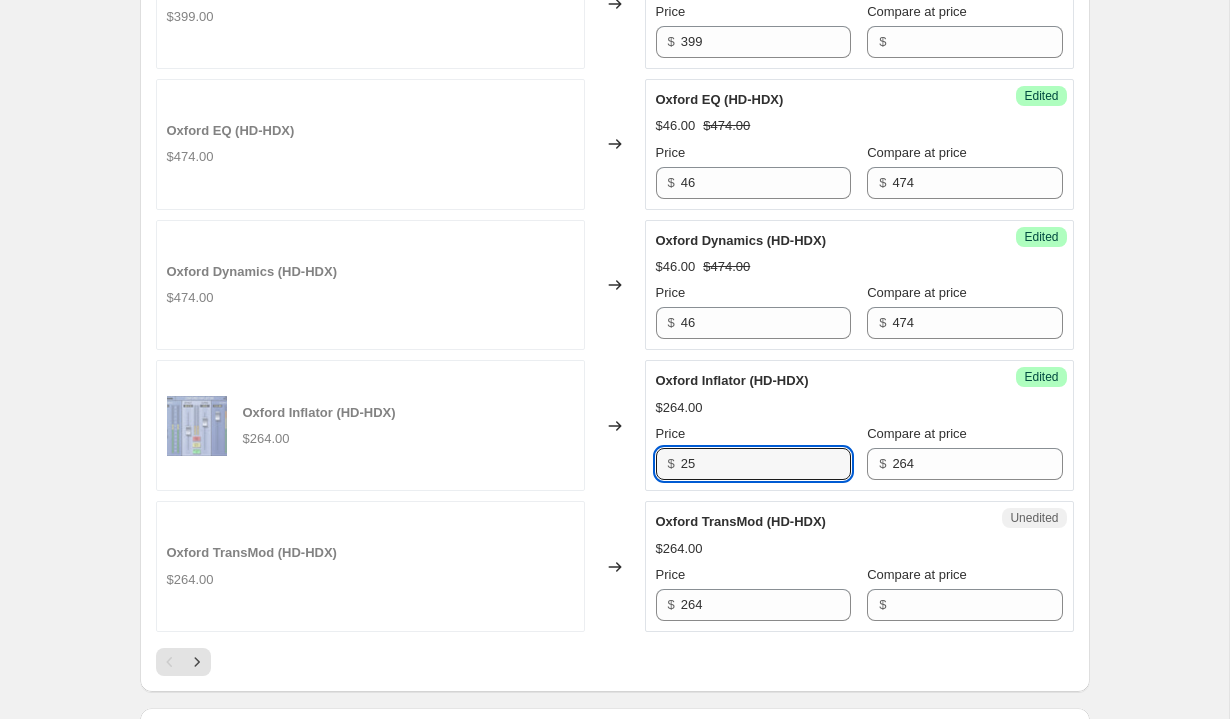 type on "25" 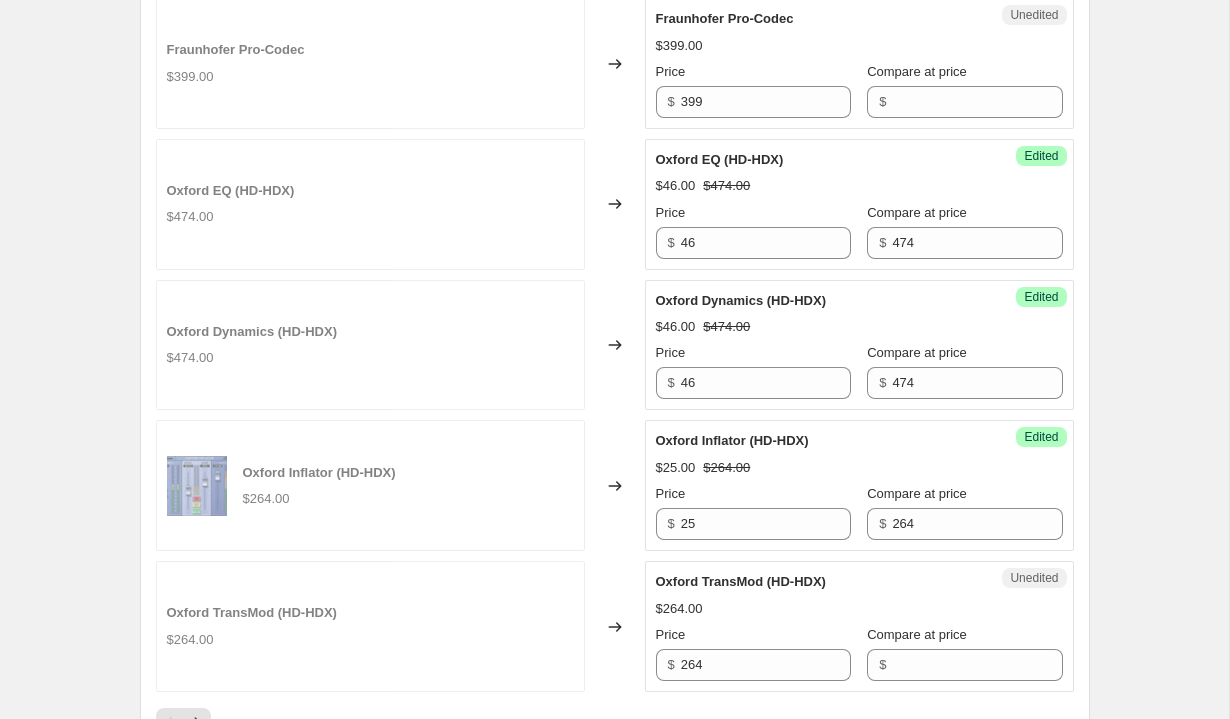 scroll, scrollTop: 3090, scrollLeft: 0, axis: vertical 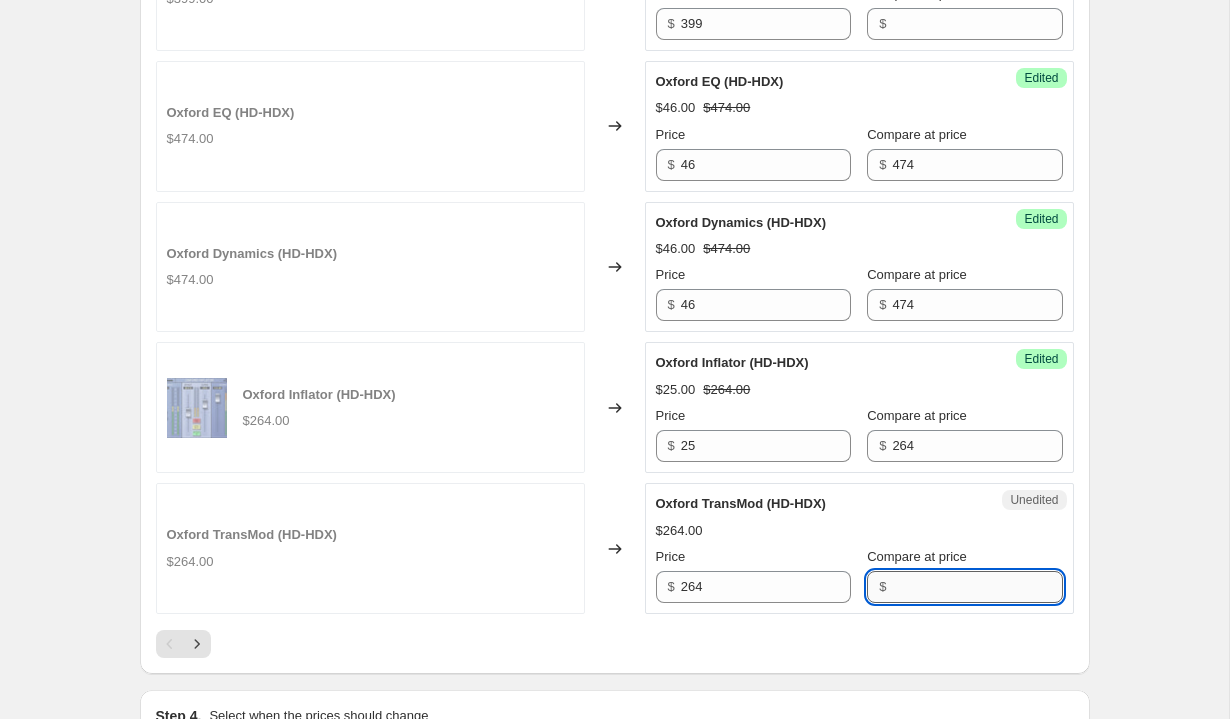 click on "Compare at price" at bounding box center [977, 587] 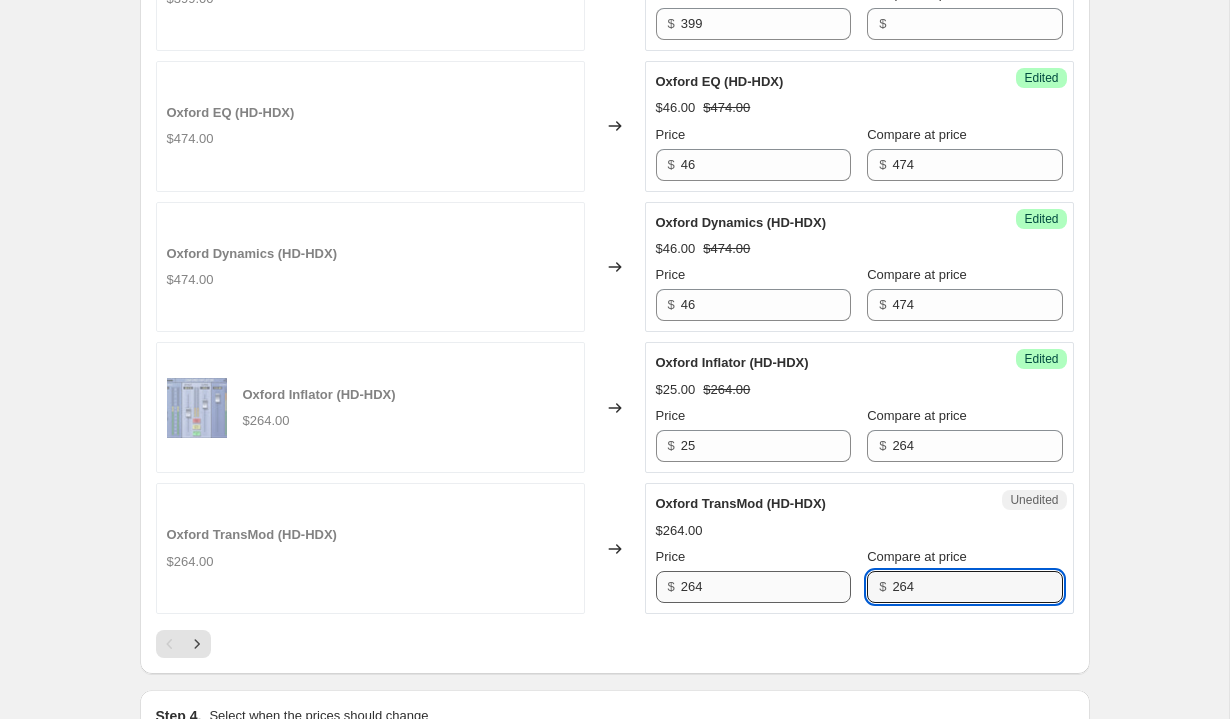 type on "264" 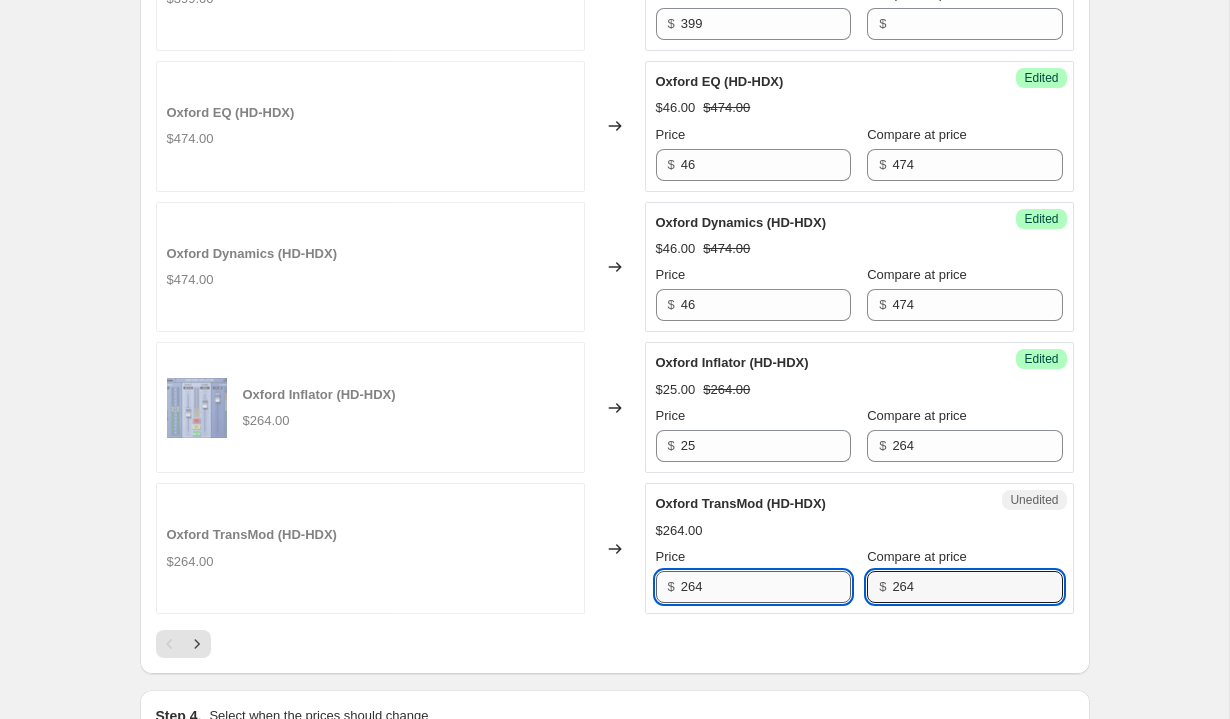 click on "264" at bounding box center (766, 587) 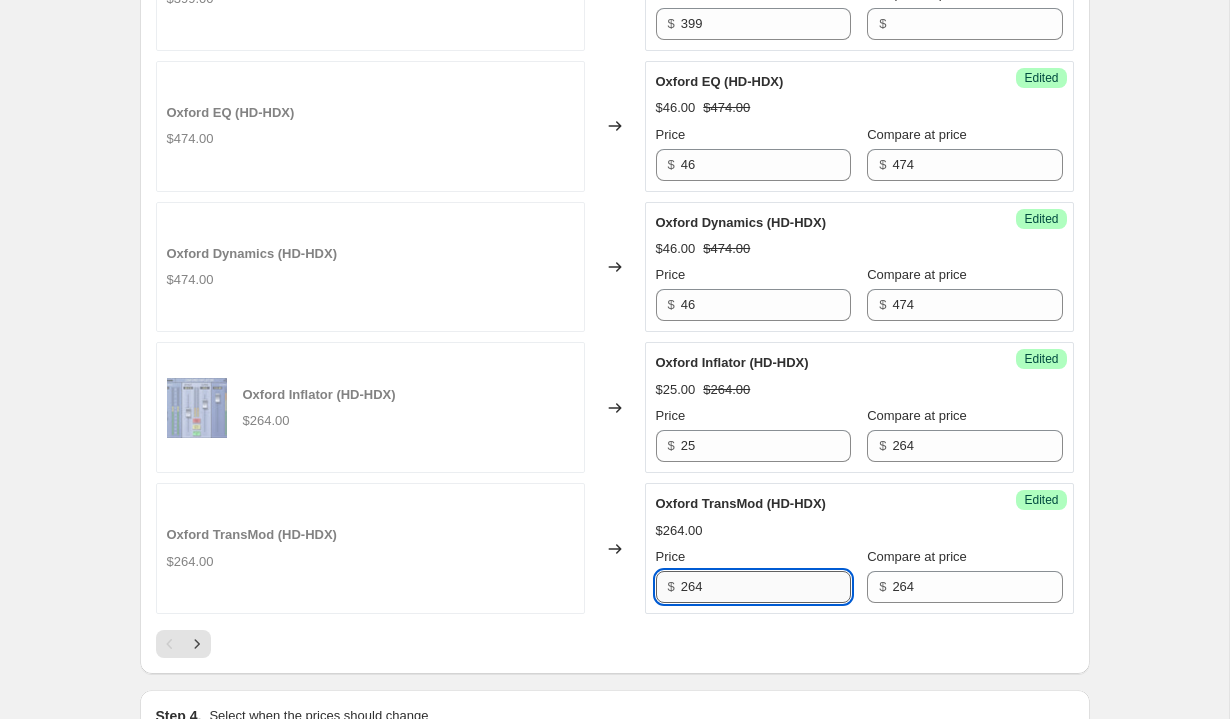 click on "264" at bounding box center (766, 587) 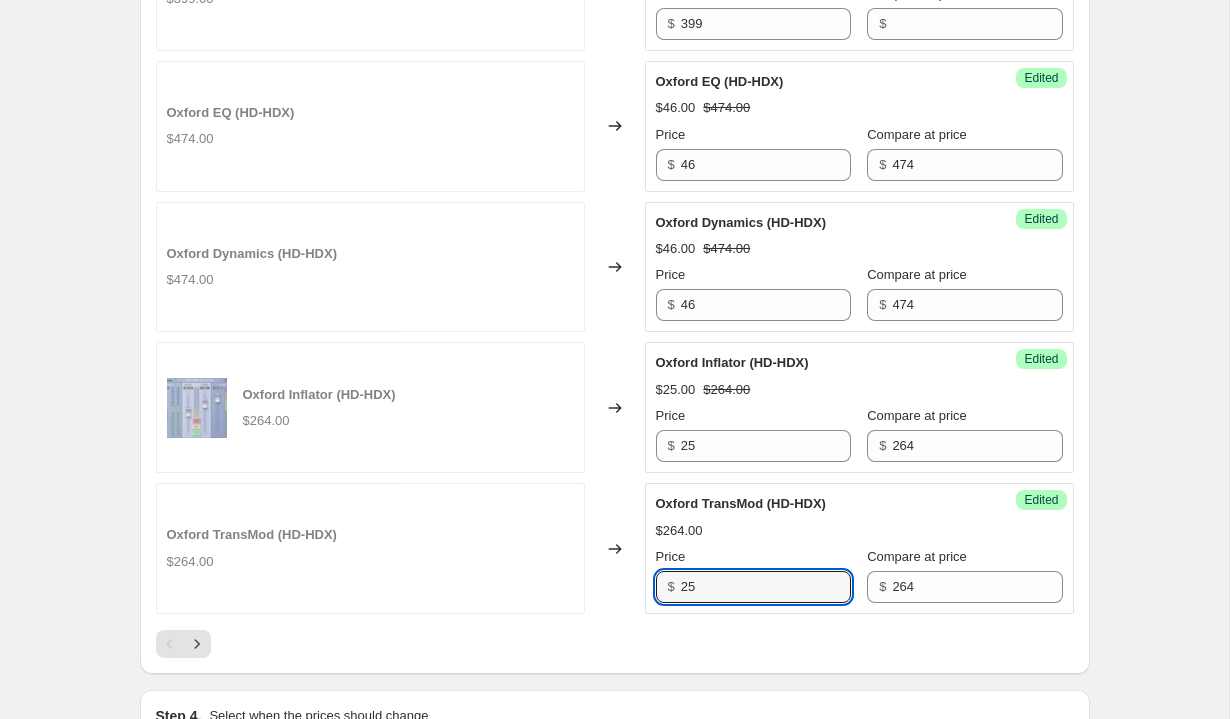 type on "25" 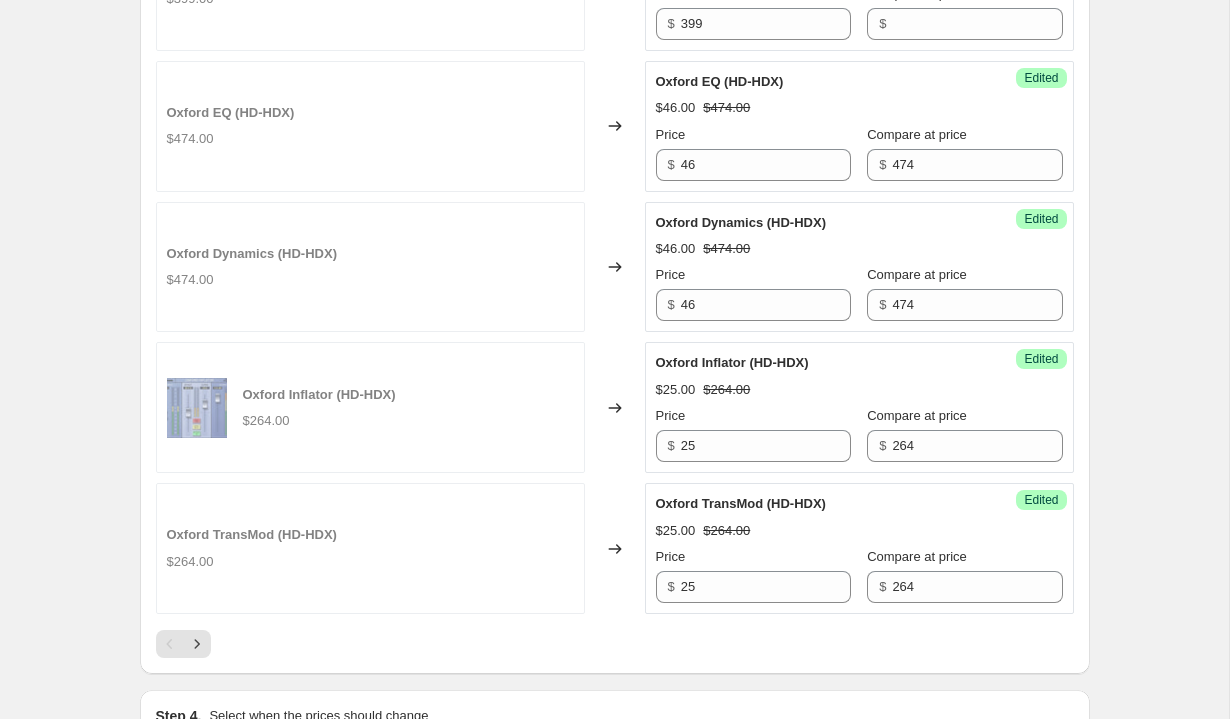 click on "Compare at price" at bounding box center (917, 557) 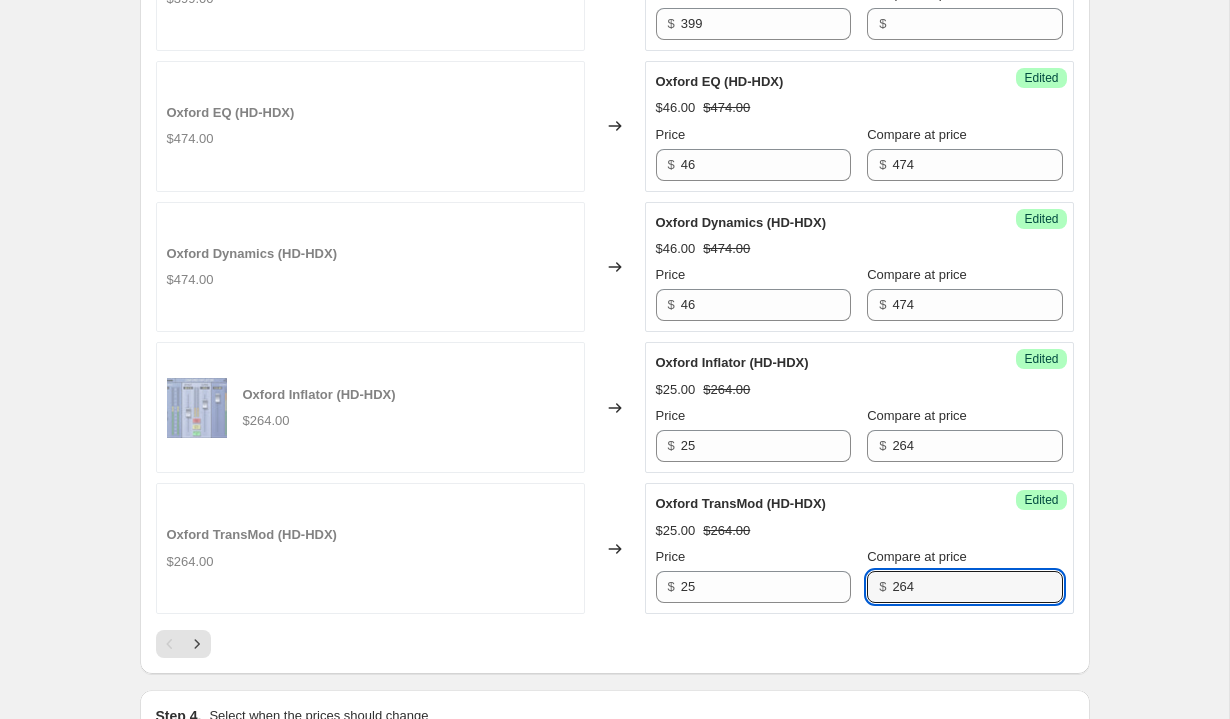 click on "264" at bounding box center [977, 587] 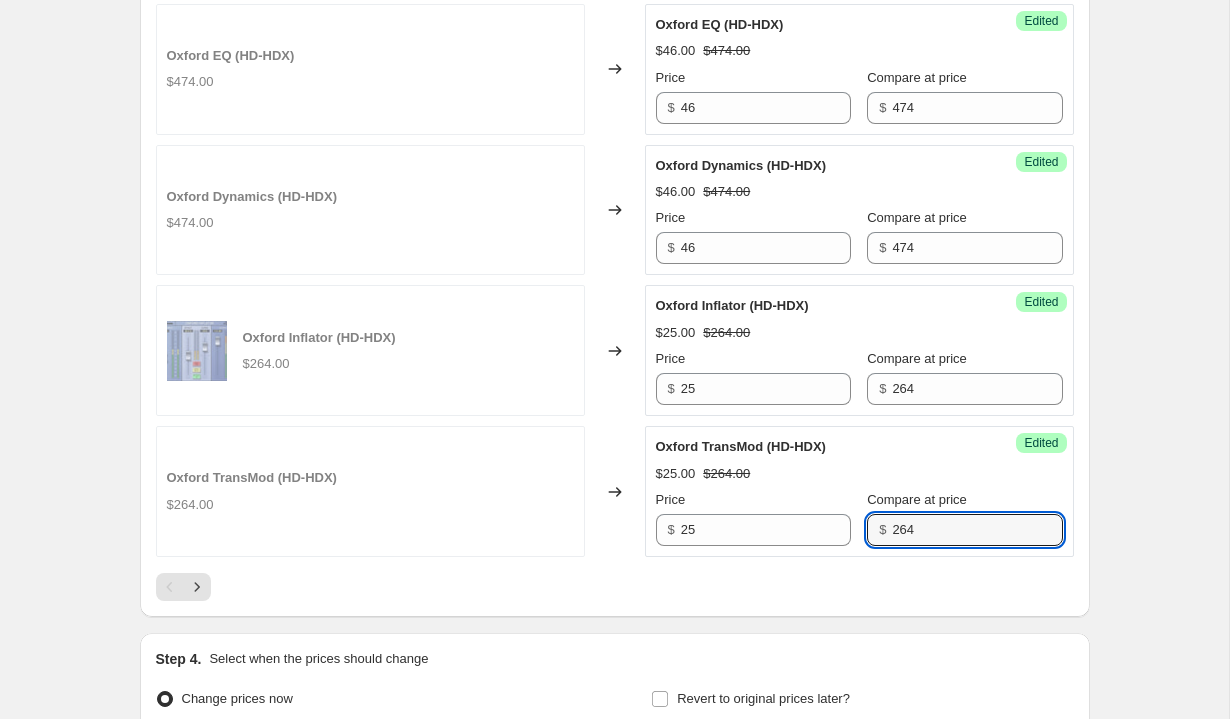 click on "Sonnox Elite (HD-HDX) $1592.00 Changed to Success Edited Sonnox Elite (HD-HDX) $159.00 $1592.00 Price $ 159 Compare at price $ 1592 Sonnox Essential (HD-HDX) $1208.00 Changed to Success Edited Sonnox Essential (HD-HDX) $120.00 $1208.00 Price $ 120 Compare at price $ 1208 Sonnox Enhance (HD-HDX) $695.00 Changed to Success Edited Sonnox Enhance (HD-HDX) $69.00 $695.00 Price $ 69 Compare at price $ 695 Sonnox Broadcast (HD-HDX) $1205.00 Changed to Success Edited Sonnox Broadcast (HD-HDX) $120.00 $1205.00 Price $ 120 Compare at price $ 1205 Sonnox Post (HD-HDX) $1701.00 Changed to Unedited Sonnox Post (HD-HDX) $1701.00 Price $ 1701 Compare at price $ Oxford EQ (Native) $271.00 Changed to Success Edited Oxford EQ (Native) $26.00 $271.00 Price $ 26 Compare at price $ 271 Oxford Dynamics (Native) $271.00 Changed to Success Edited Oxford Dynamics (Native) $26.00 $271.00 Price $ 26 Compare at price $ 271 Oxford Inflator (Native) $156.00 Changed to Success Edited Oxford Inflator (Native) $15.00 $156.00 Price $ 15 $ 156" at bounding box center (615, -824) 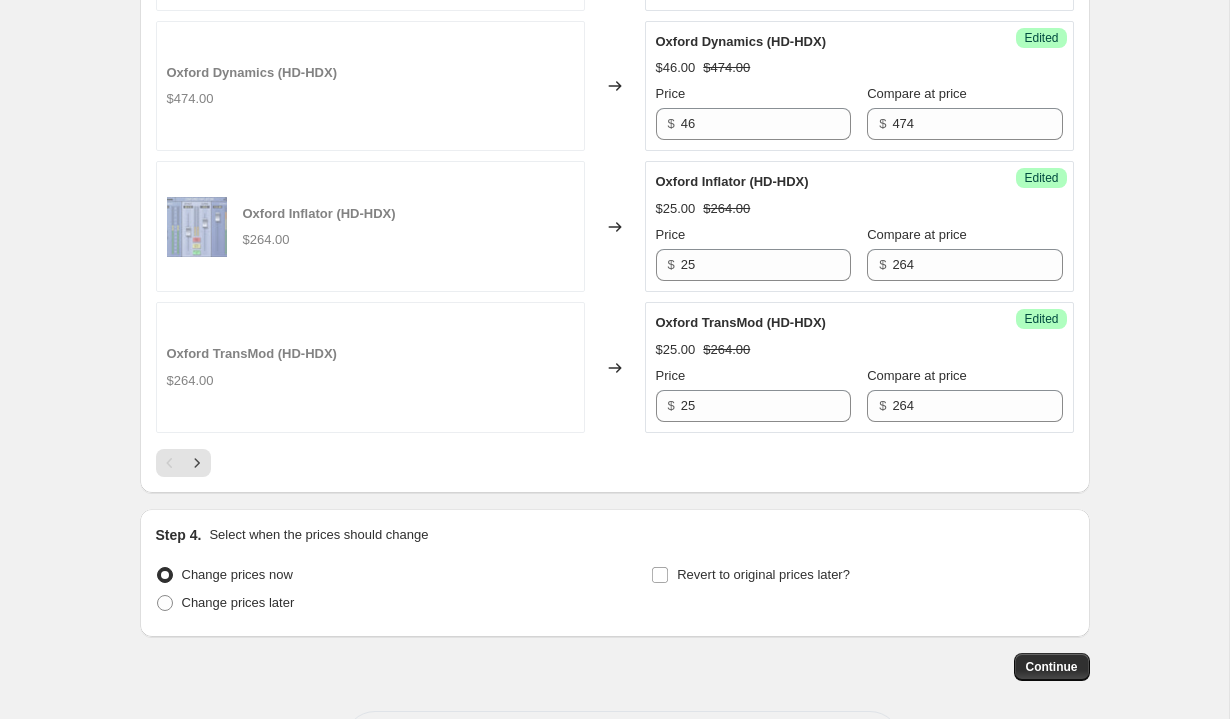 scroll, scrollTop: 3308, scrollLeft: 0, axis: vertical 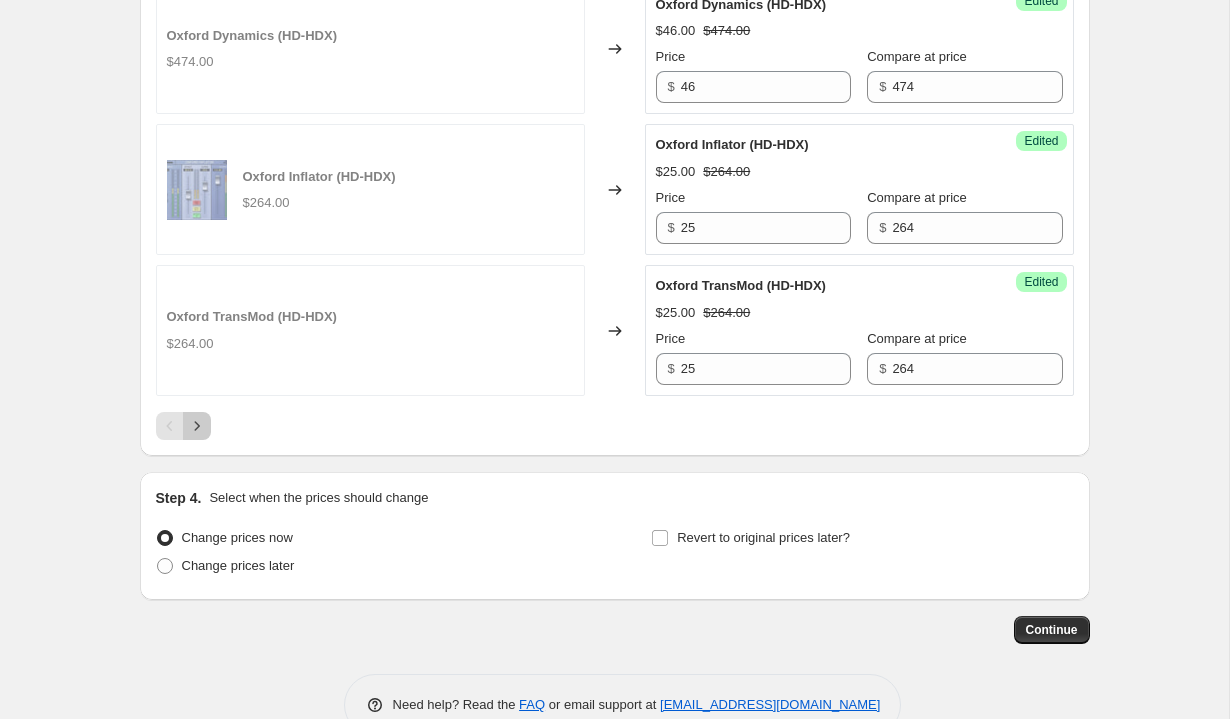 click at bounding box center [197, 426] 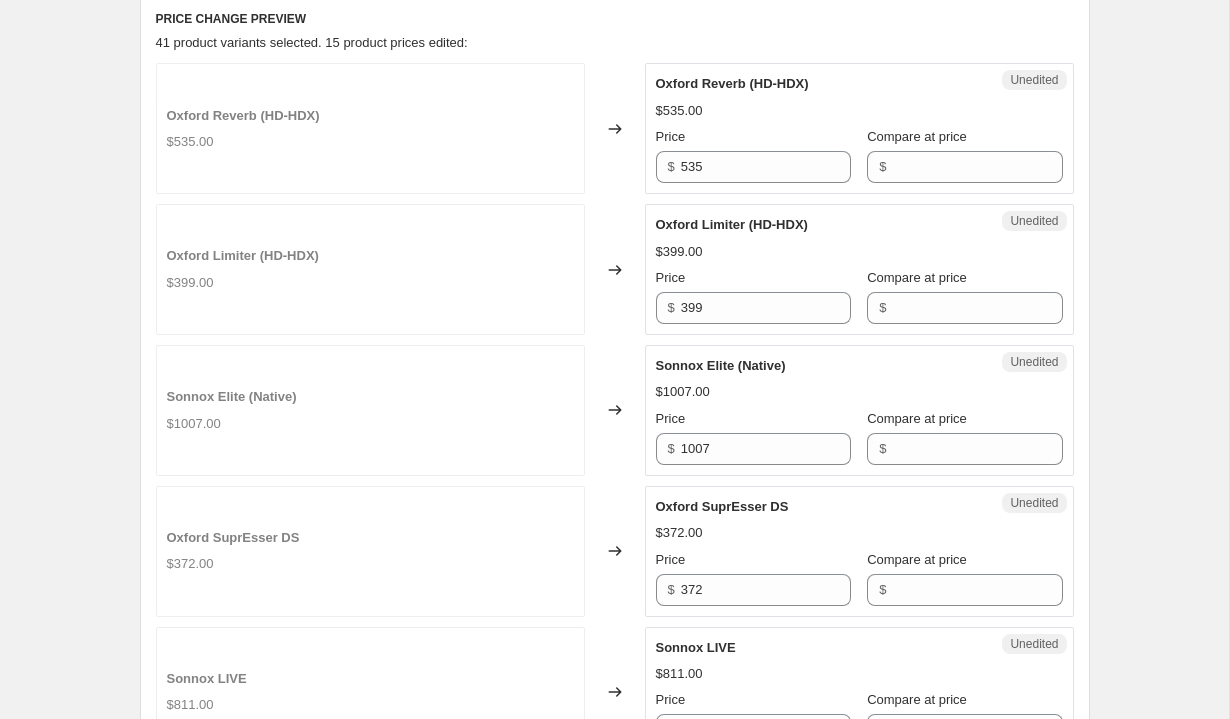 scroll, scrollTop: 832, scrollLeft: 0, axis: vertical 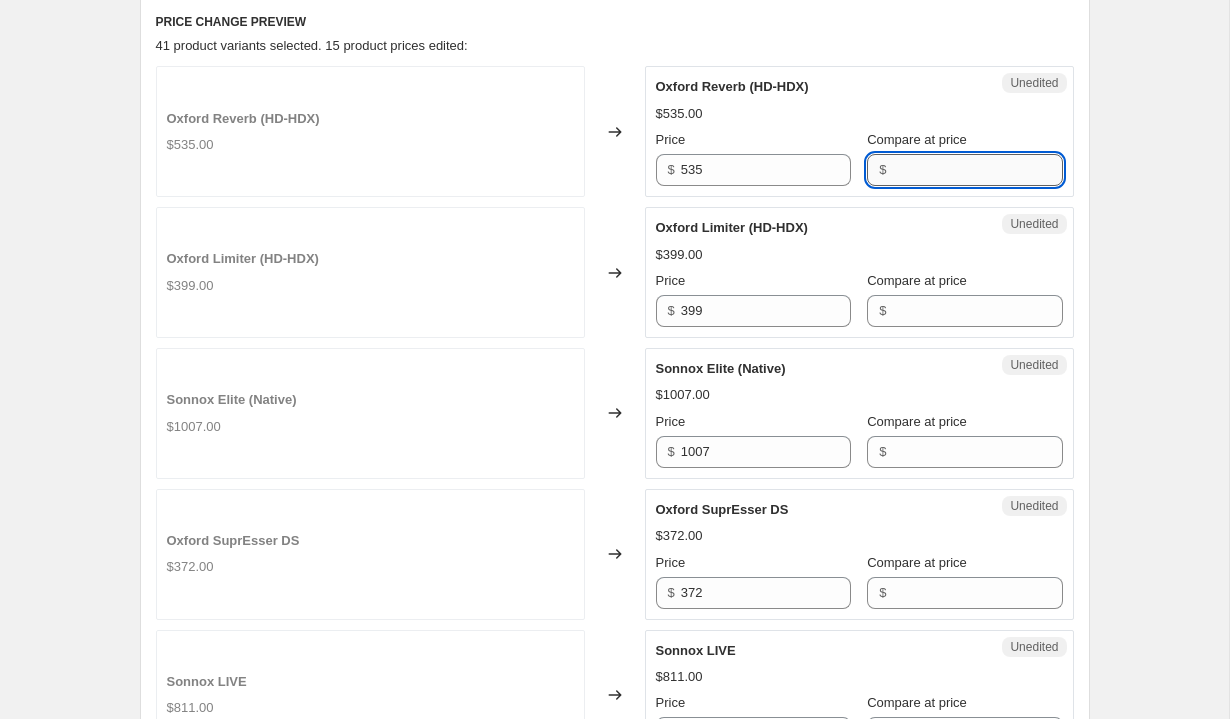 click on "Compare at price" at bounding box center (977, 170) 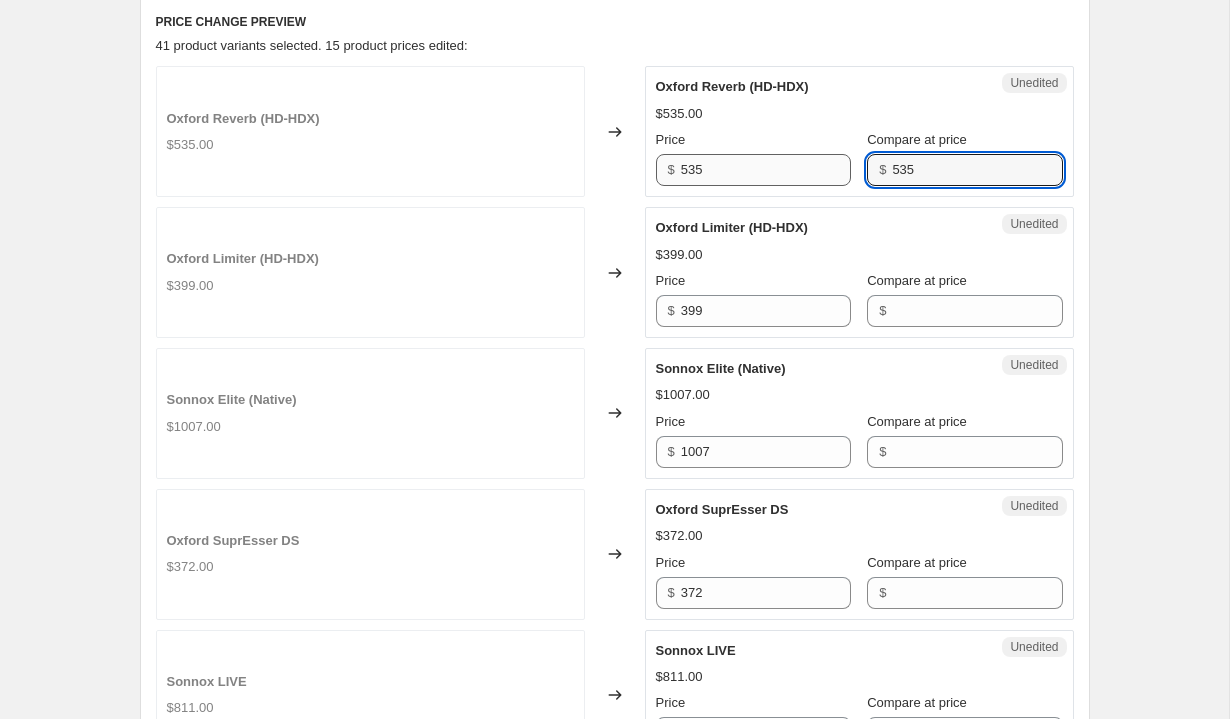 type on "535" 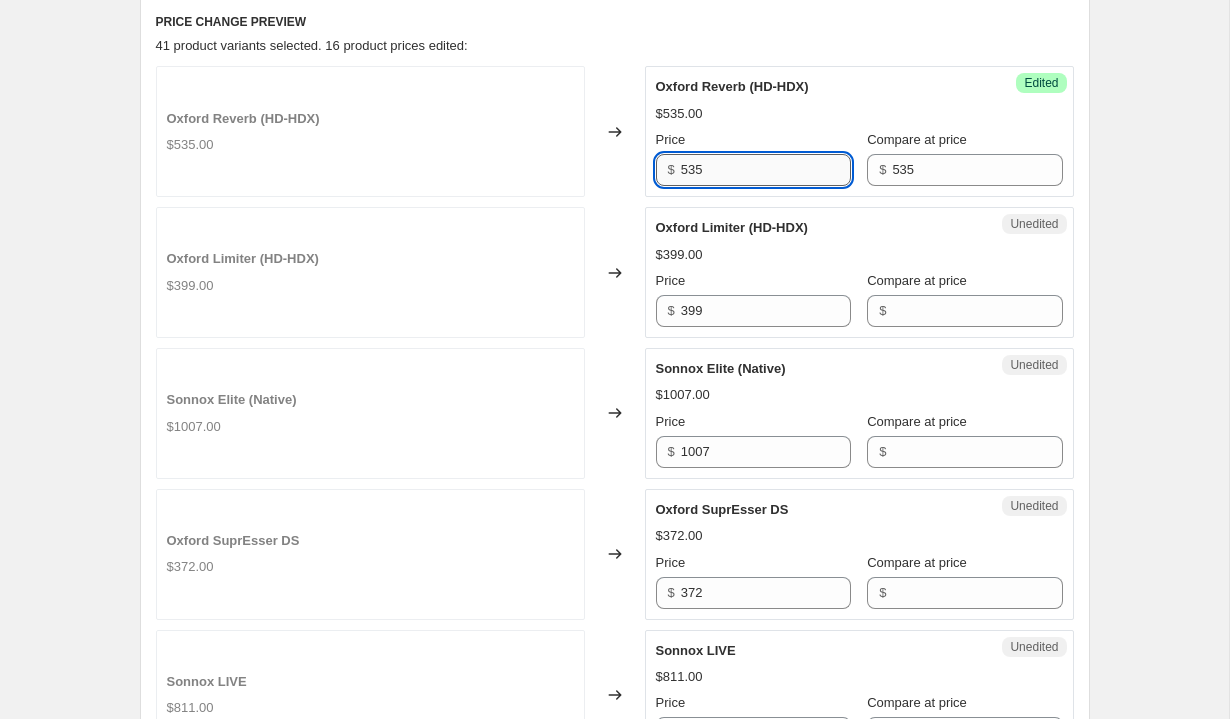 click on "535" at bounding box center (766, 170) 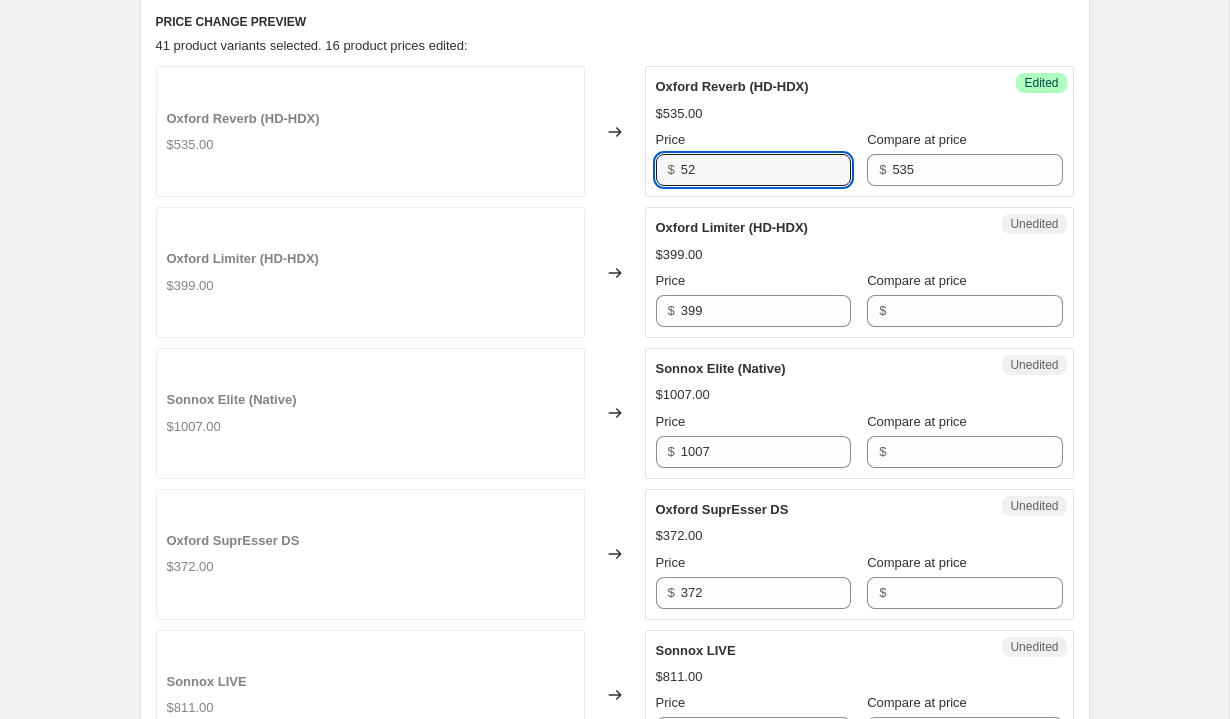 type on "52" 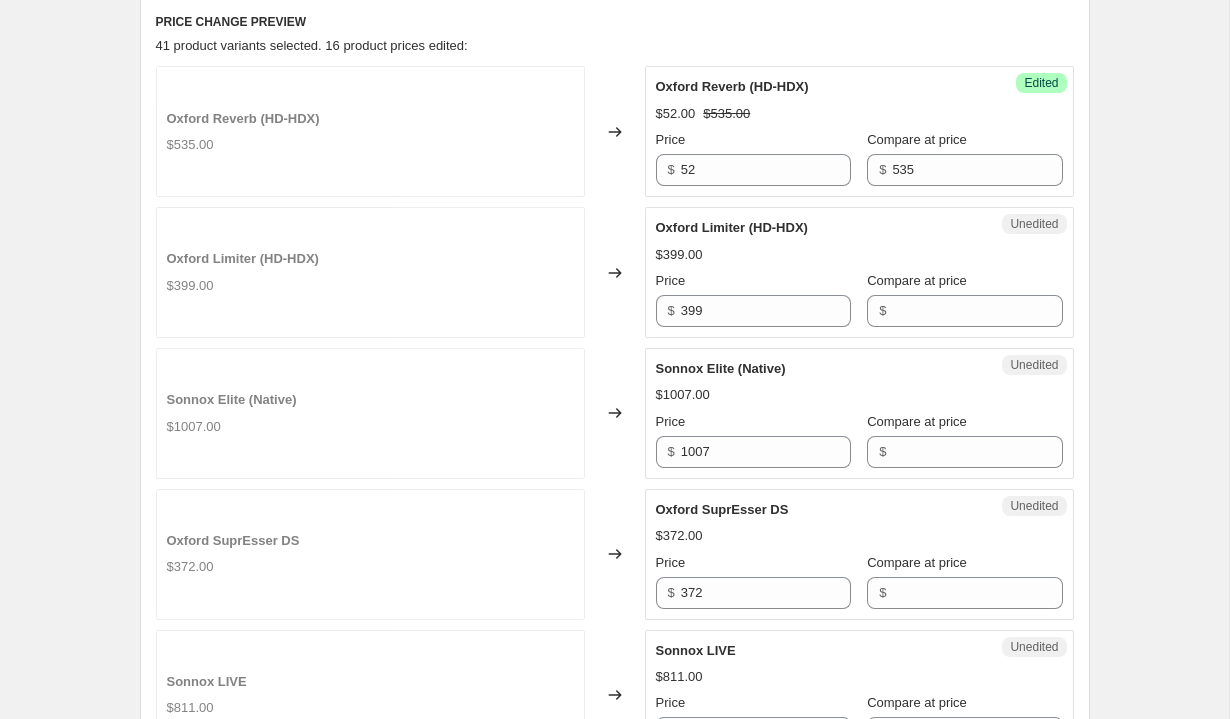 click on "$399.00" at bounding box center (859, 255) 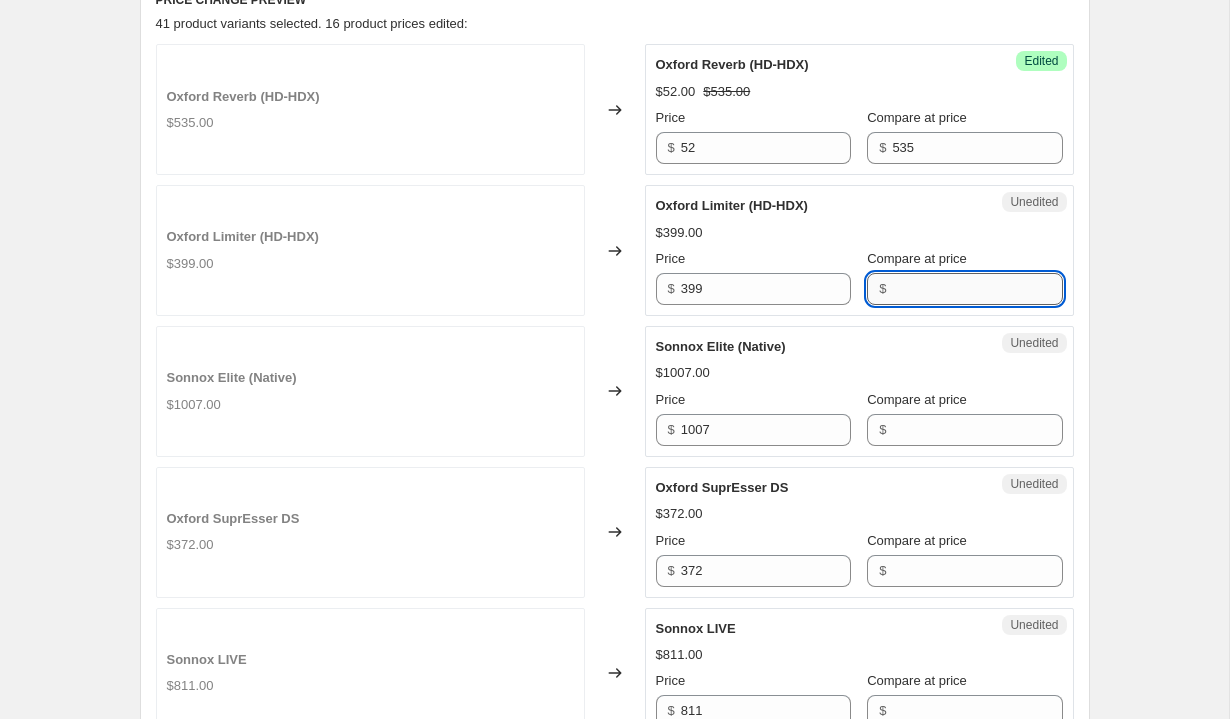 click on "Compare at price" at bounding box center (977, 289) 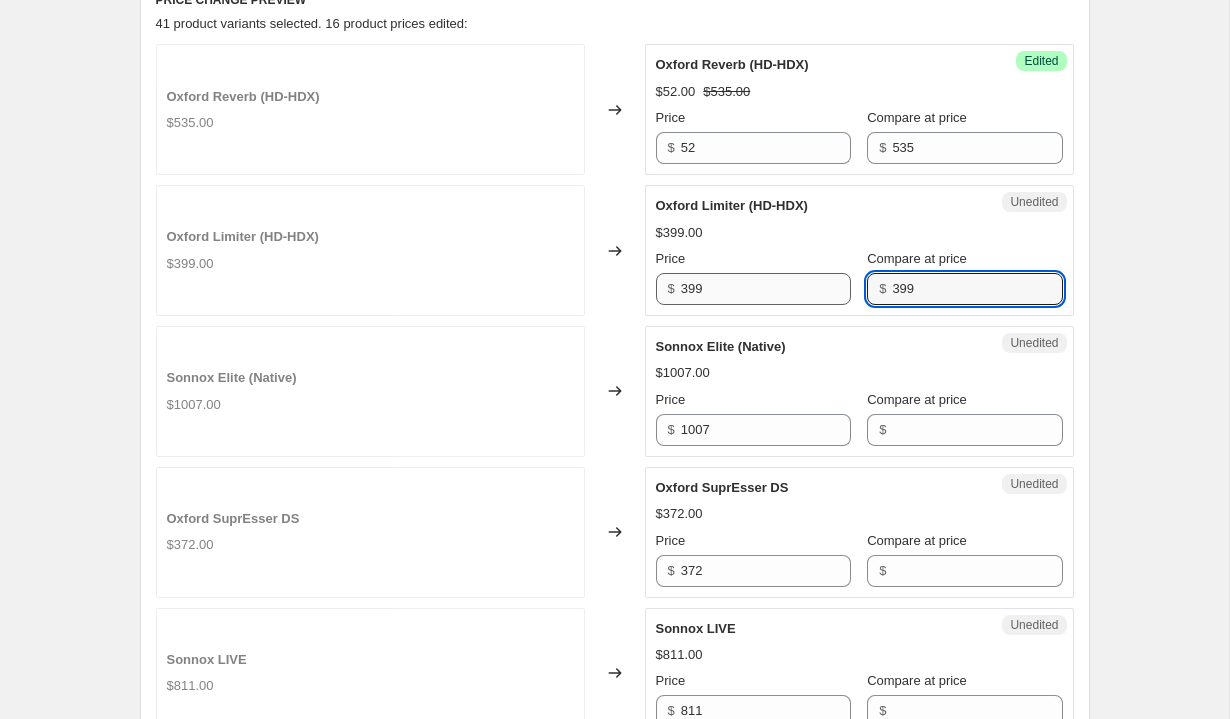 type on "399" 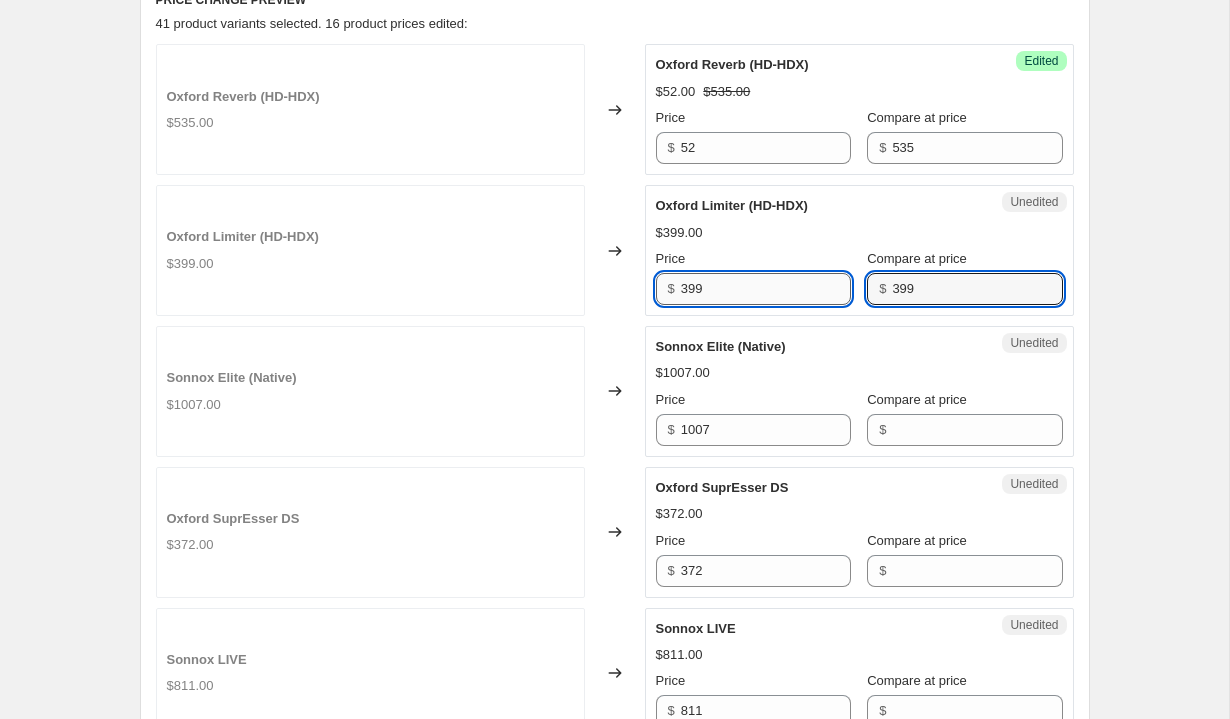 click on "399" at bounding box center [766, 289] 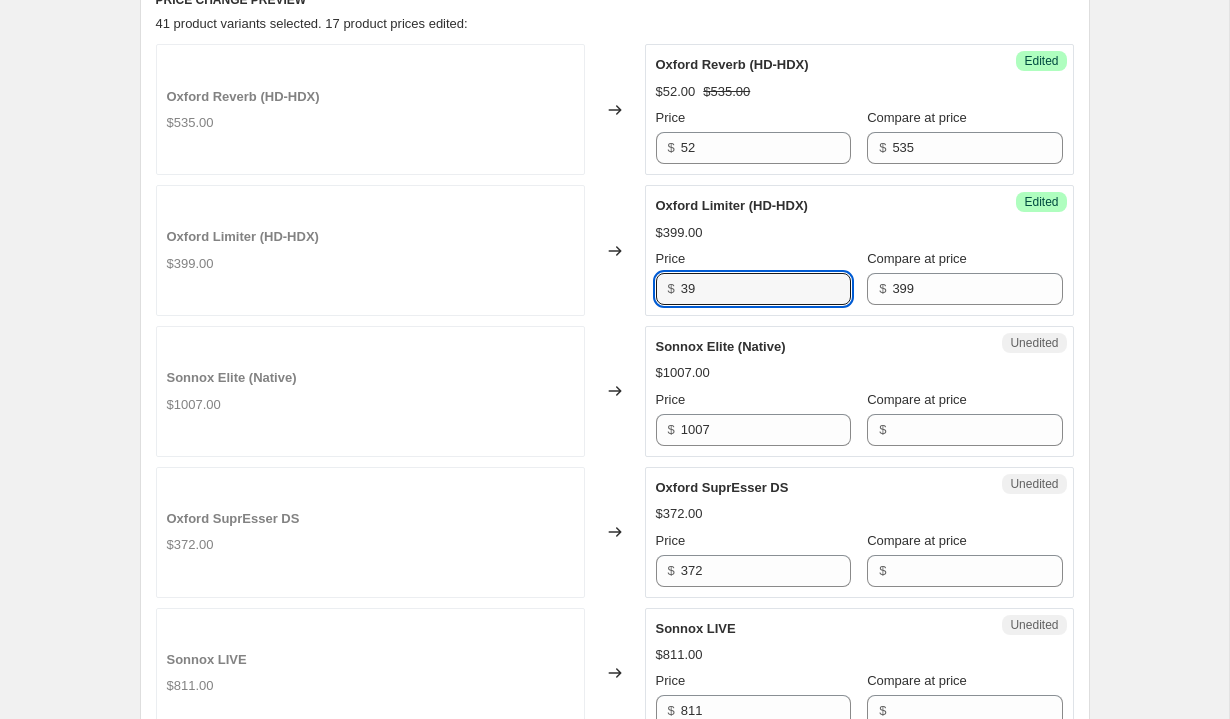 type on "39" 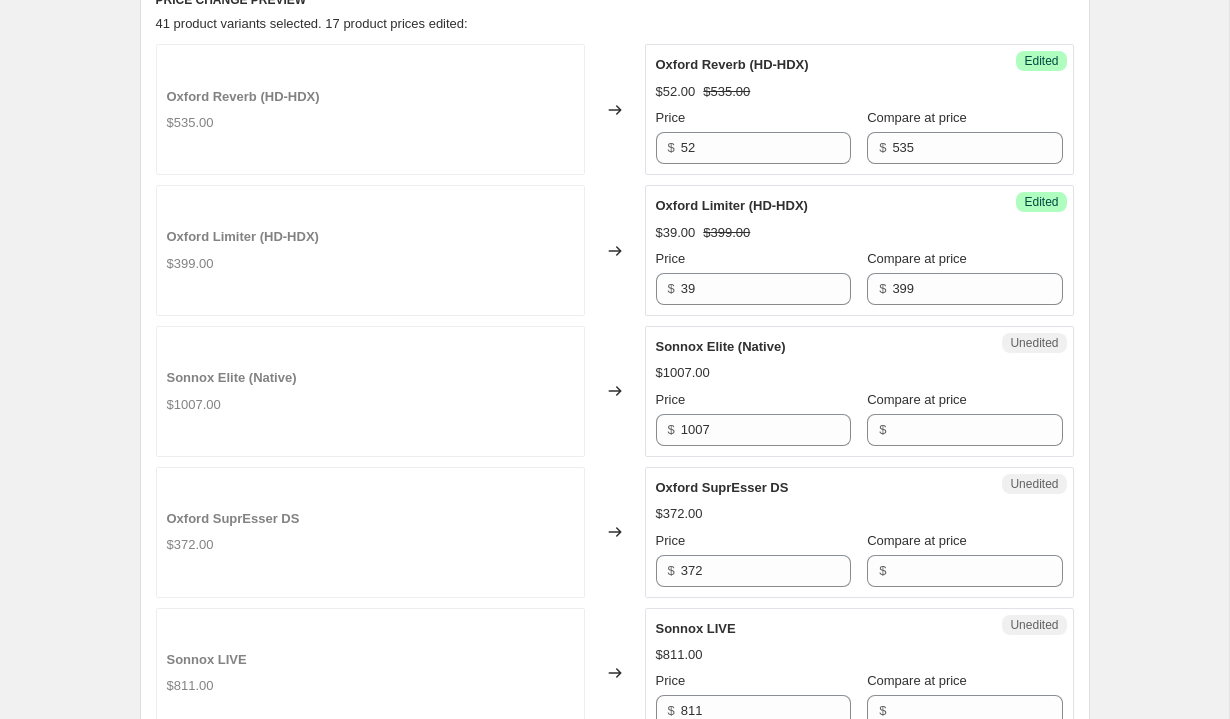 scroll, scrollTop: 992, scrollLeft: 0, axis: vertical 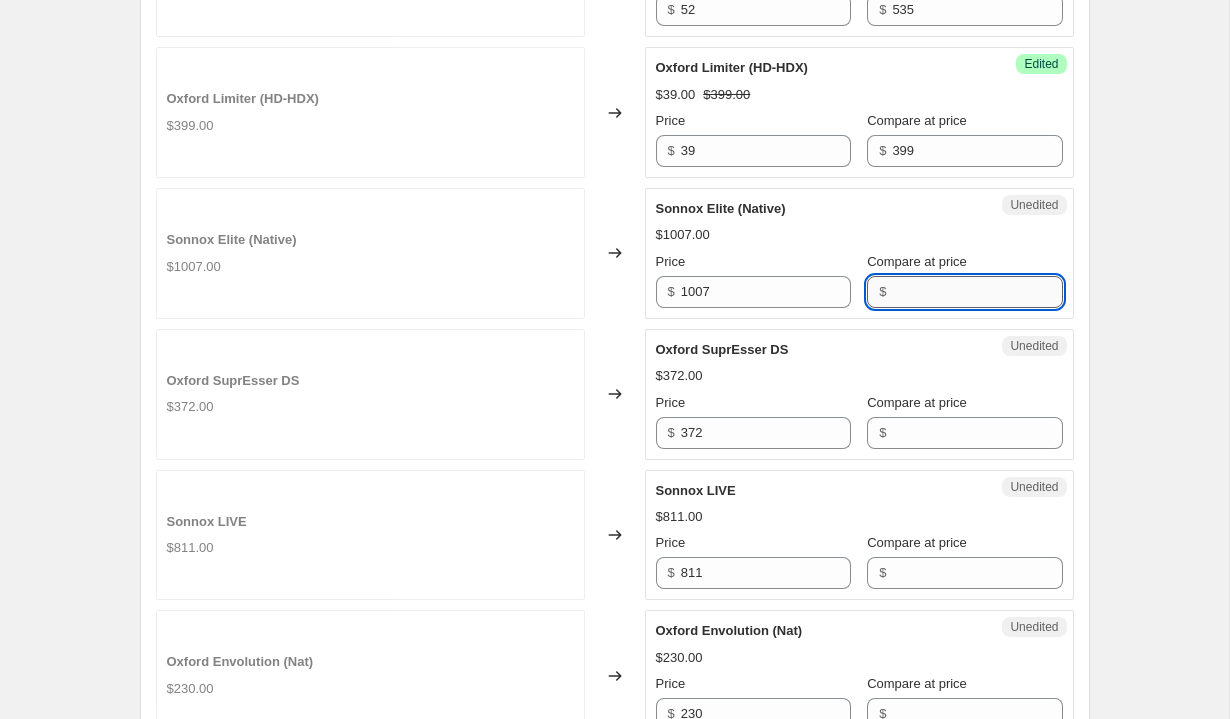 click on "Compare at price" at bounding box center (977, 292) 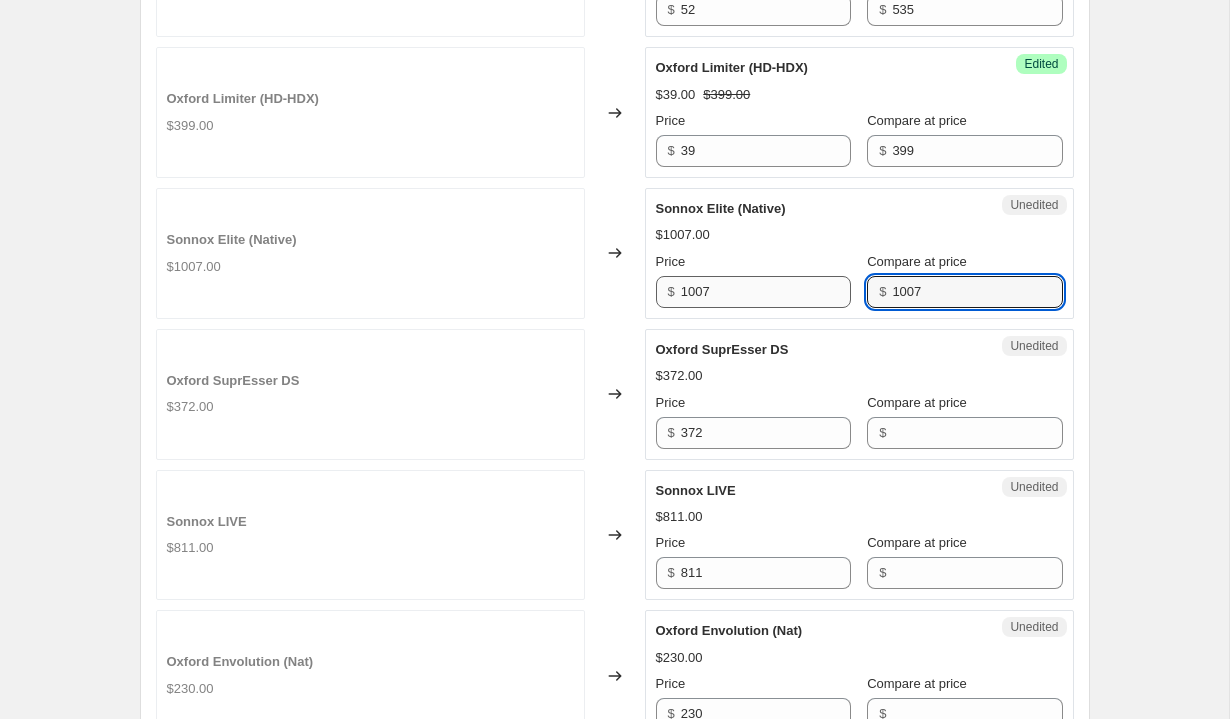 type on "1007" 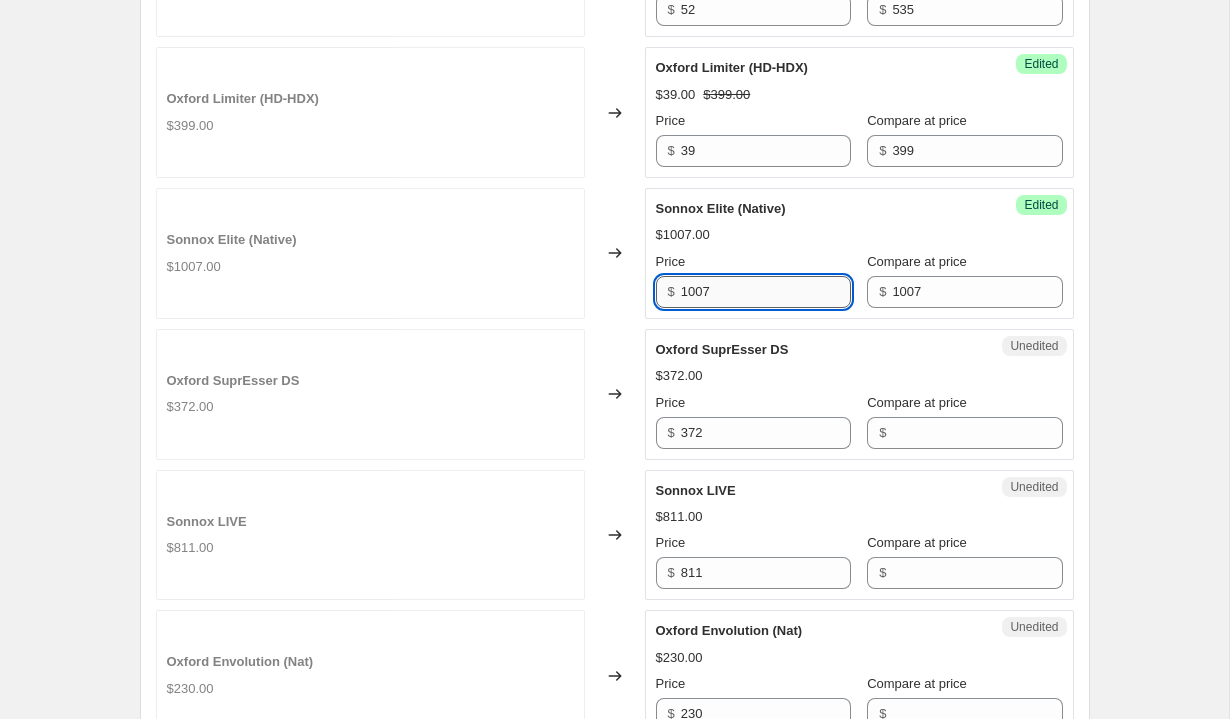 click on "1007" at bounding box center (766, 292) 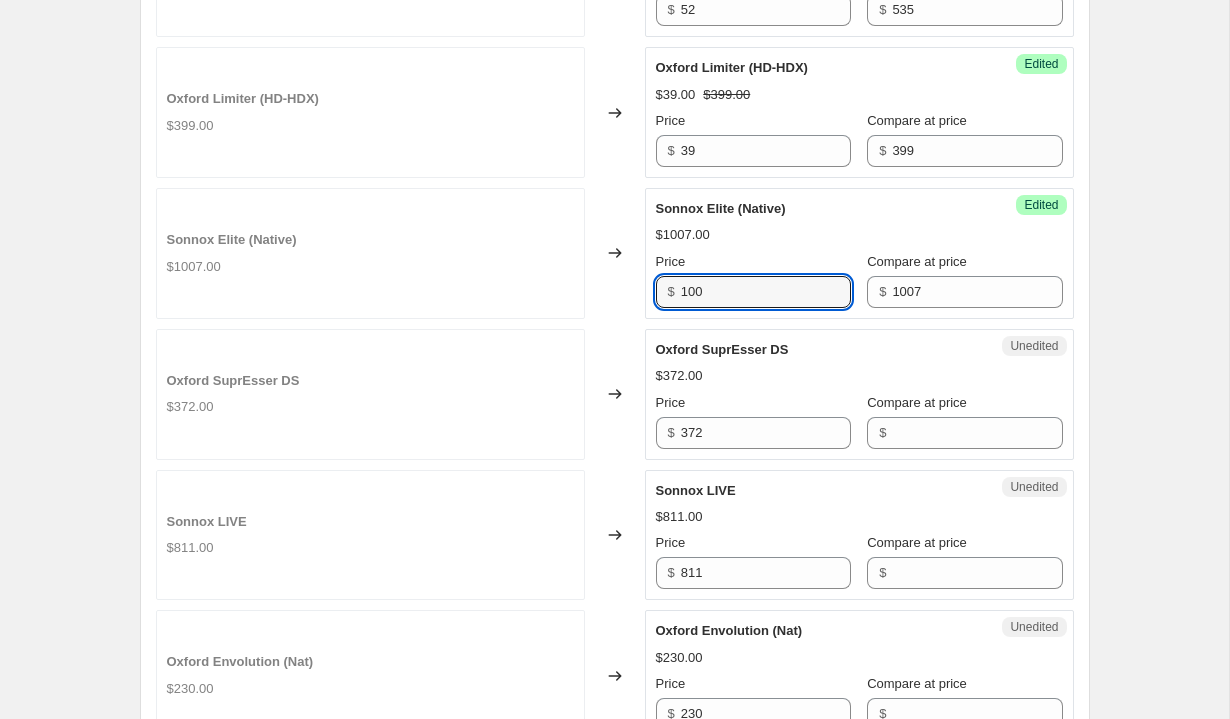 type on "100" 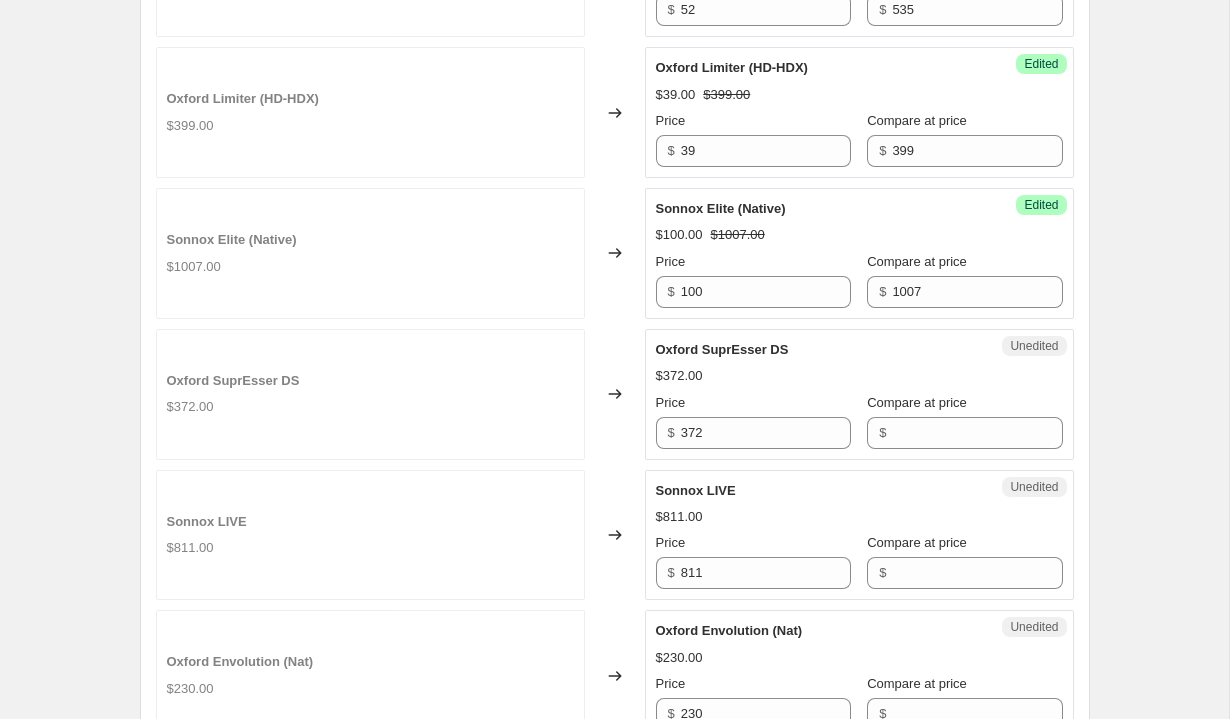 click on "Price" at bounding box center [753, 403] 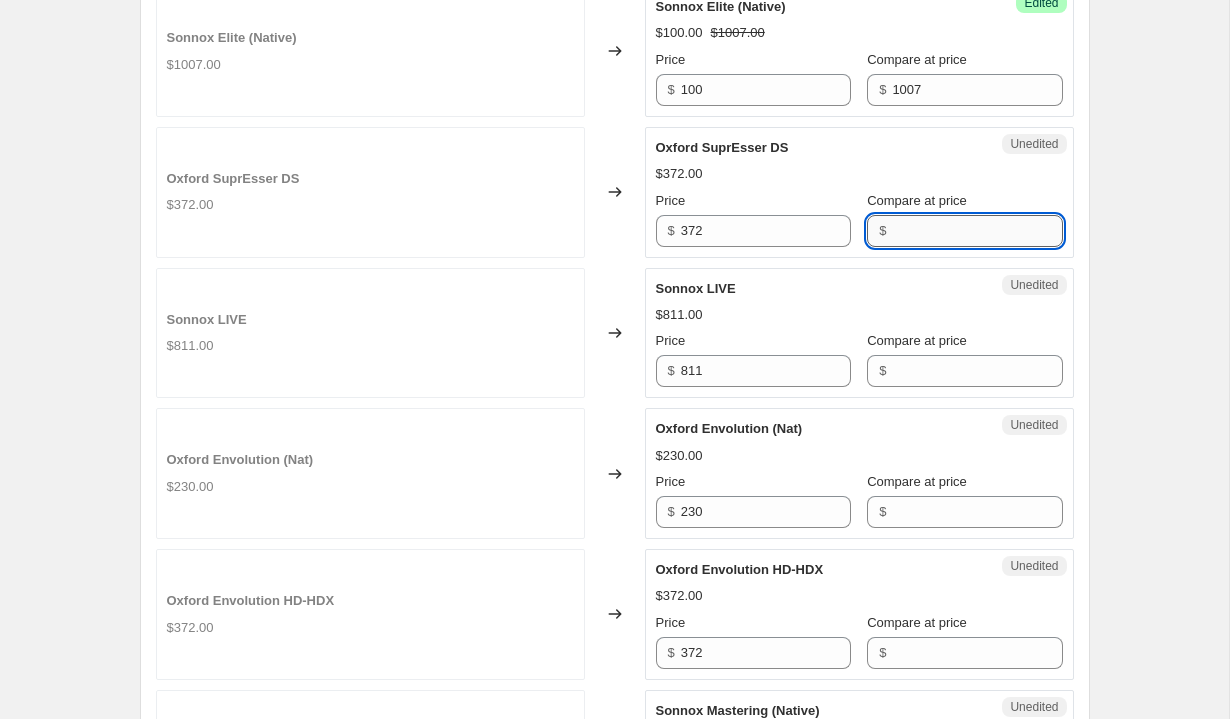 click on "Compare at price" at bounding box center (977, 231) 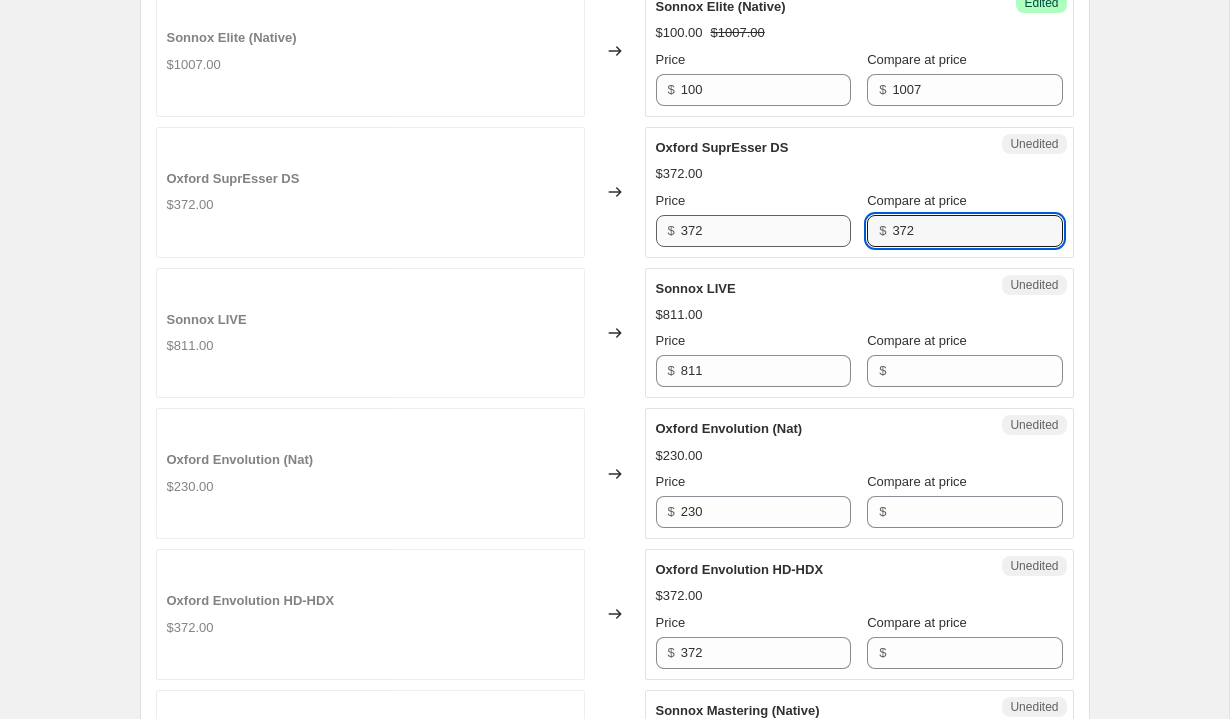 type on "372" 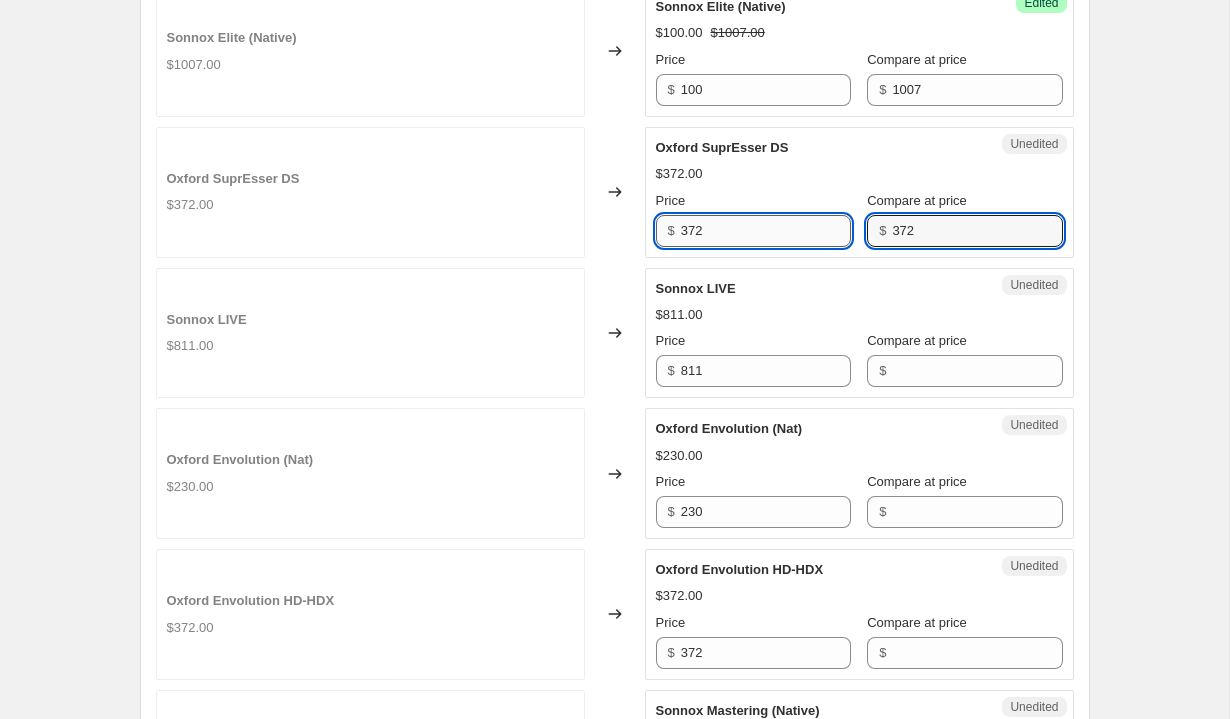 click on "372" at bounding box center (766, 231) 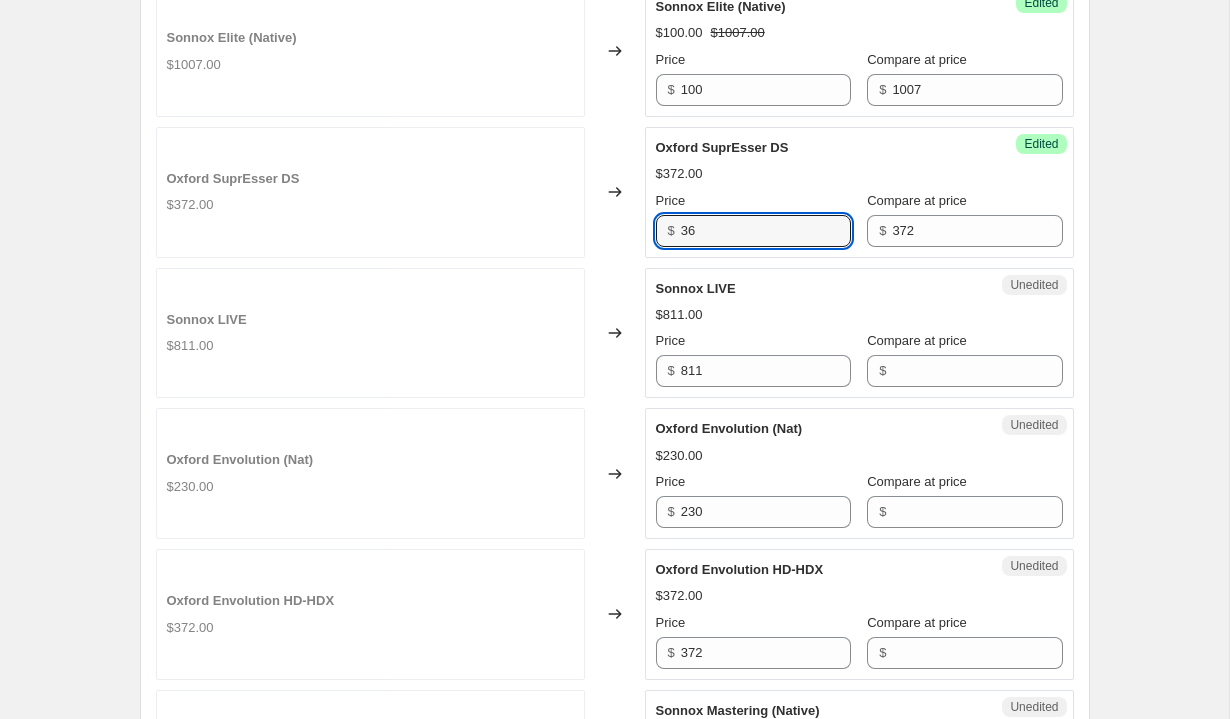 type on "36" 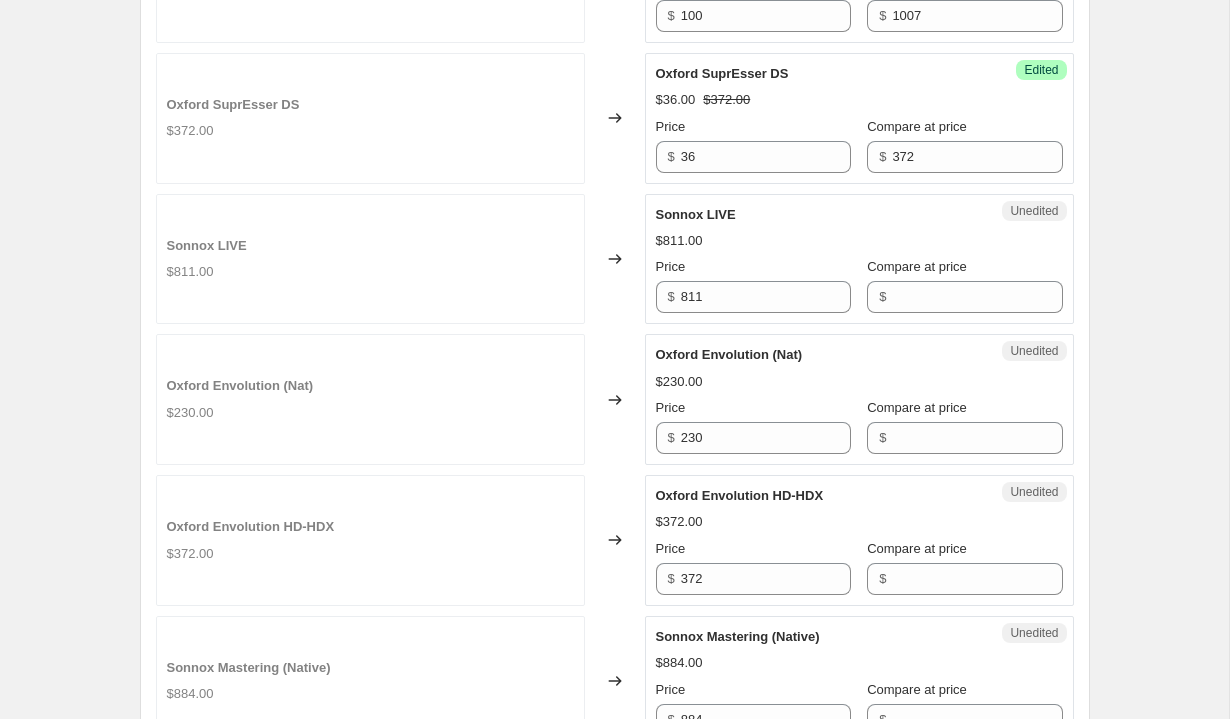 scroll, scrollTop: 1269, scrollLeft: 0, axis: vertical 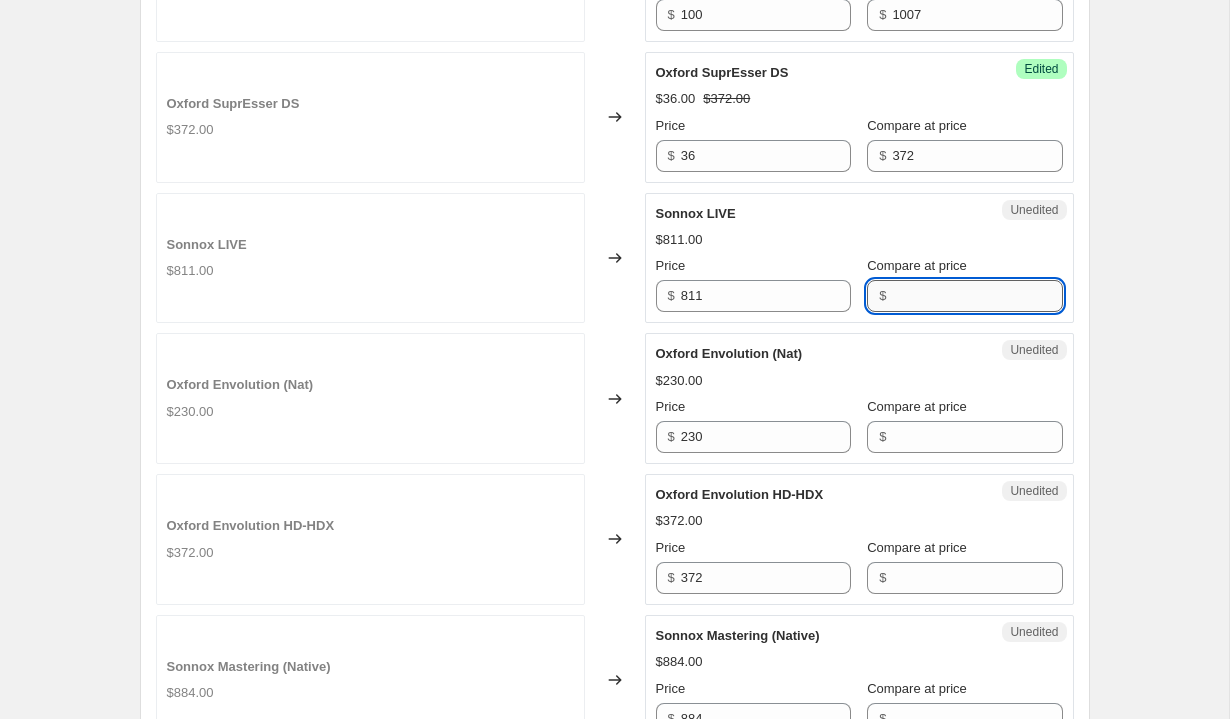 click on "Compare at price" at bounding box center [977, 296] 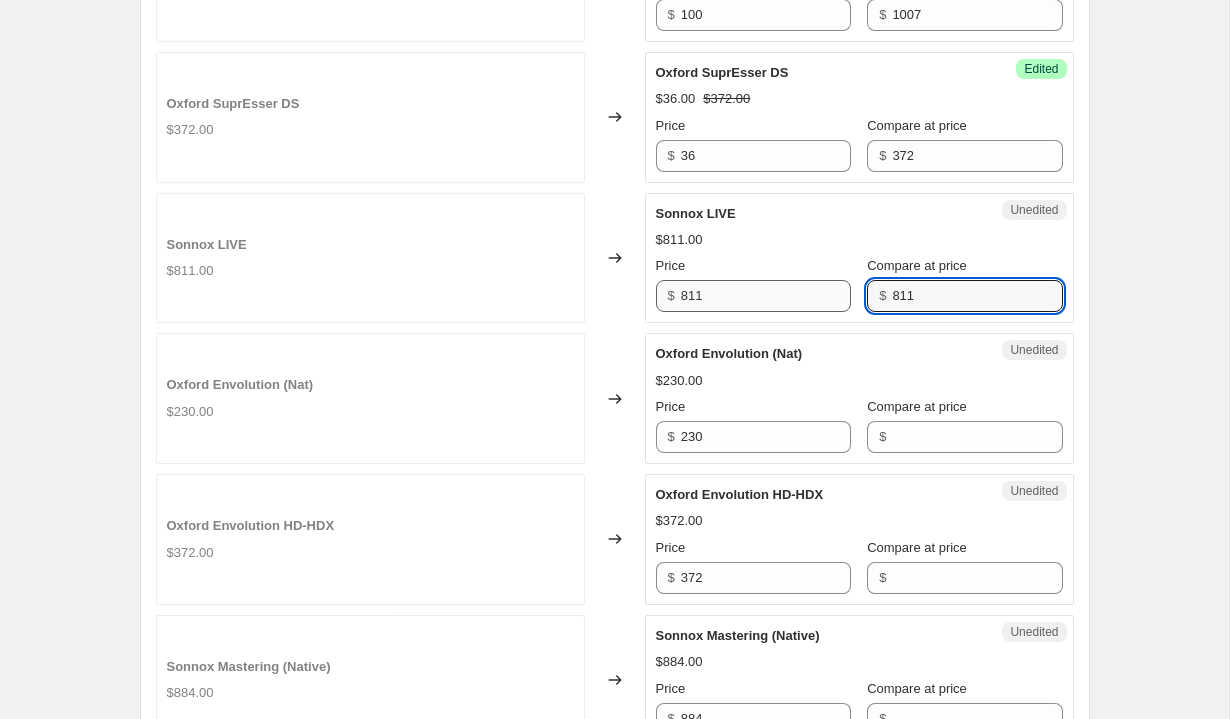 type on "811" 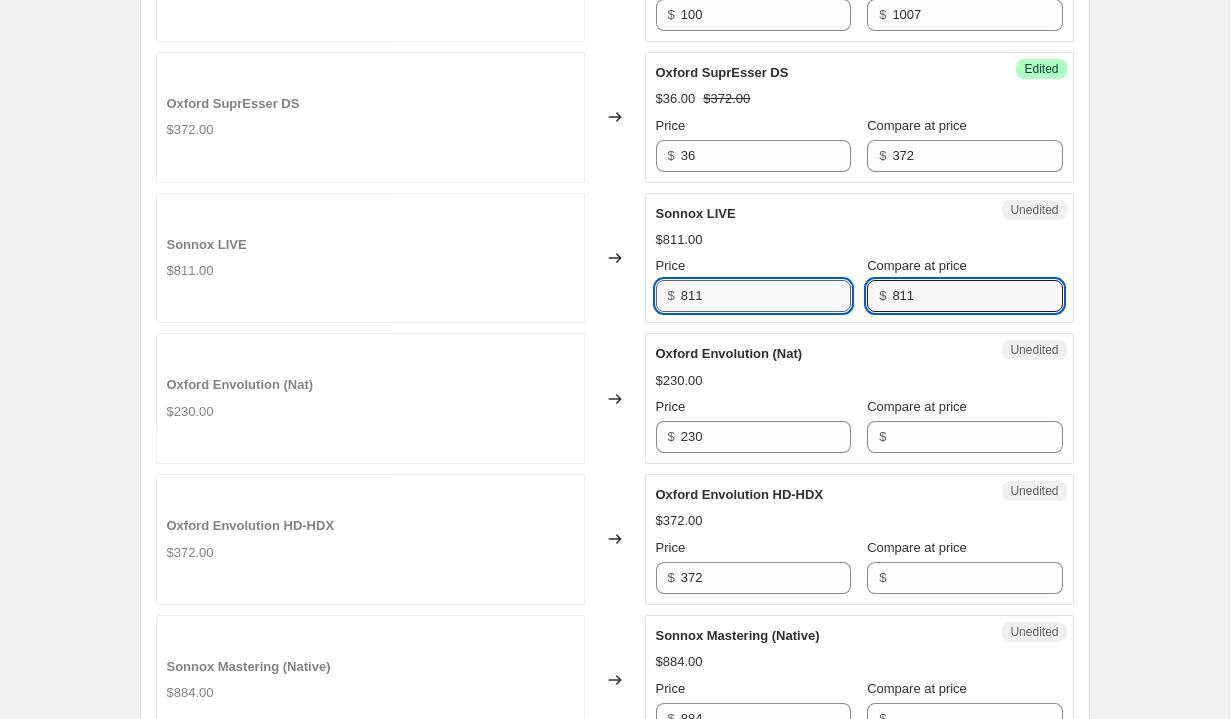 click on "811" at bounding box center (766, 296) 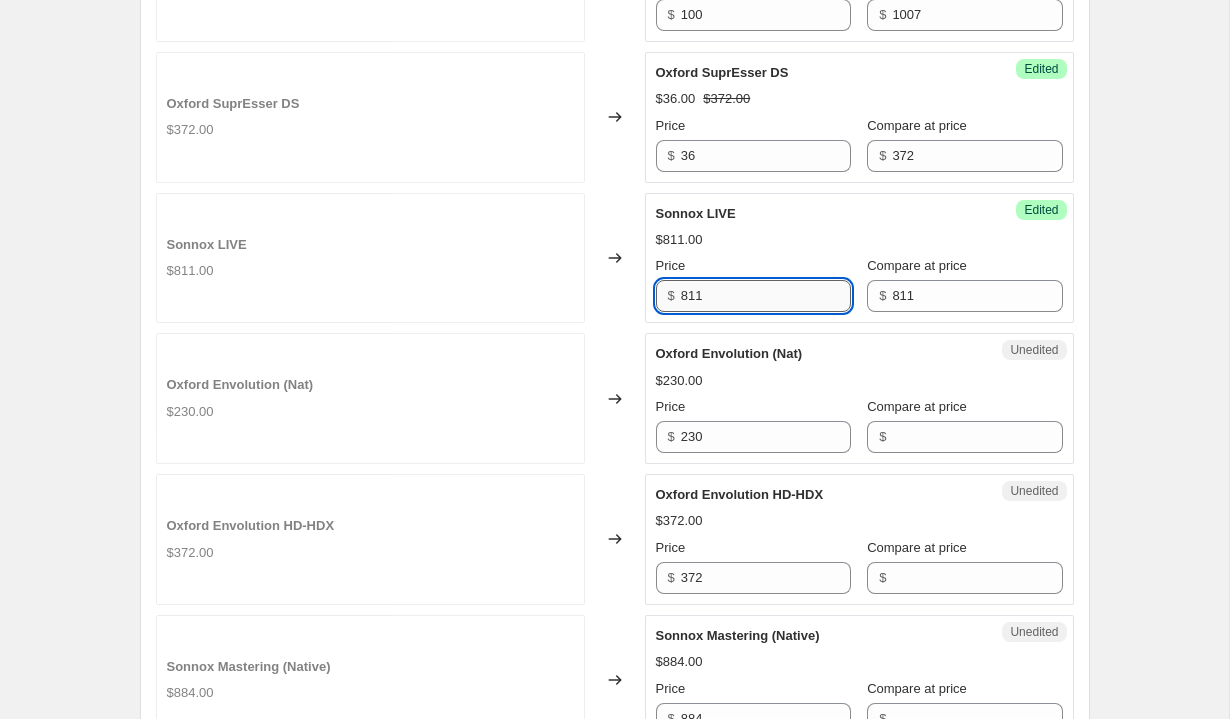 click on "811" at bounding box center [766, 296] 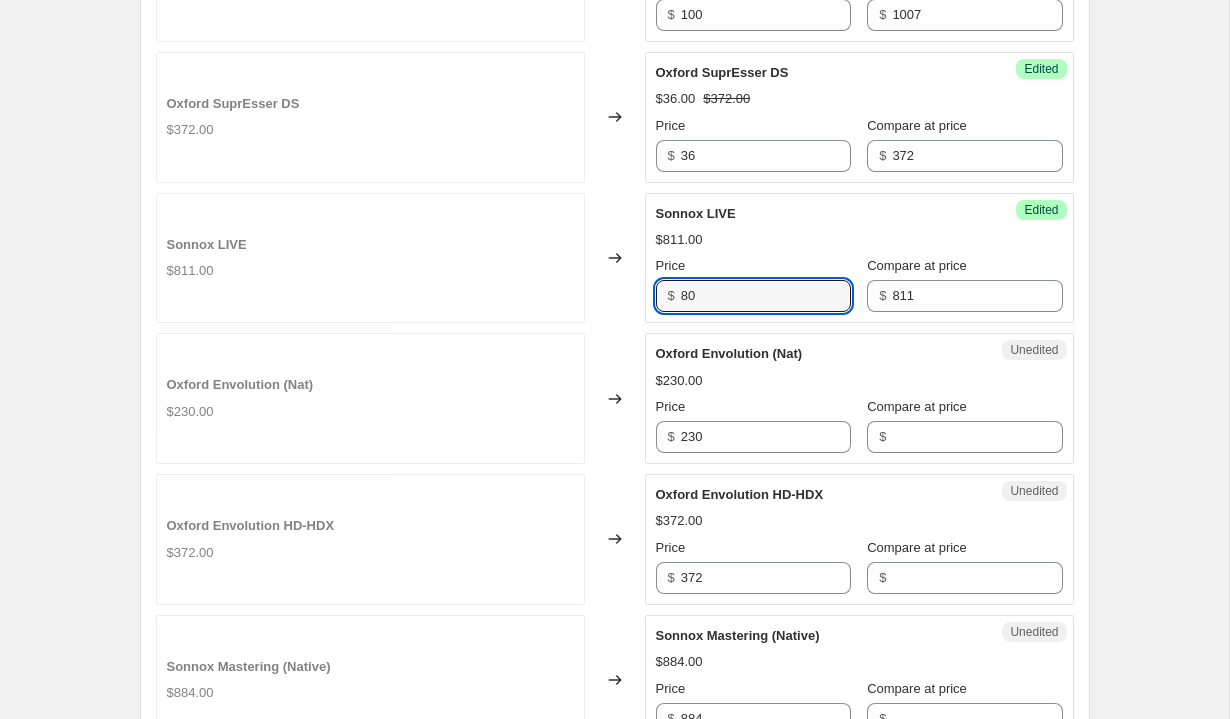 type on "80" 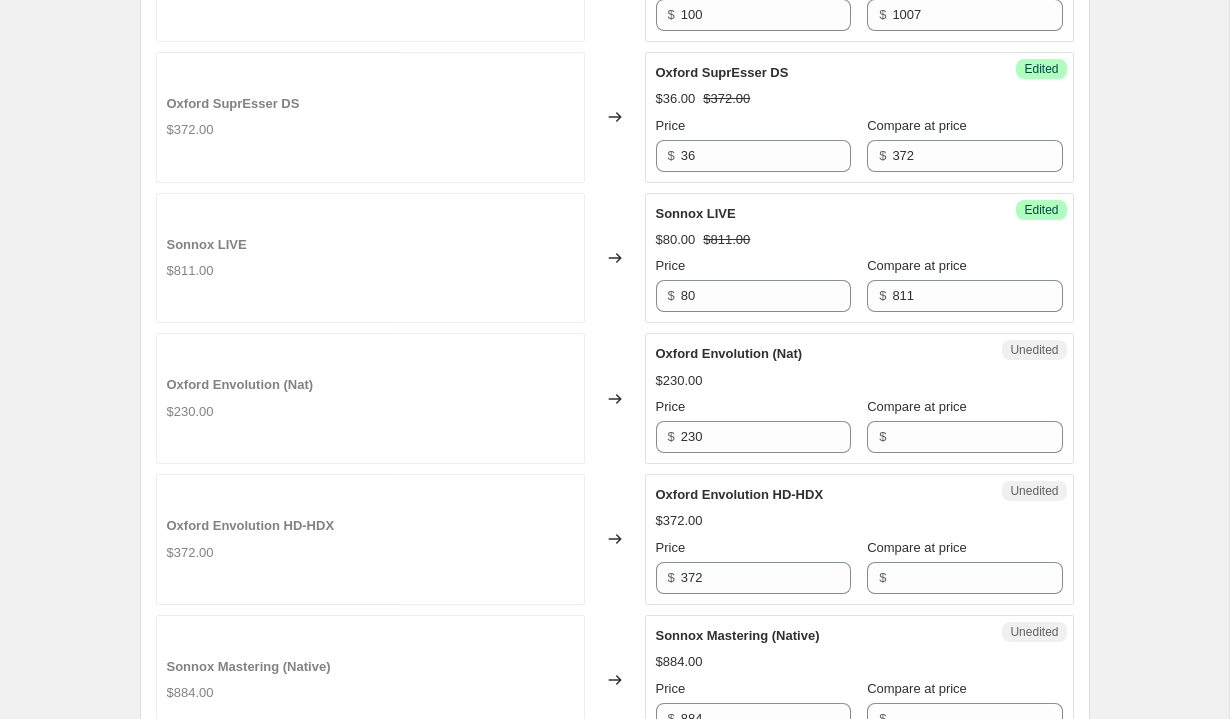 click on "Oxford Envolution (Nat)" at bounding box center [819, 354] 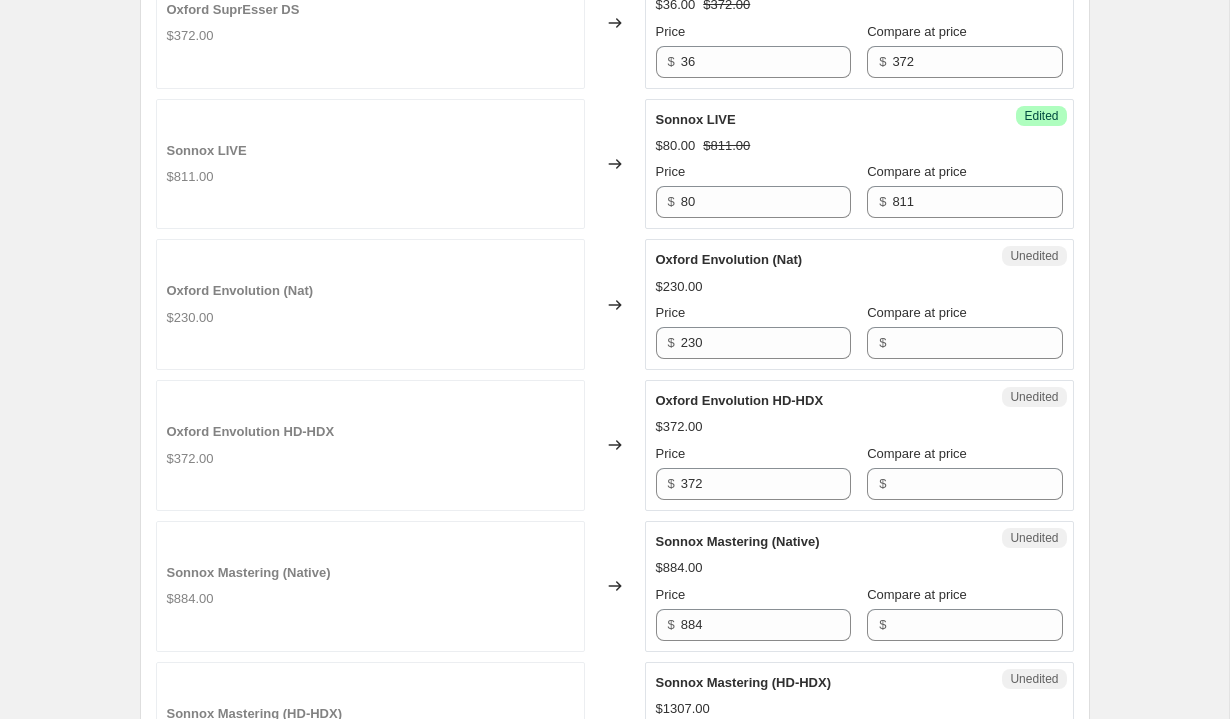 scroll, scrollTop: 1372, scrollLeft: 0, axis: vertical 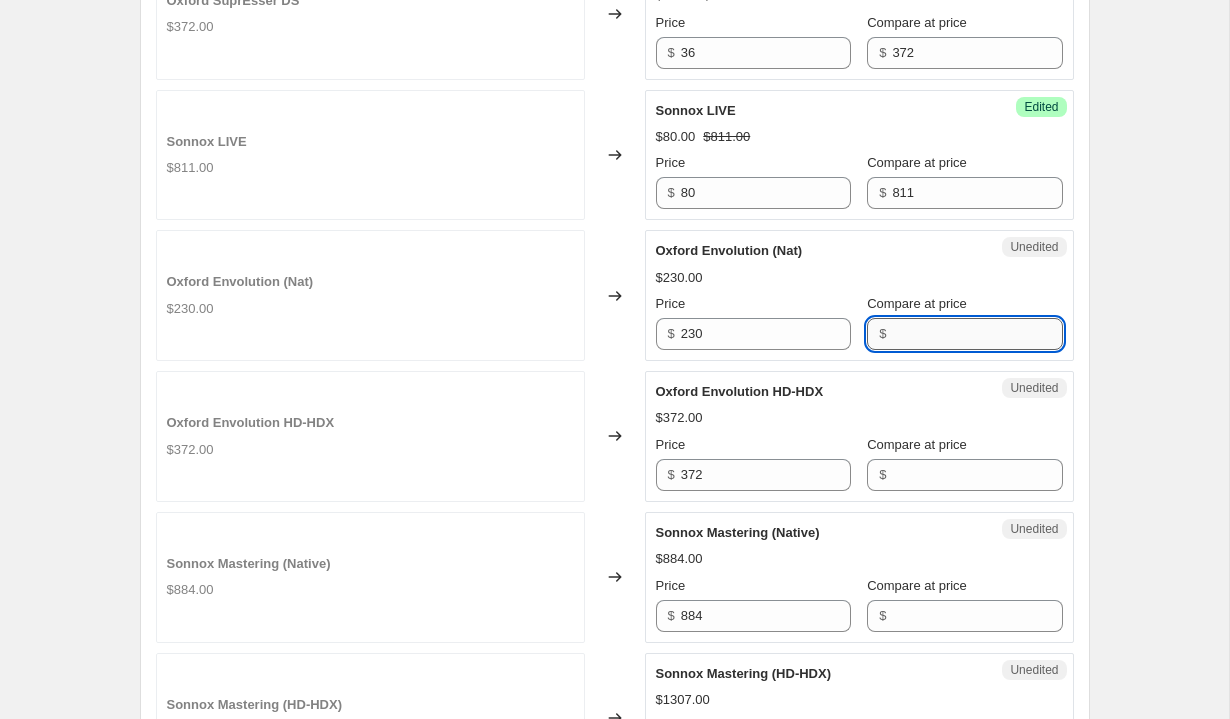 click on "Compare at price" at bounding box center (977, 334) 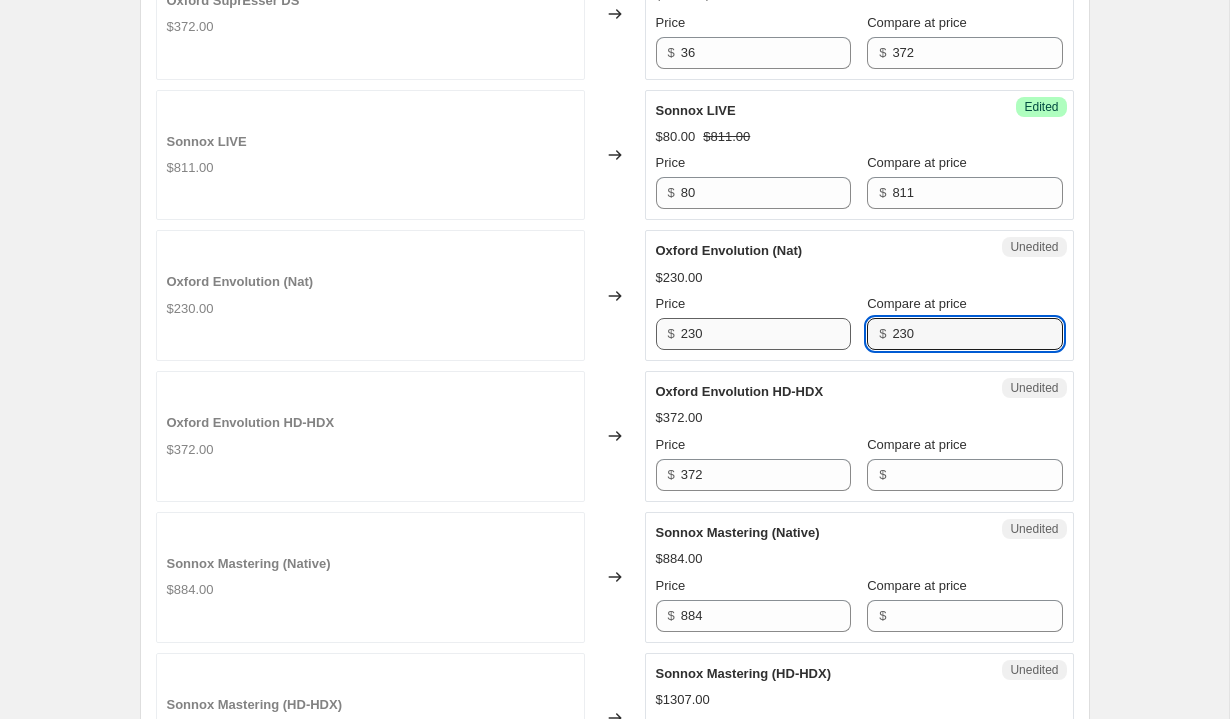 type on "230" 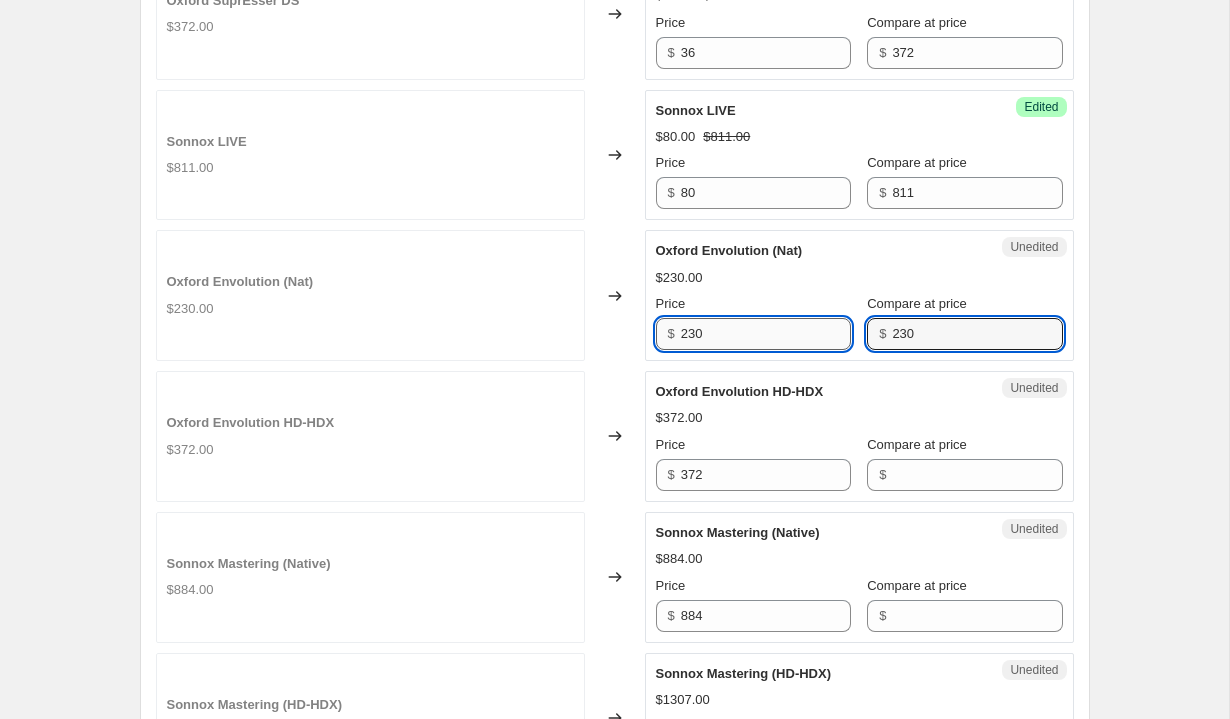 click on "230" at bounding box center [766, 334] 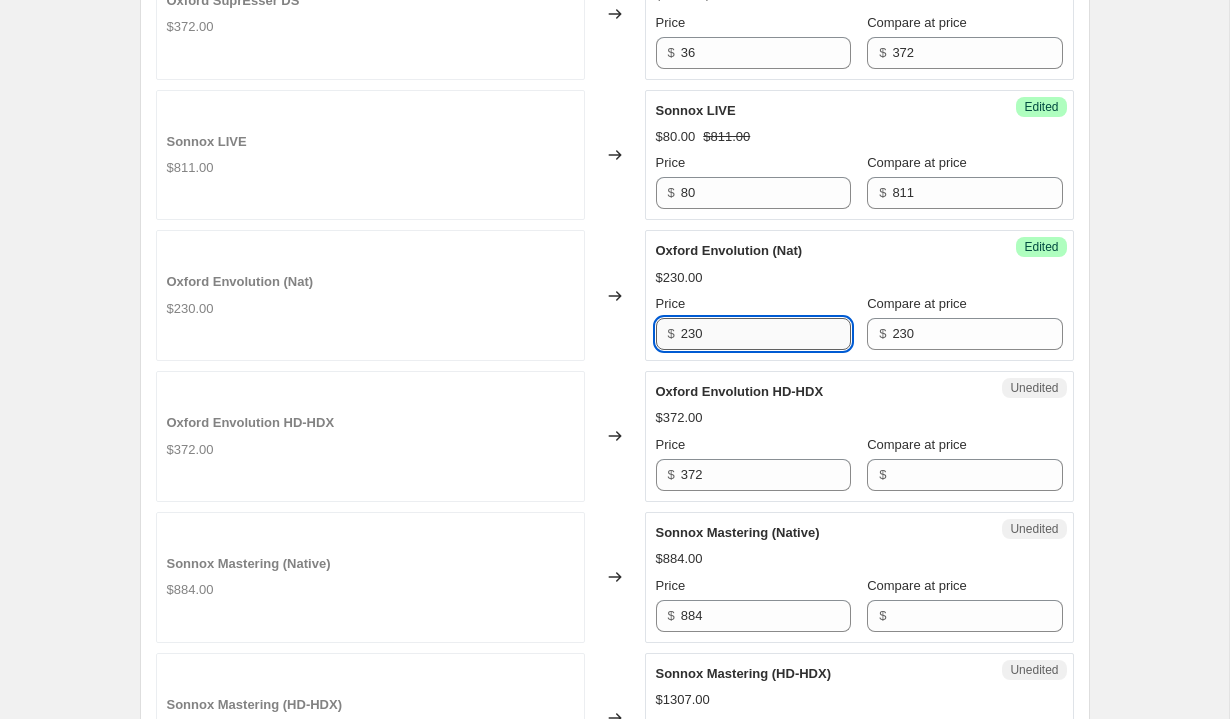 click on "230" at bounding box center [766, 334] 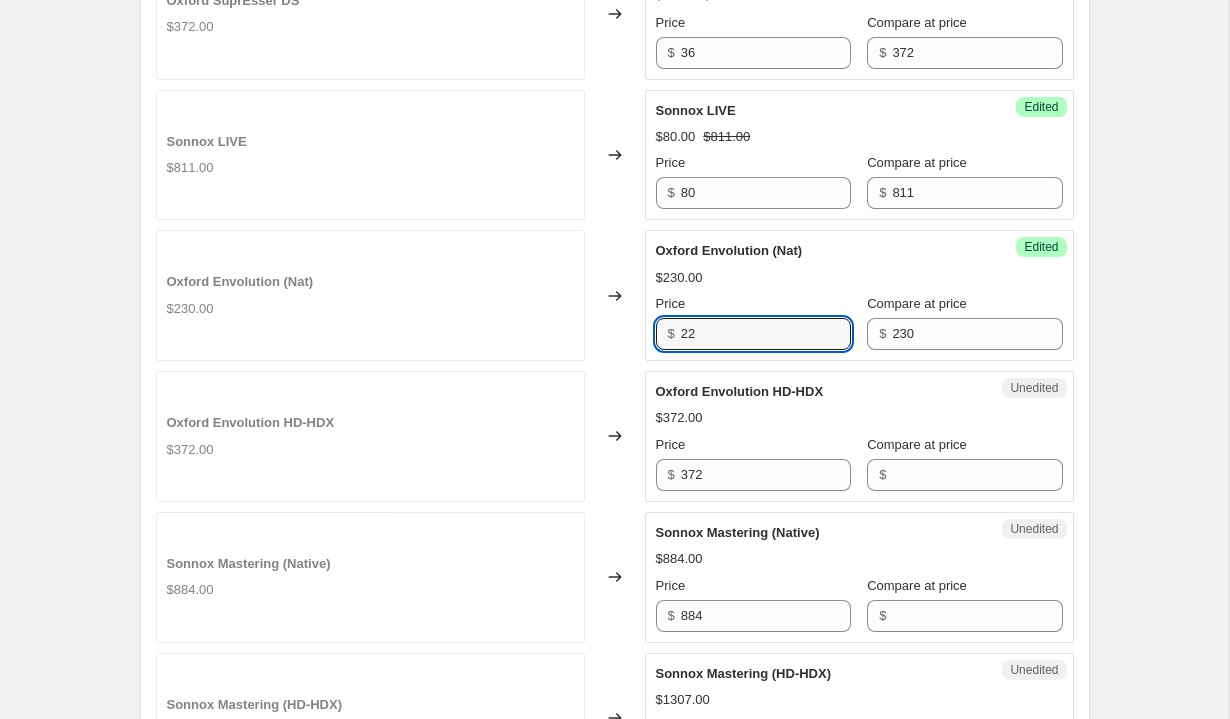 type on "22" 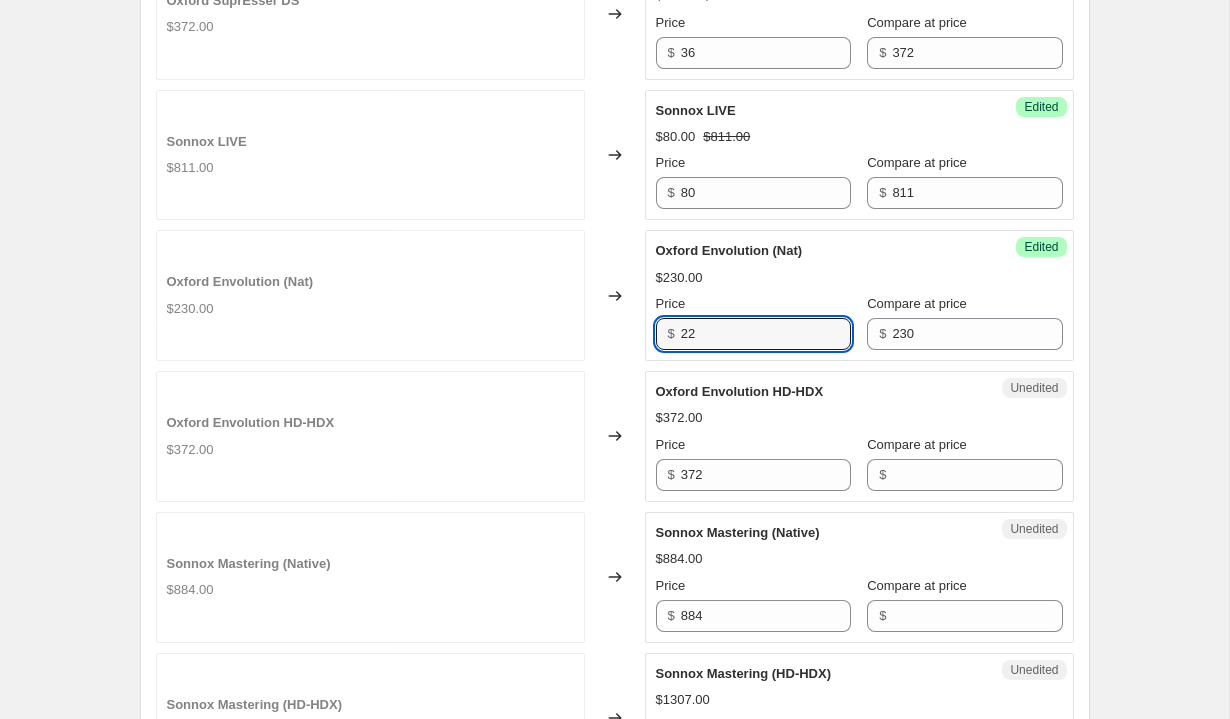 click on "Price" at bounding box center [753, 304] 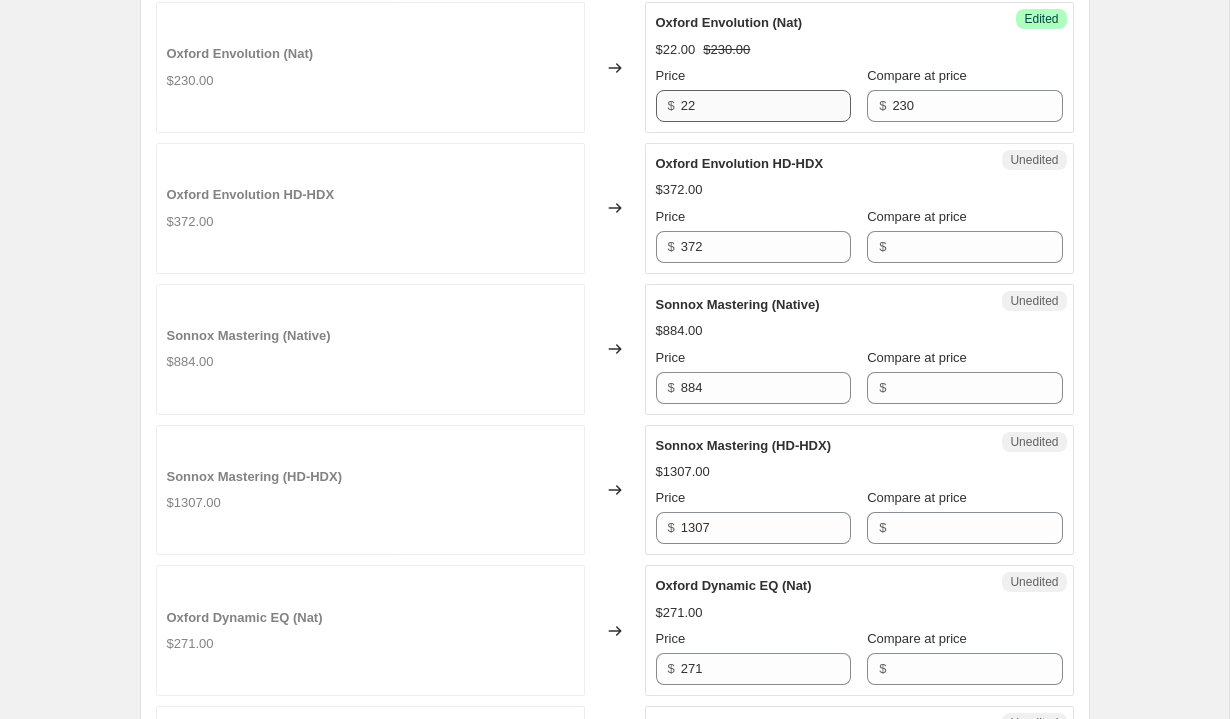 scroll, scrollTop: 1618, scrollLeft: 0, axis: vertical 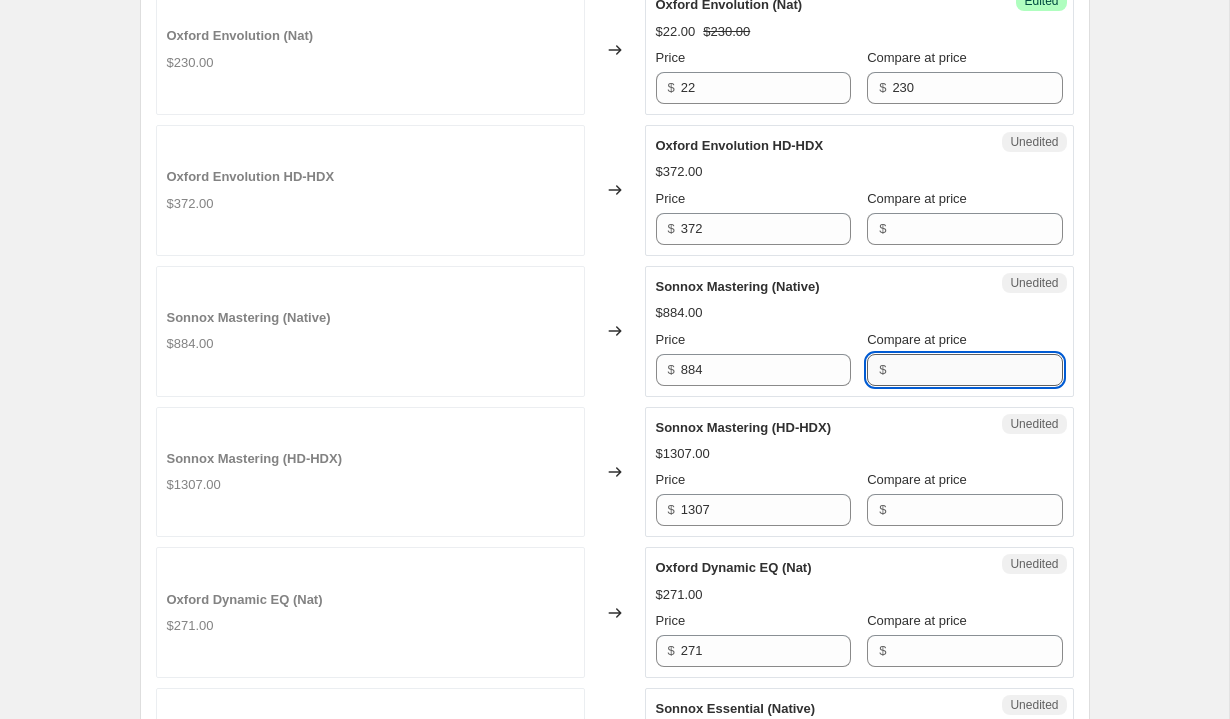 click on "Compare at price" at bounding box center [977, 370] 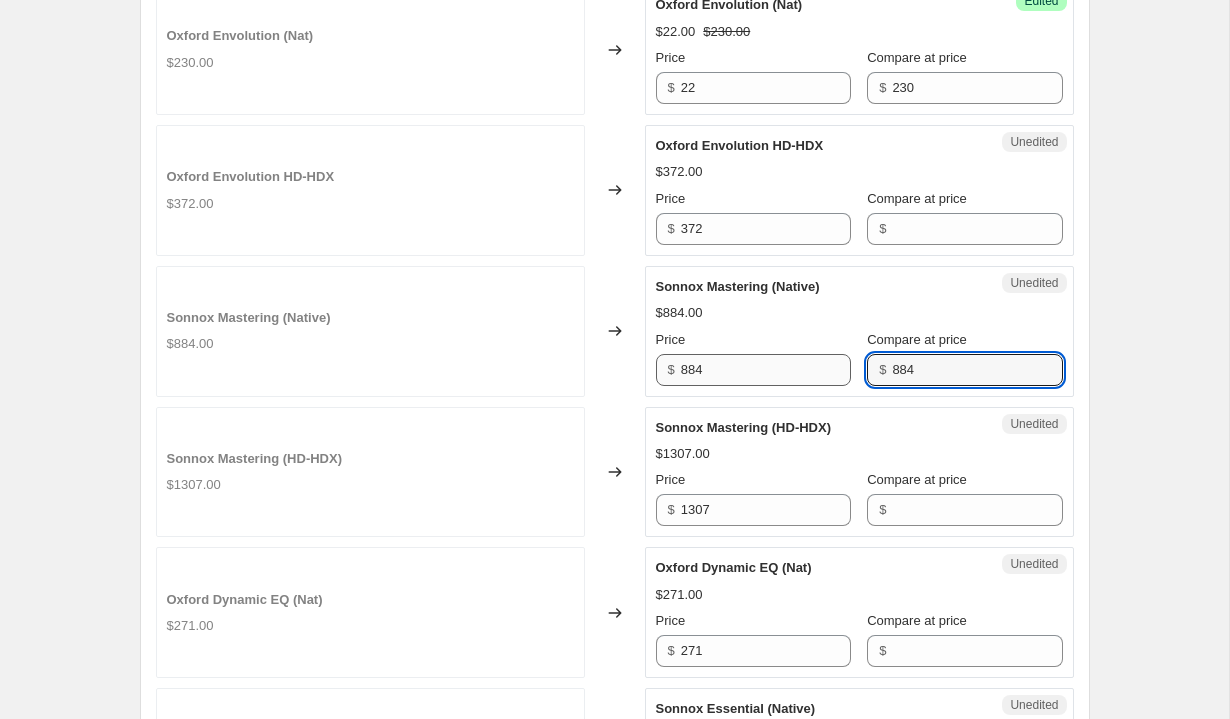 type on "884" 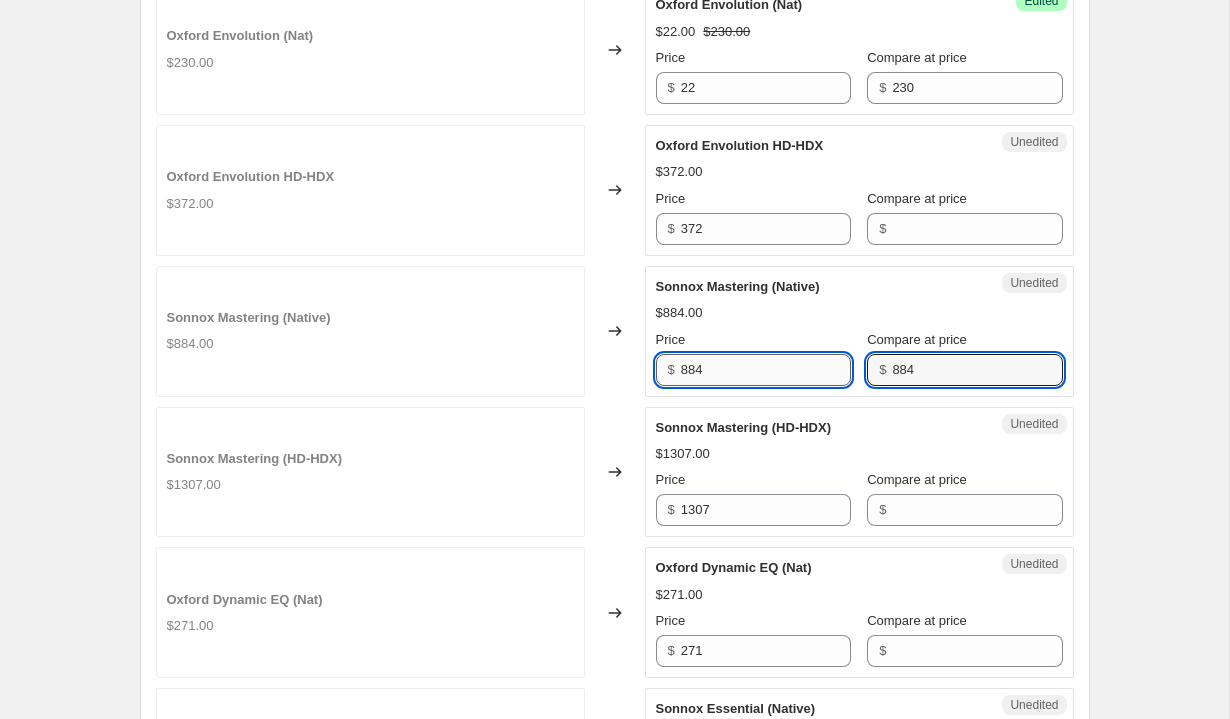 click on "884" at bounding box center [766, 370] 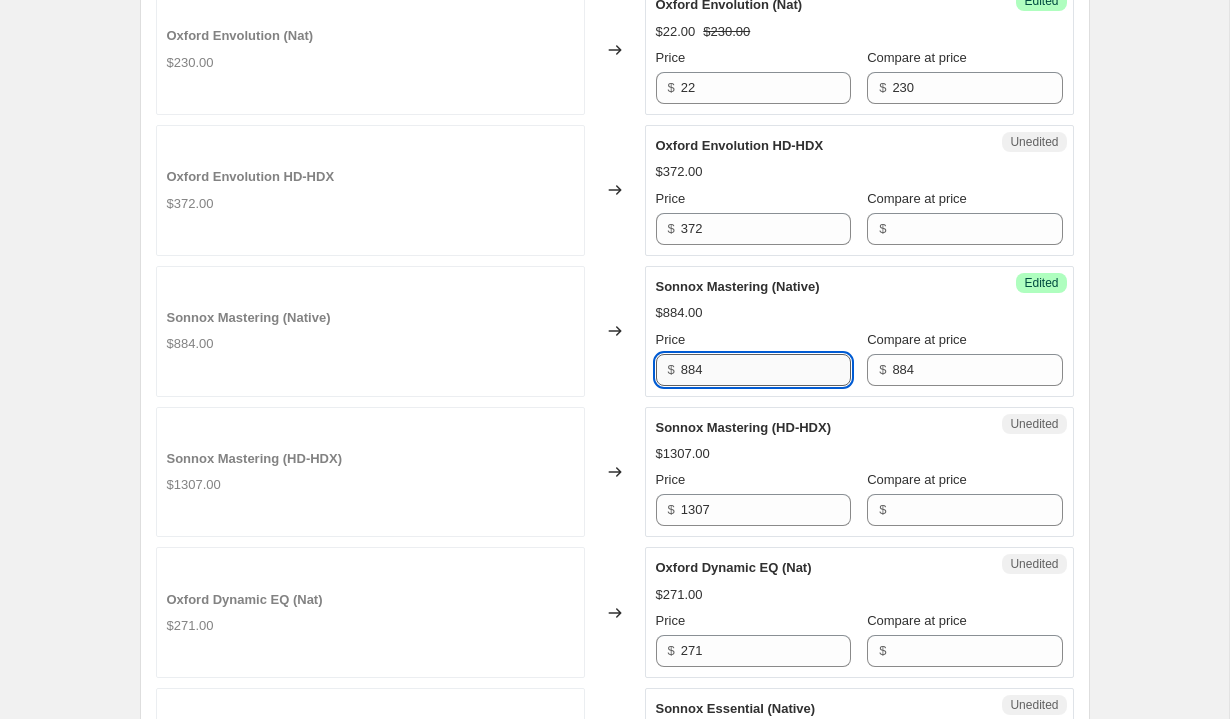 click on "884" at bounding box center (766, 370) 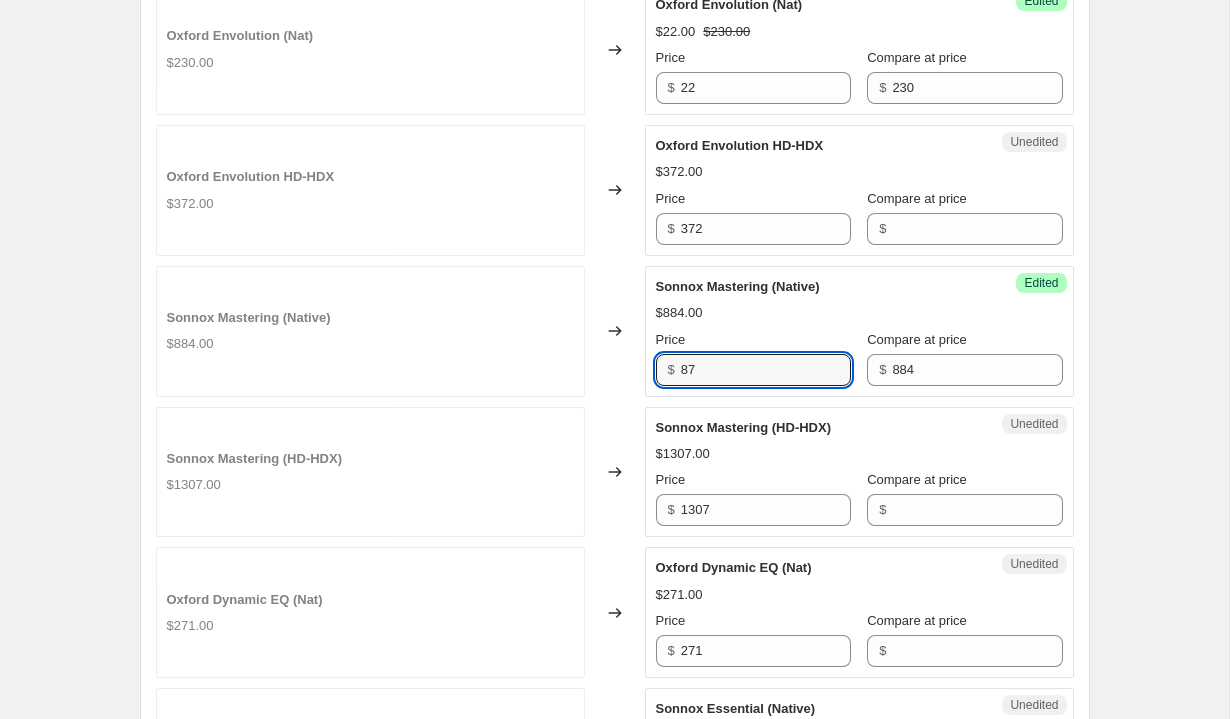 type on "87" 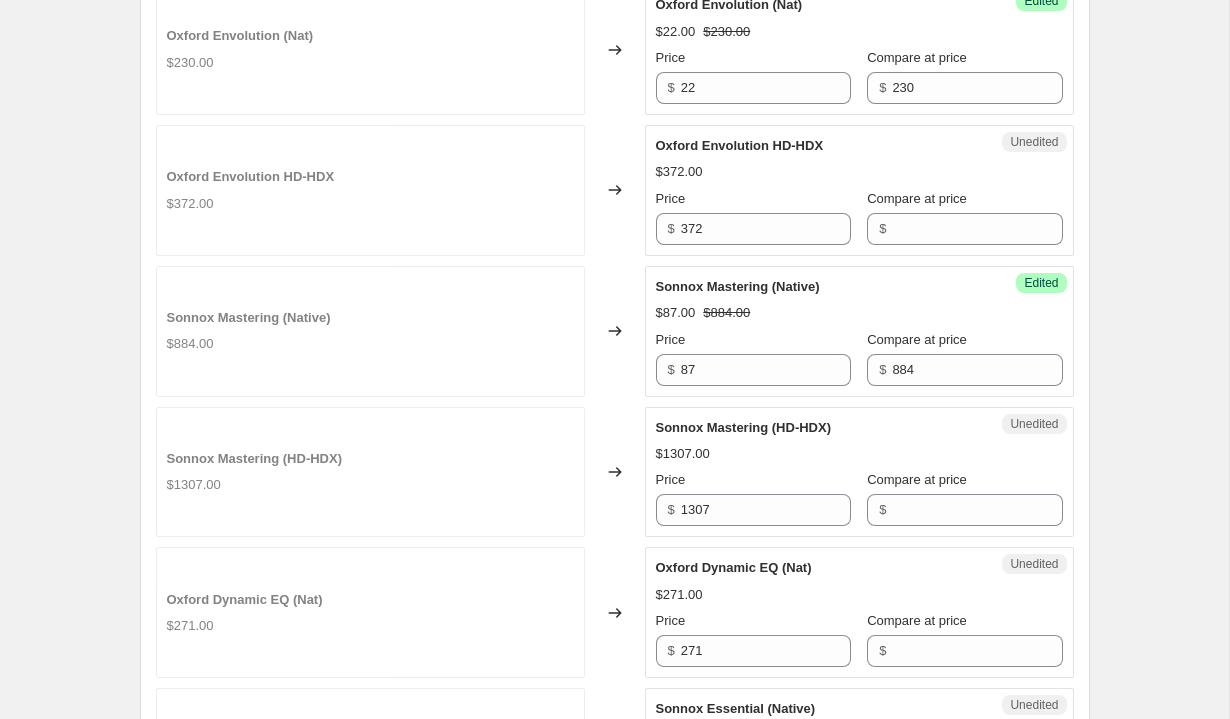 click on "Sonnox Mastering (HD-HDX)" at bounding box center (819, 428) 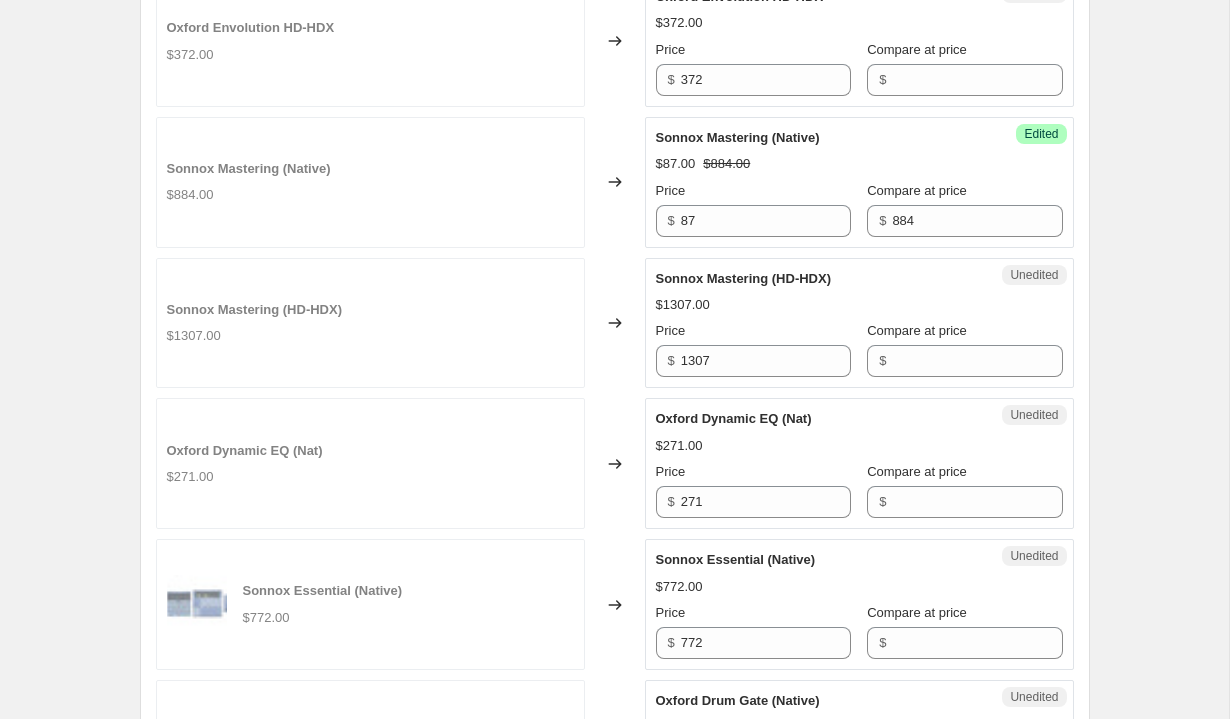 scroll, scrollTop: 1791, scrollLeft: 0, axis: vertical 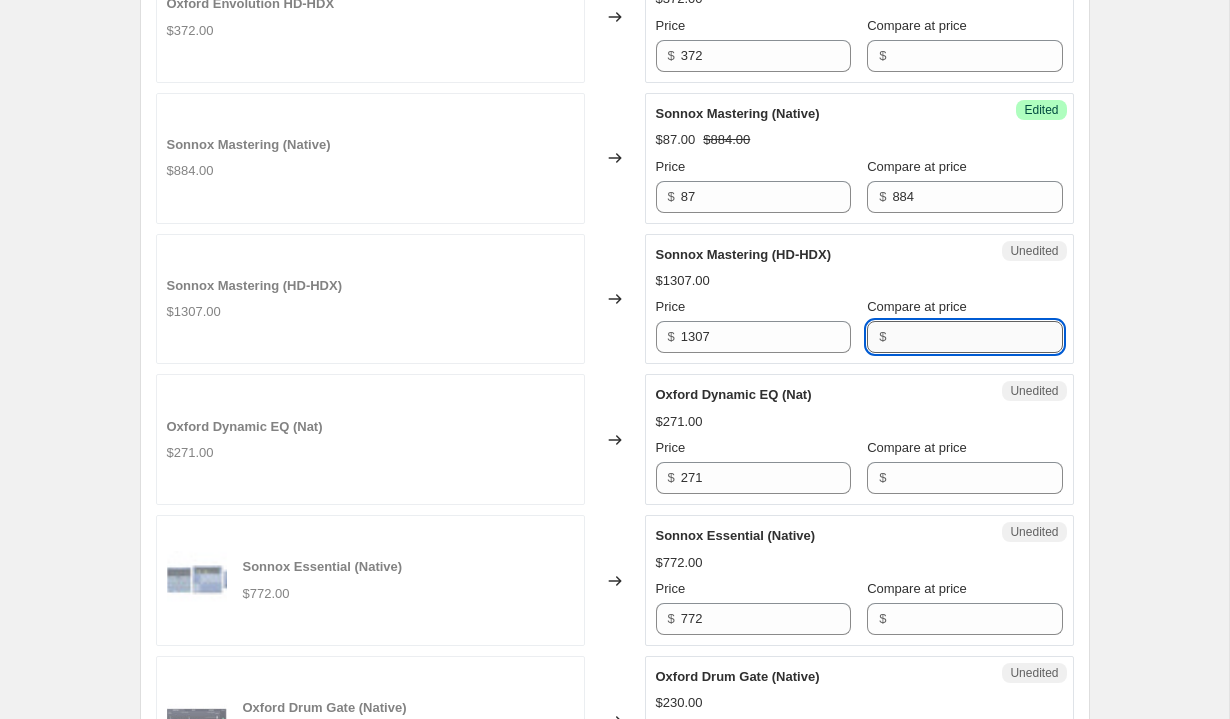 click on "Compare at price" at bounding box center (977, 337) 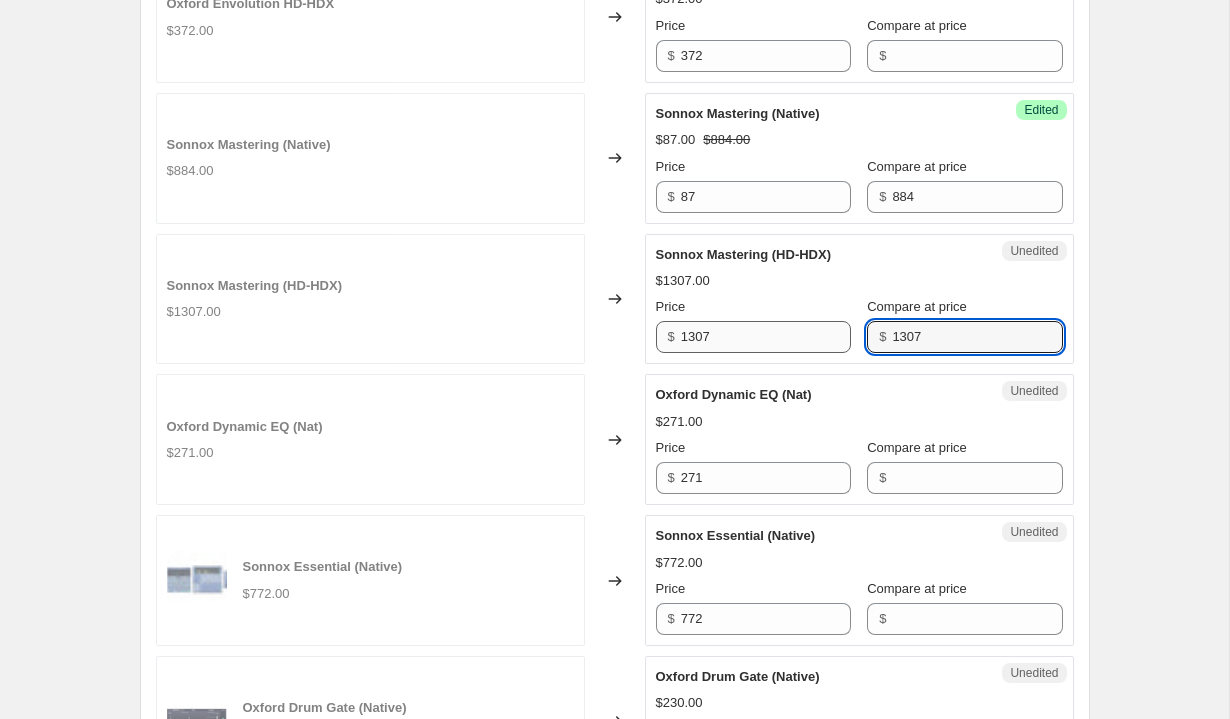 type on "1307" 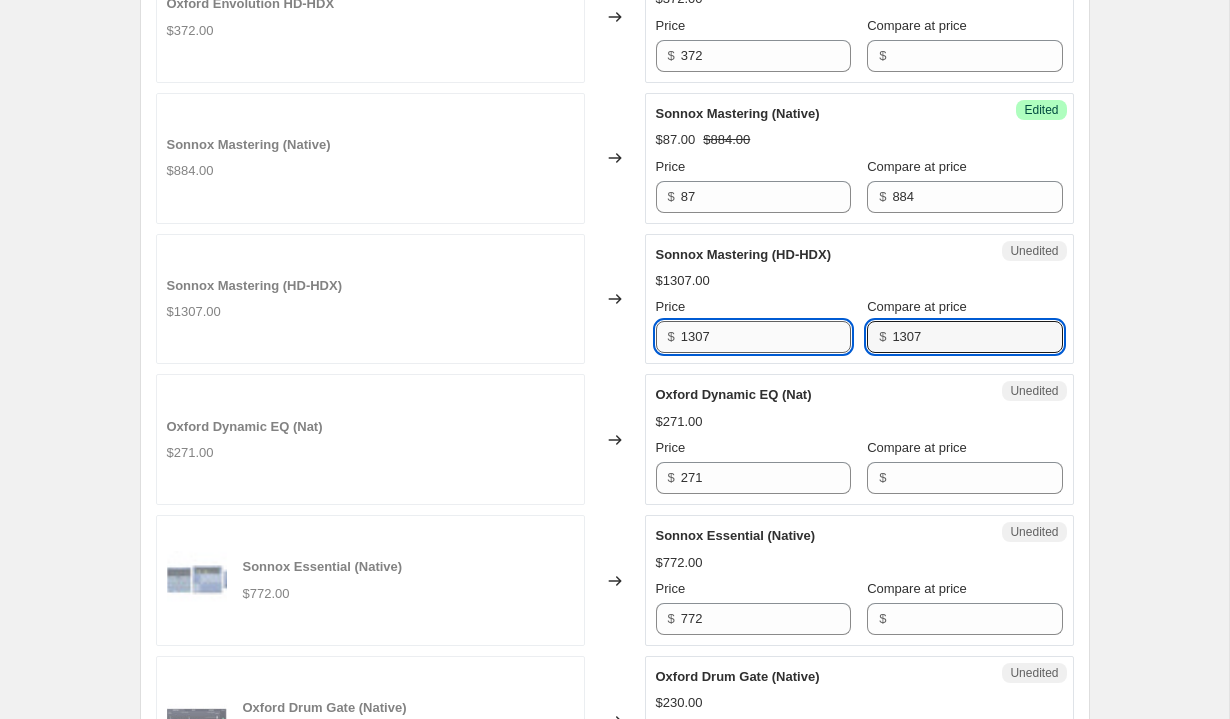 click on "1307" at bounding box center [766, 337] 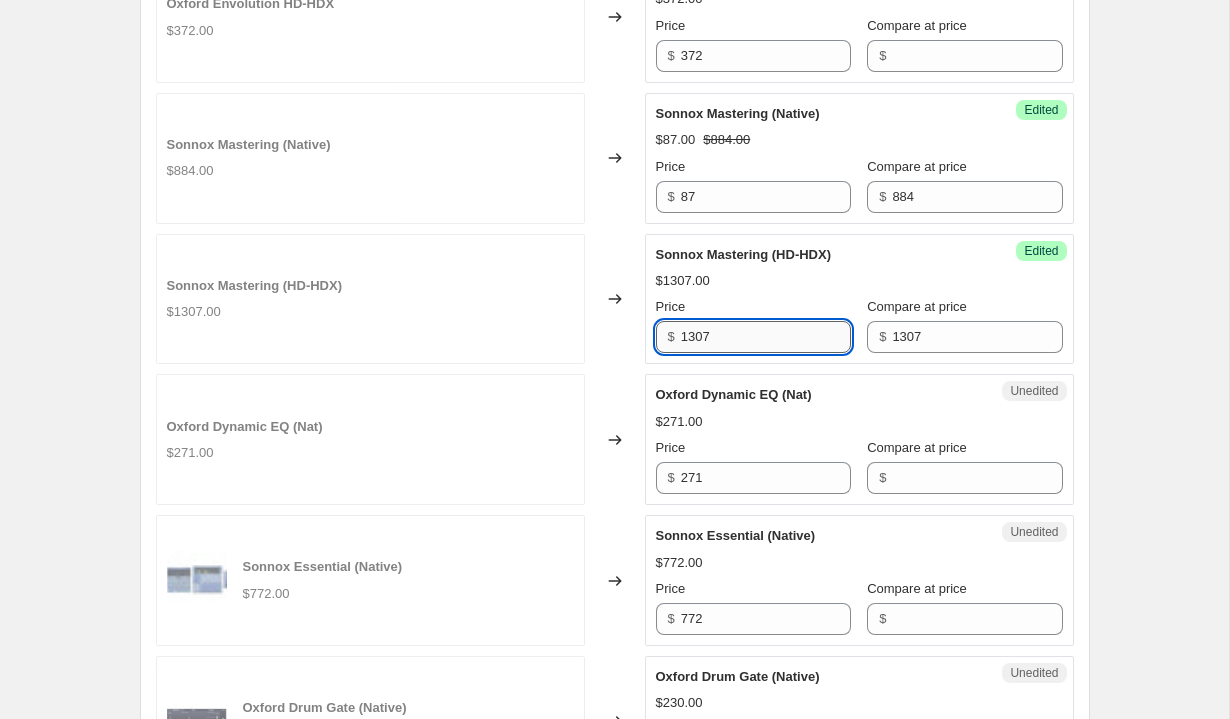 click on "1307" at bounding box center (766, 337) 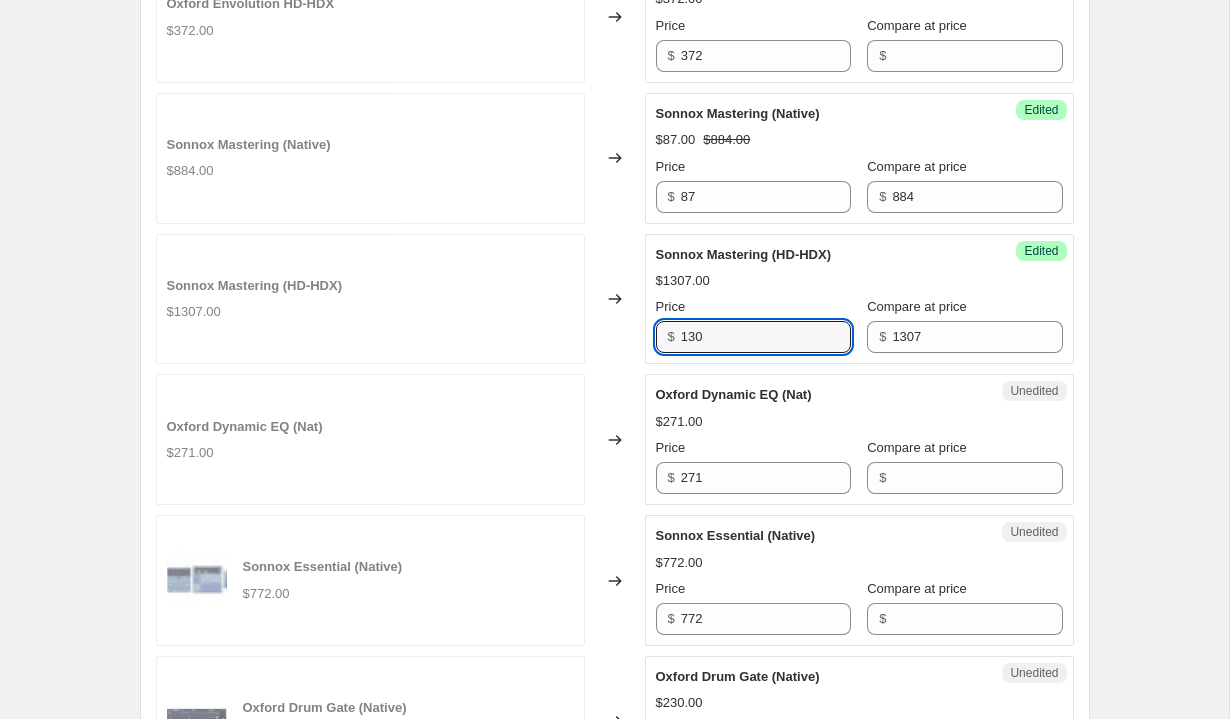 type on "130" 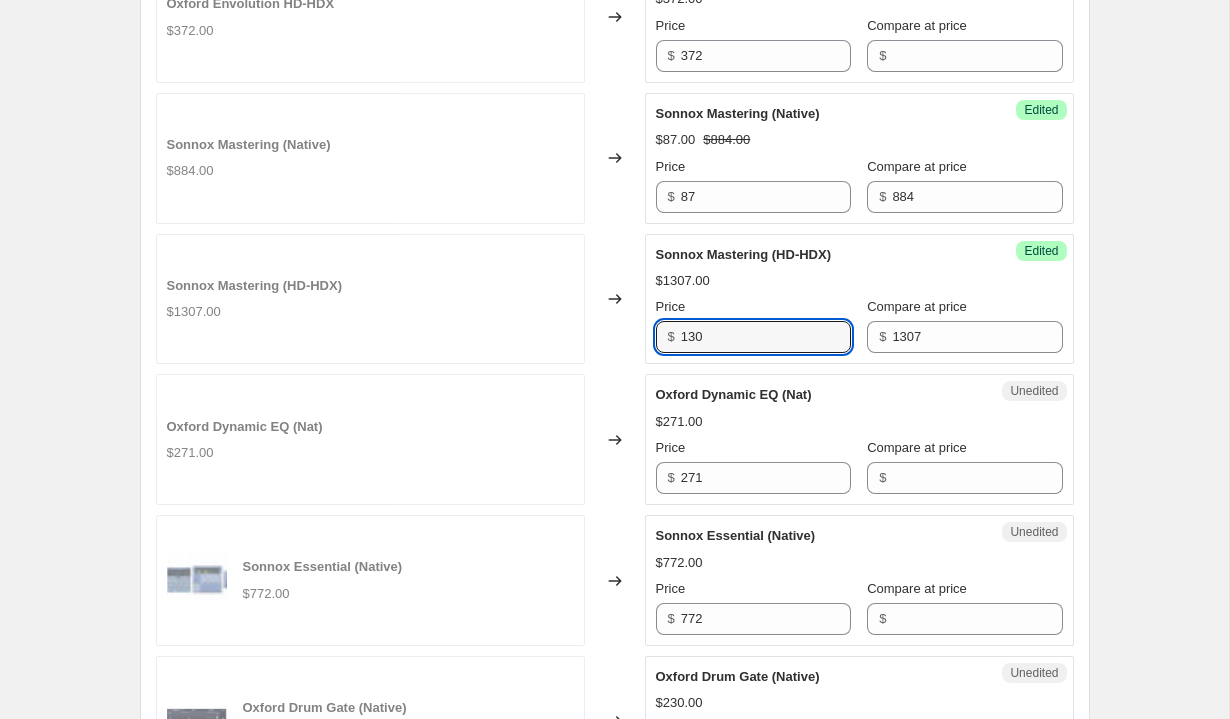 click on "Oxford Dynamic EQ (Nat) $271.00 Price $ 271 Compare at price $" at bounding box center [859, 439] 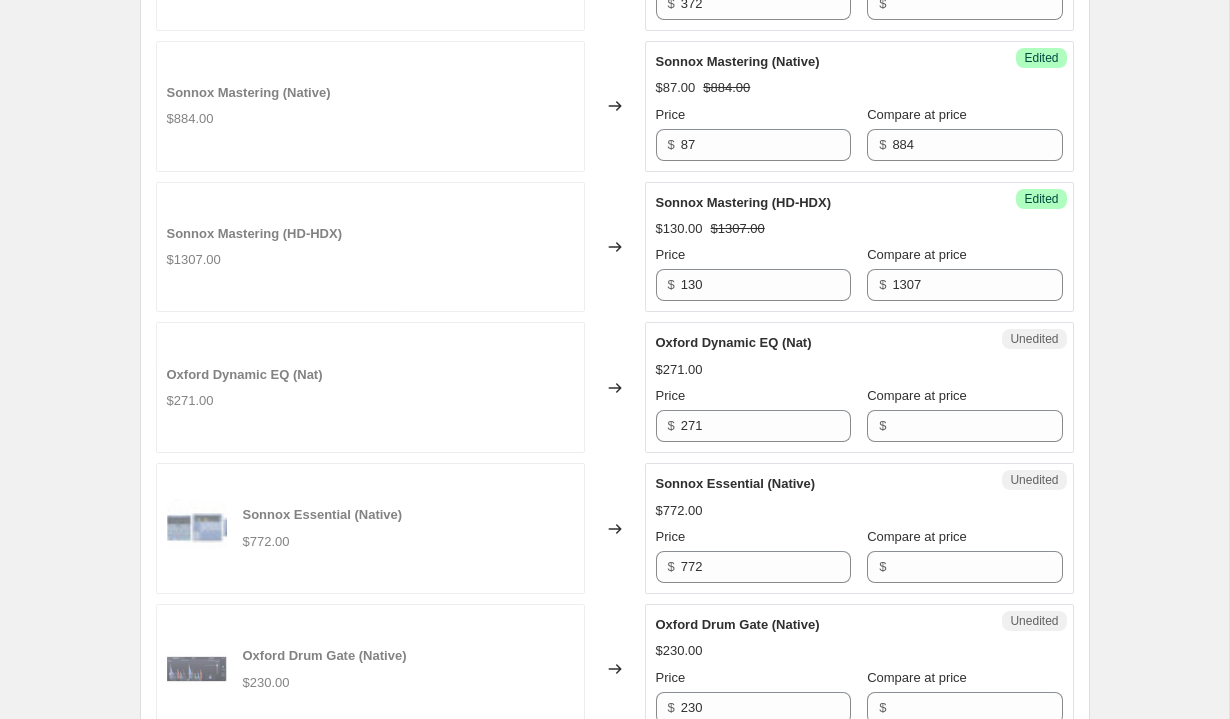 scroll, scrollTop: 1888, scrollLeft: 0, axis: vertical 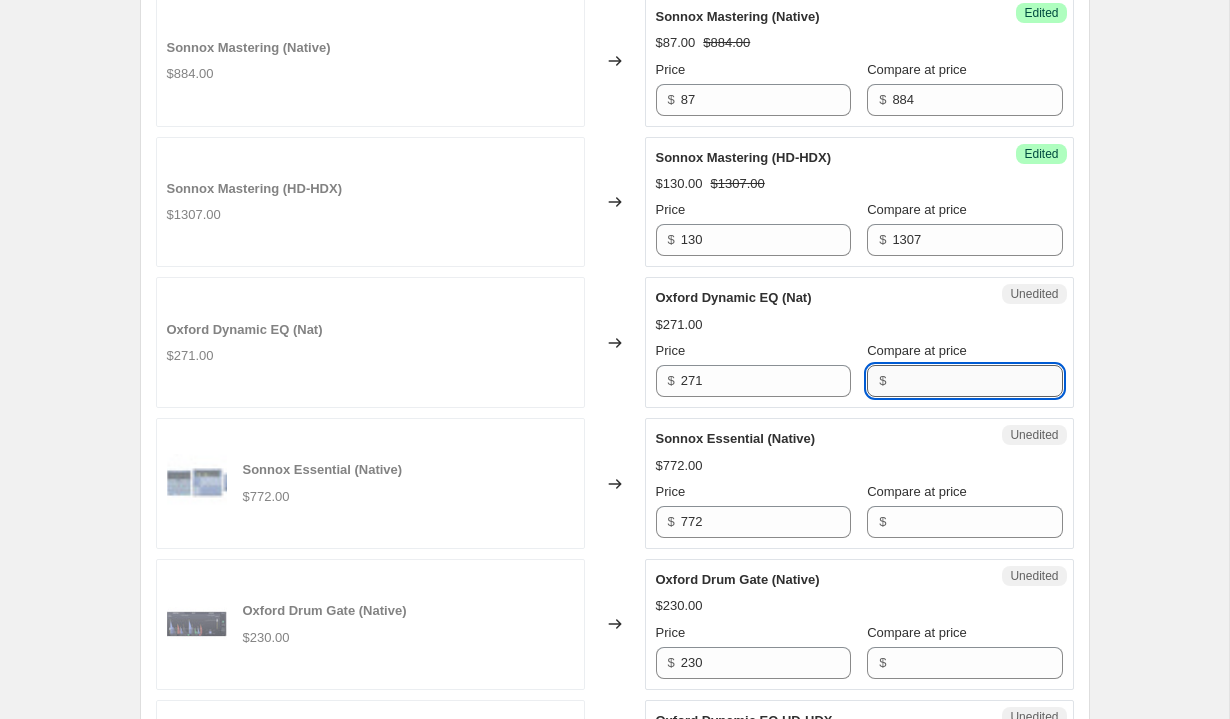 click on "Compare at price" at bounding box center [977, 381] 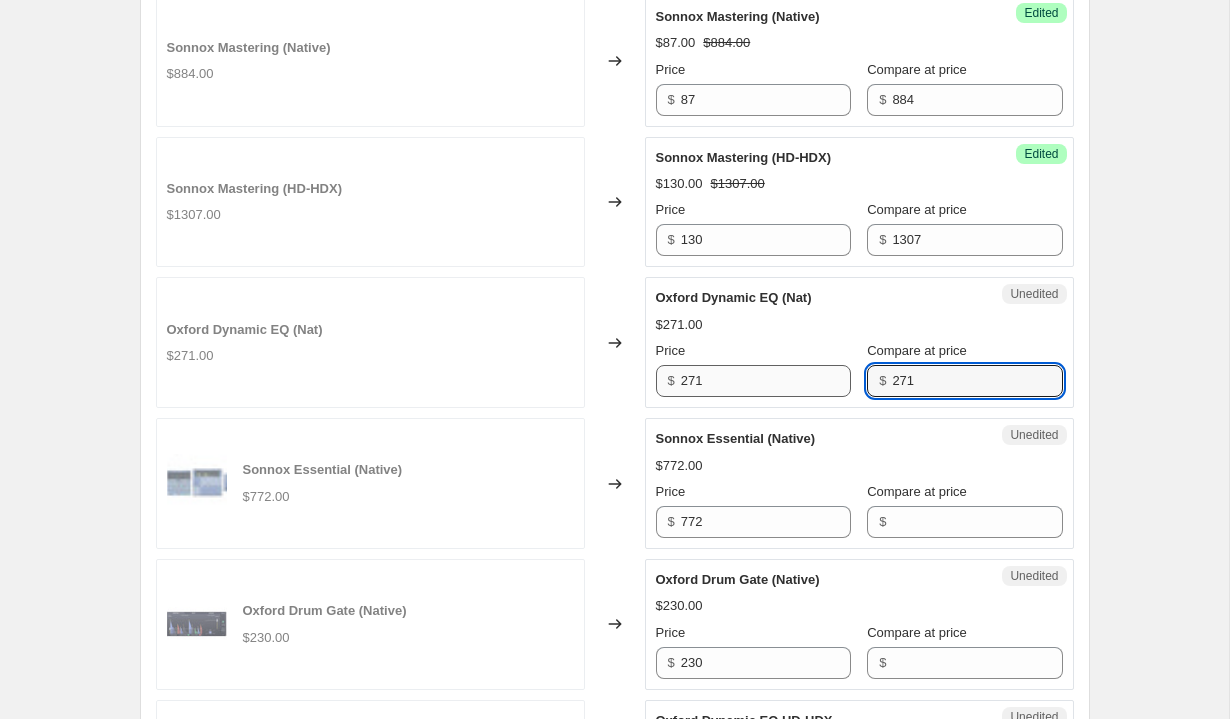 type on "271" 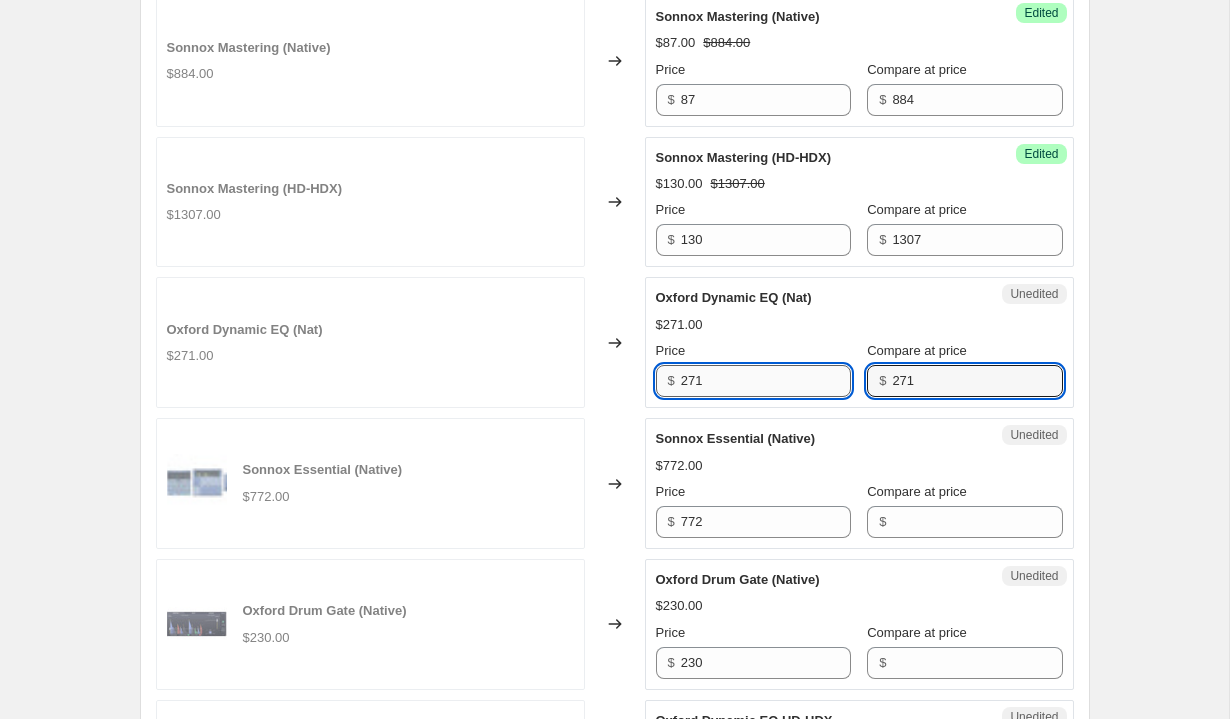 click on "271" at bounding box center [766, 381] 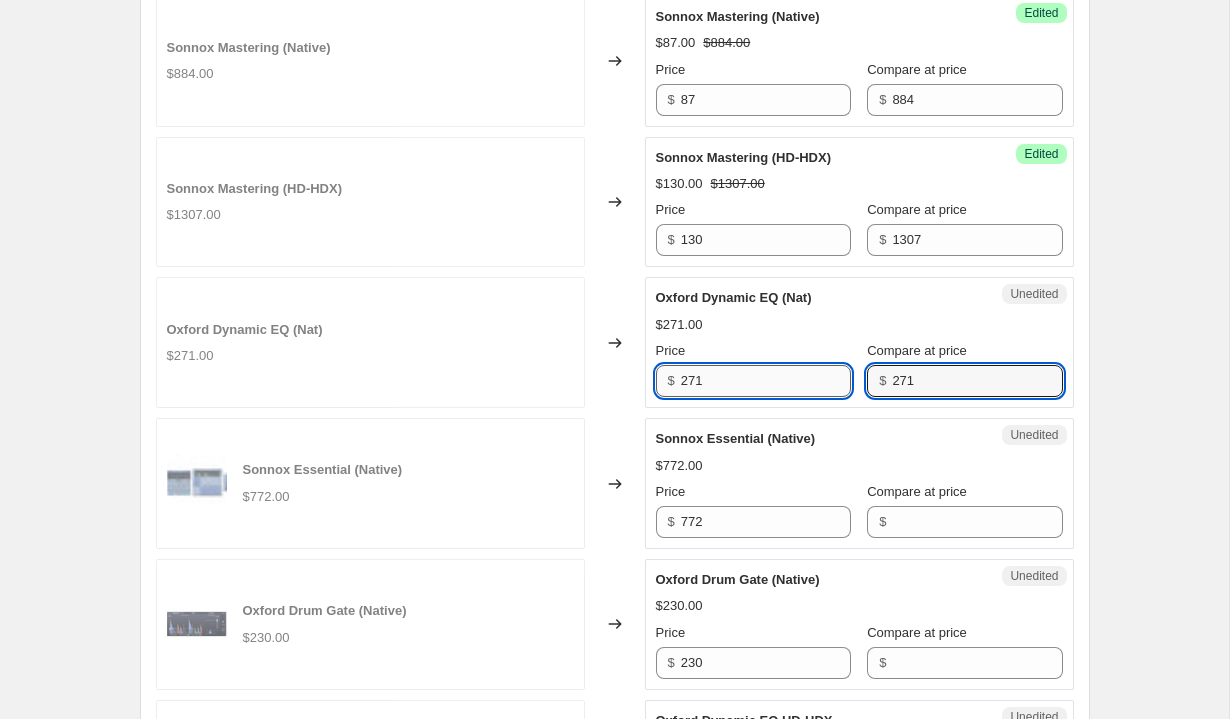 click on "271" at bounding box center [766, 381] 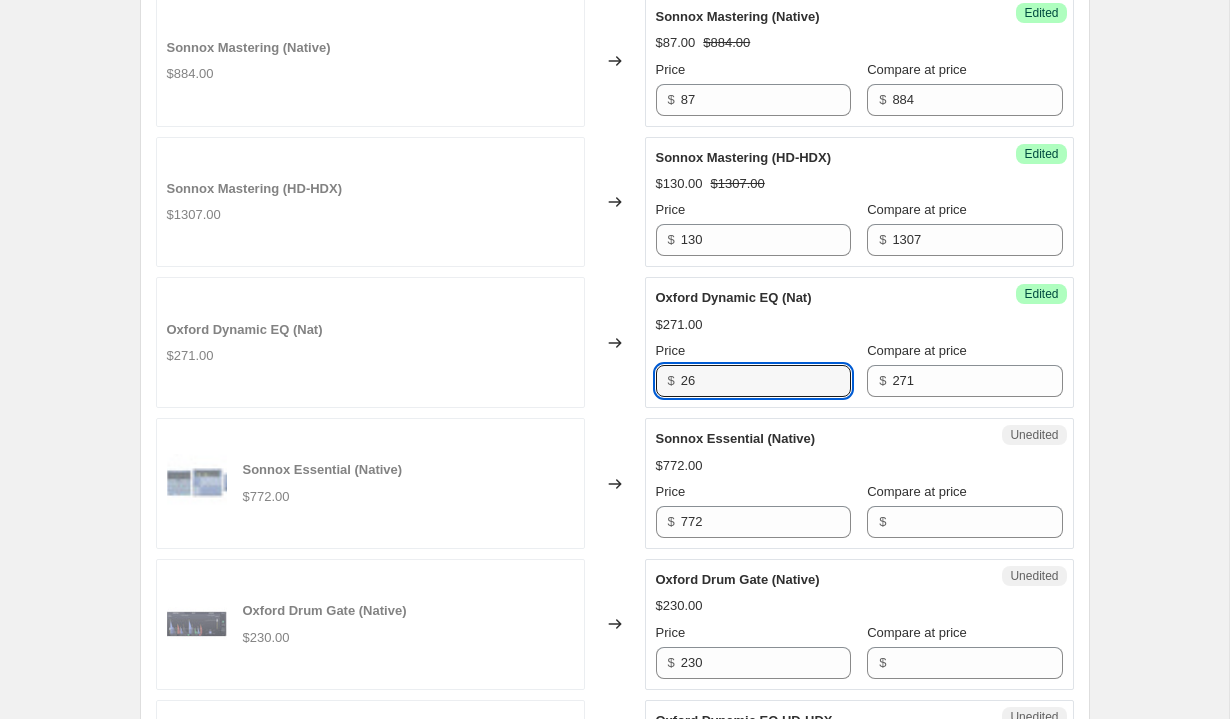 type on "26" 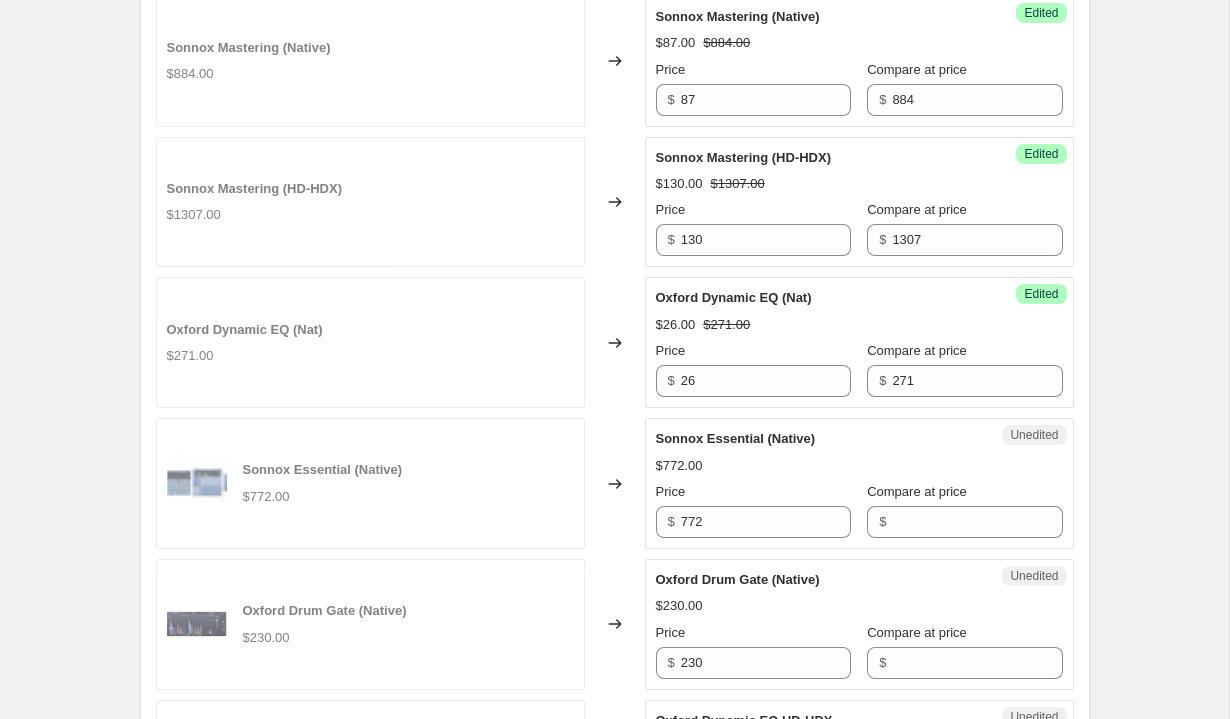 click on "Sonnox Essential (Native)" at bounding box center [819, 439] 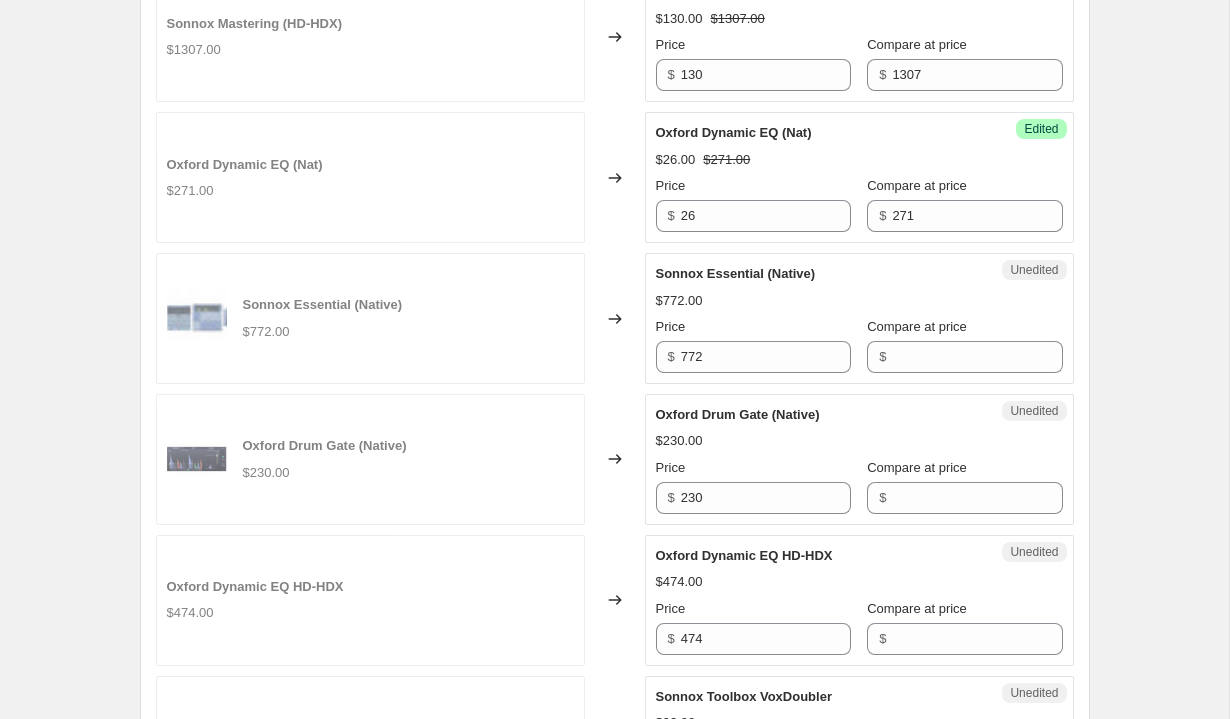 scroll, scrollTop: 2056, scrollLeft: 0, axis: vertical 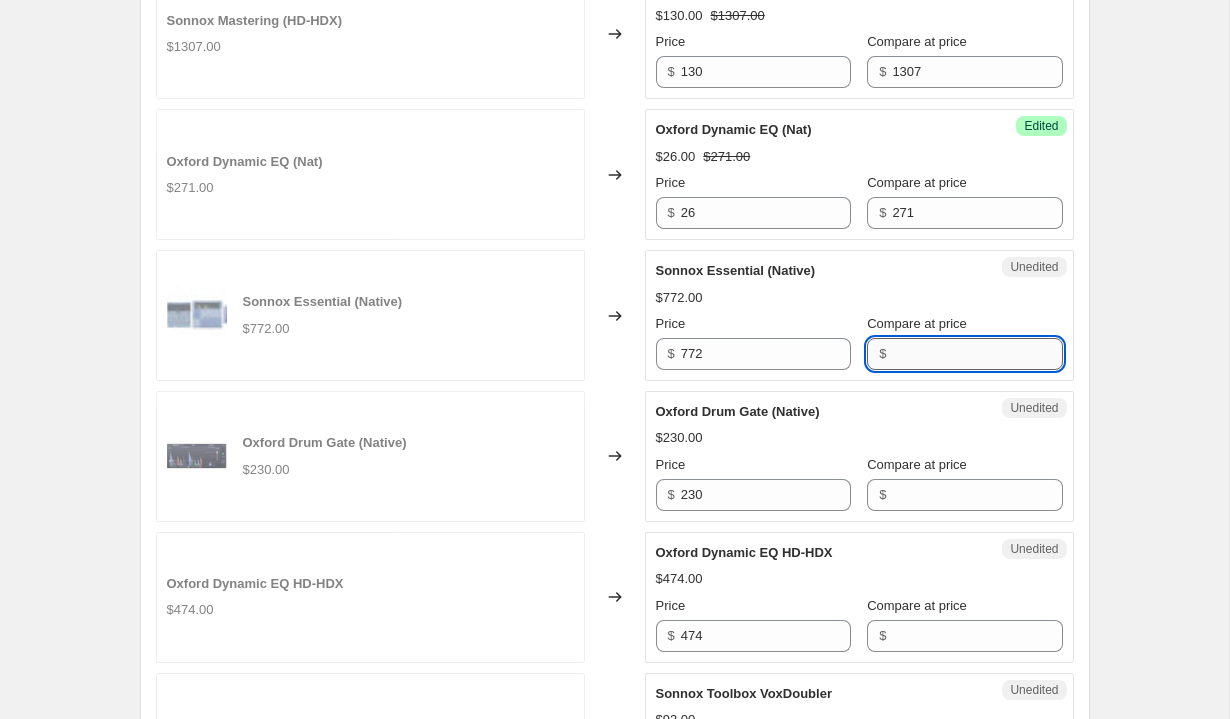 click on "Compare at price" at bounding box center [977, 354] 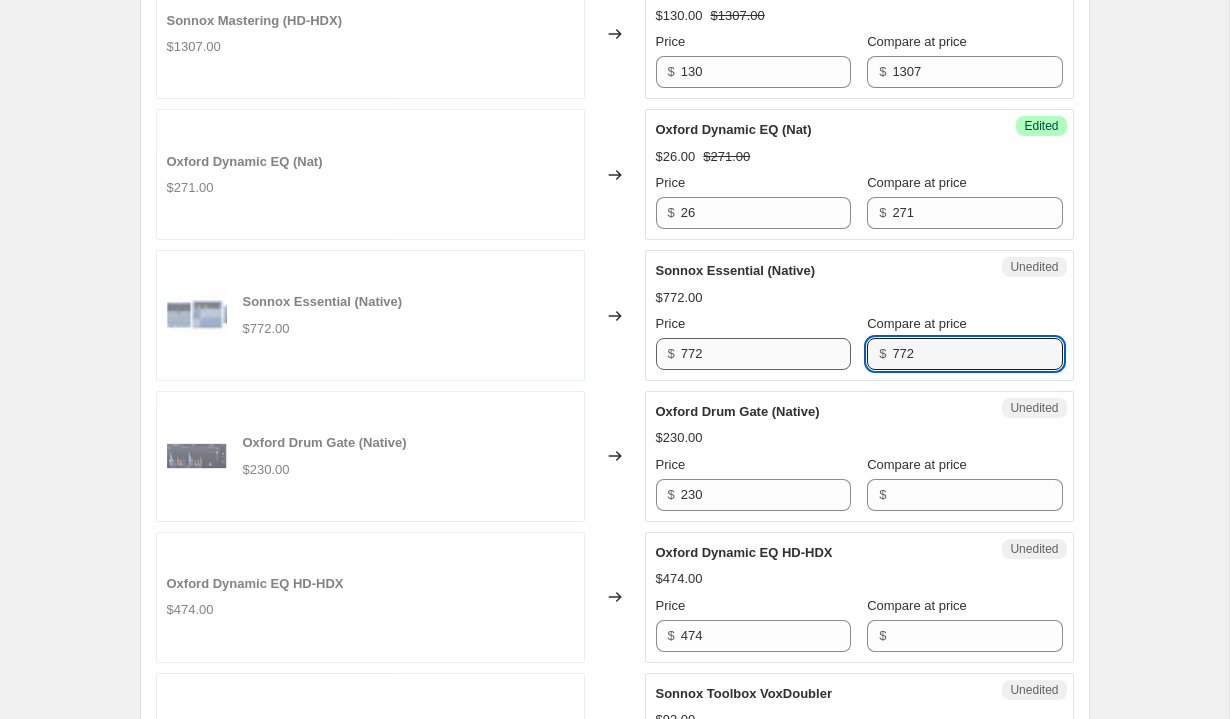 type on "772" 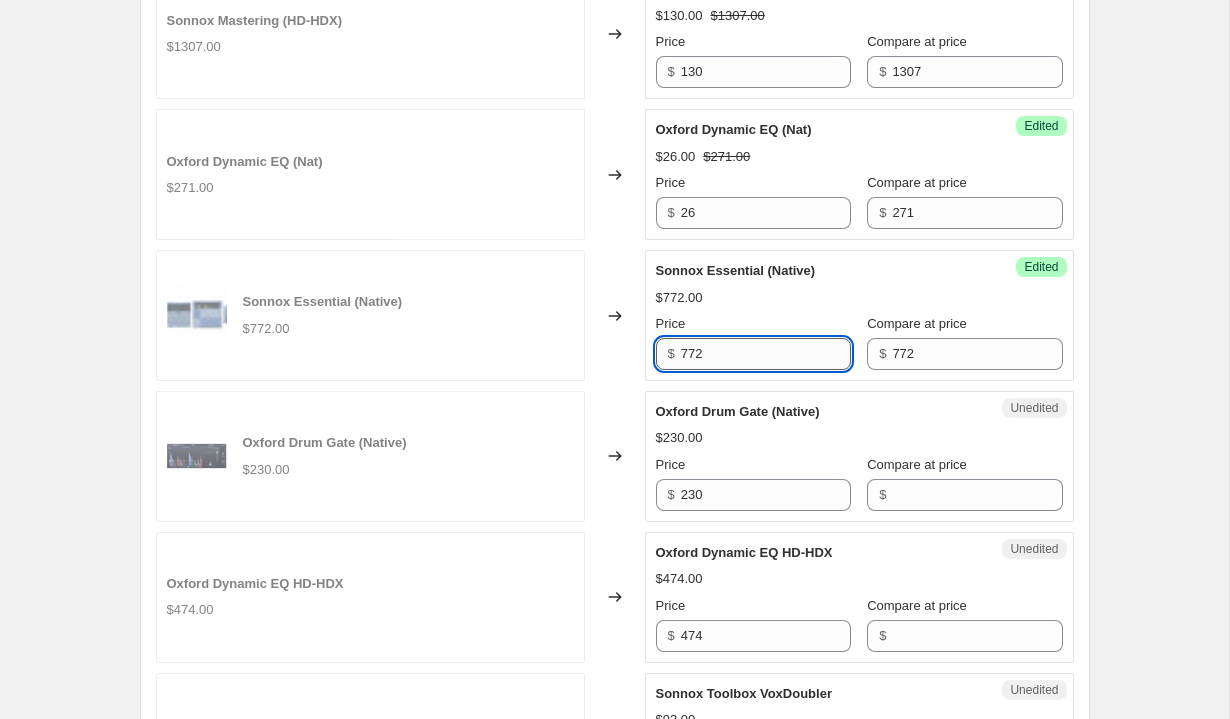 click on "772" at bounding box center [766, 354] 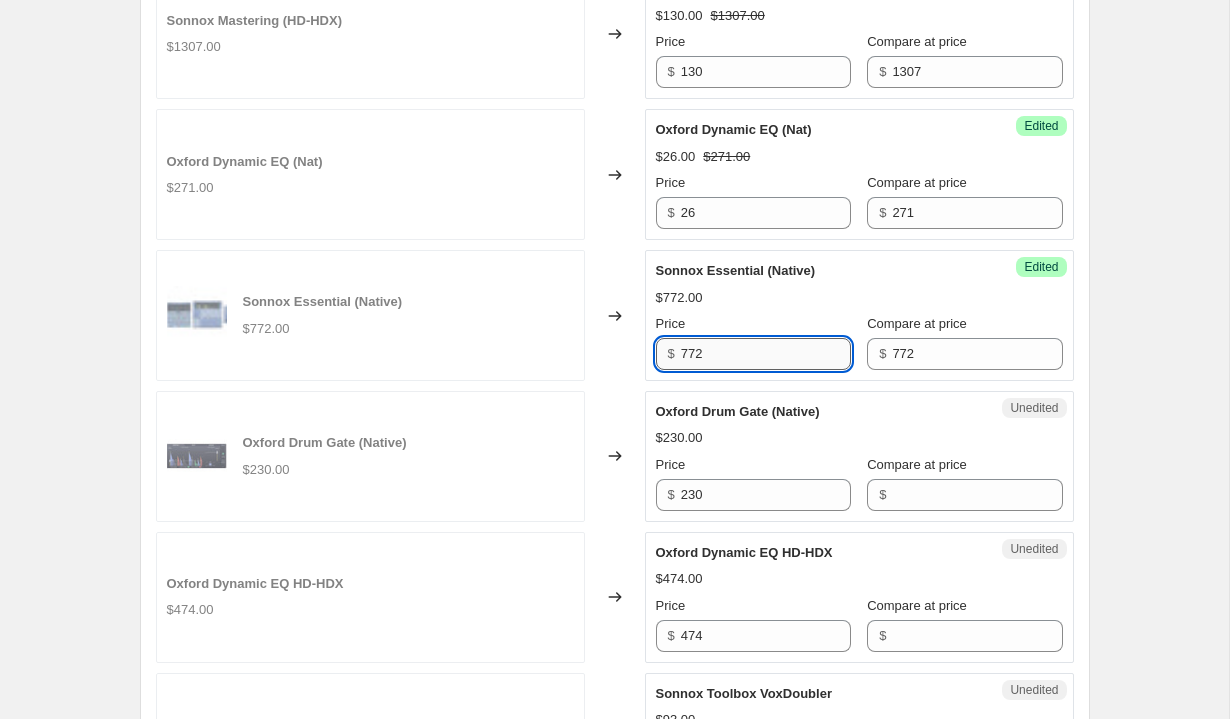 click on "772" at bounding box center [766, 354] 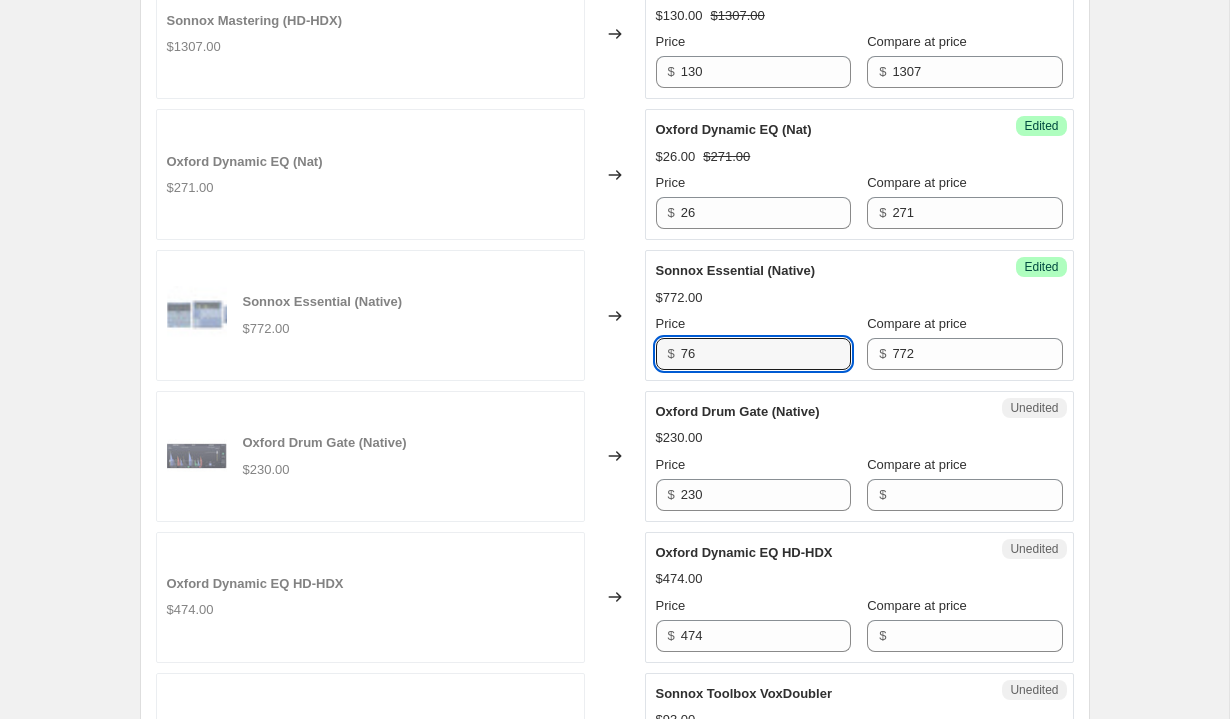 type on "76" 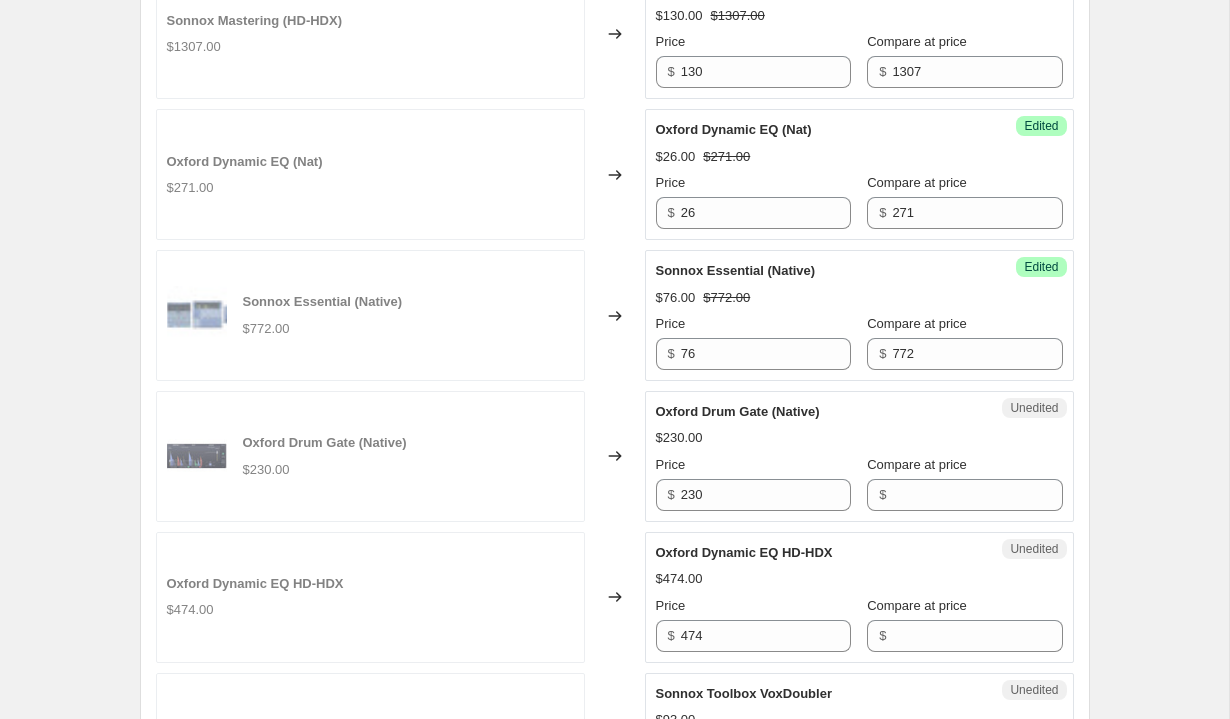 click on "Oxford Drum Gate (Native) $230.00 Price $ 230 Compare at price $" at bounding box center (859, 456) 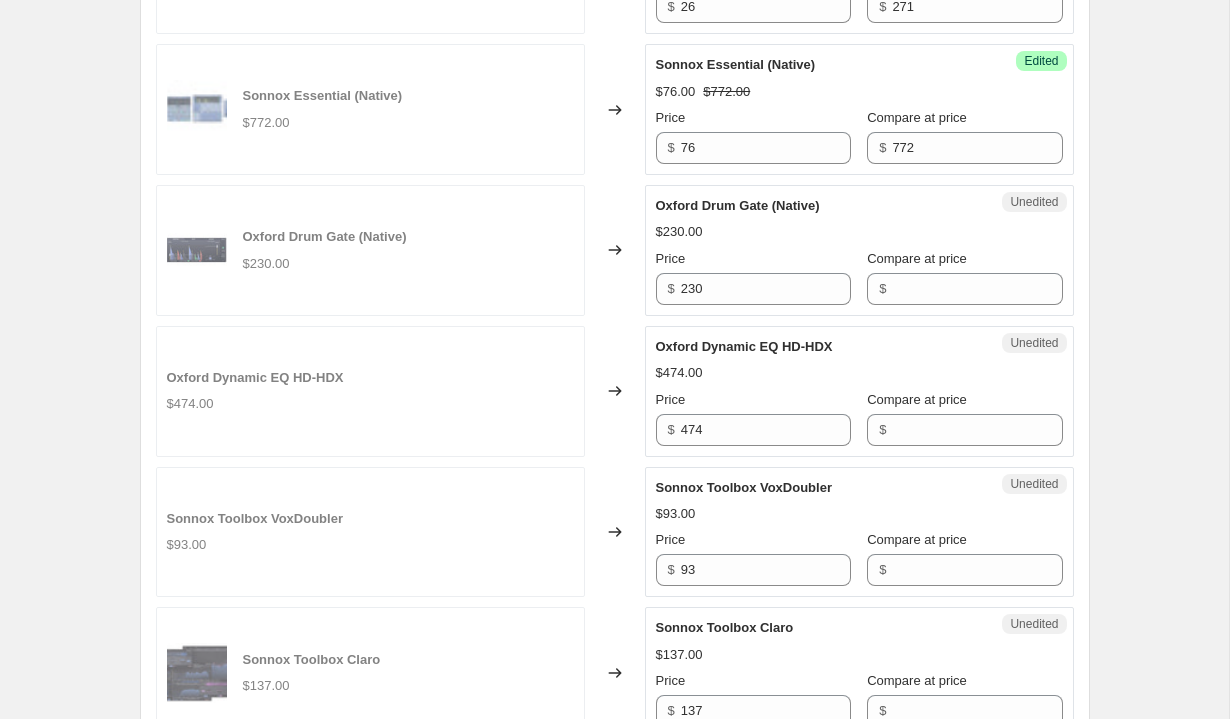 scroll, scrollTop: 2289, scrollLeft: 0, axis: vertical 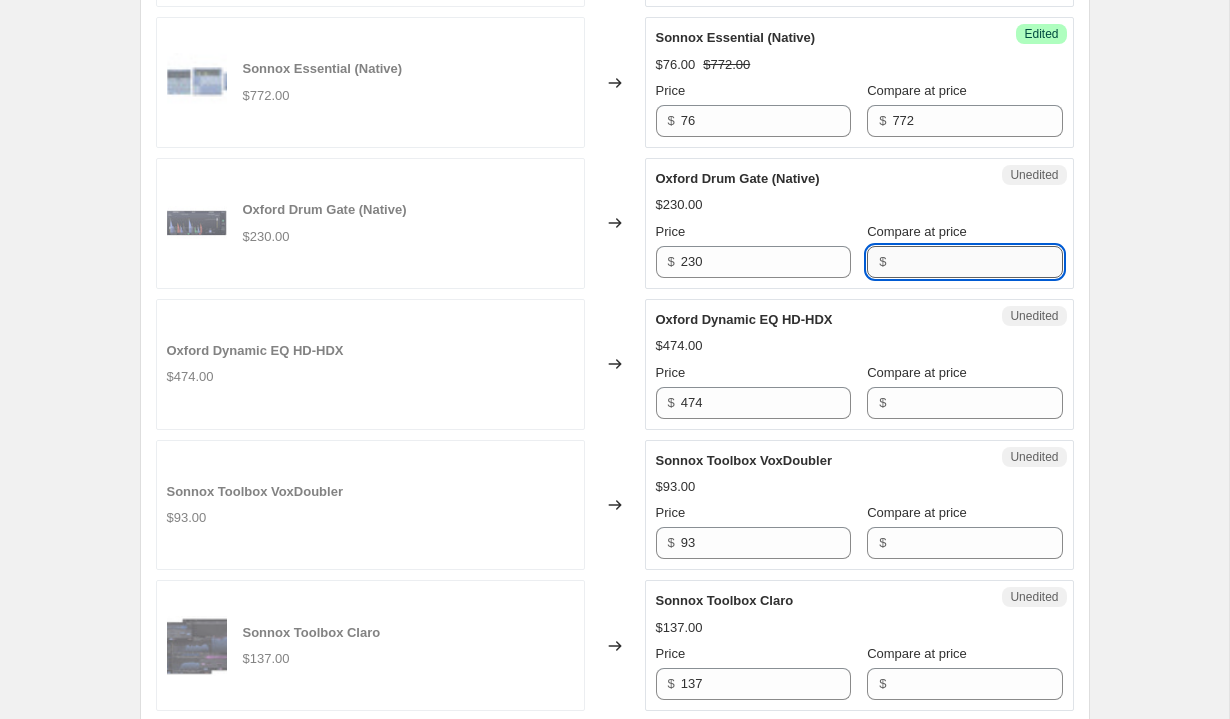 click on "Compare at price" at bounding box center (977, 262) 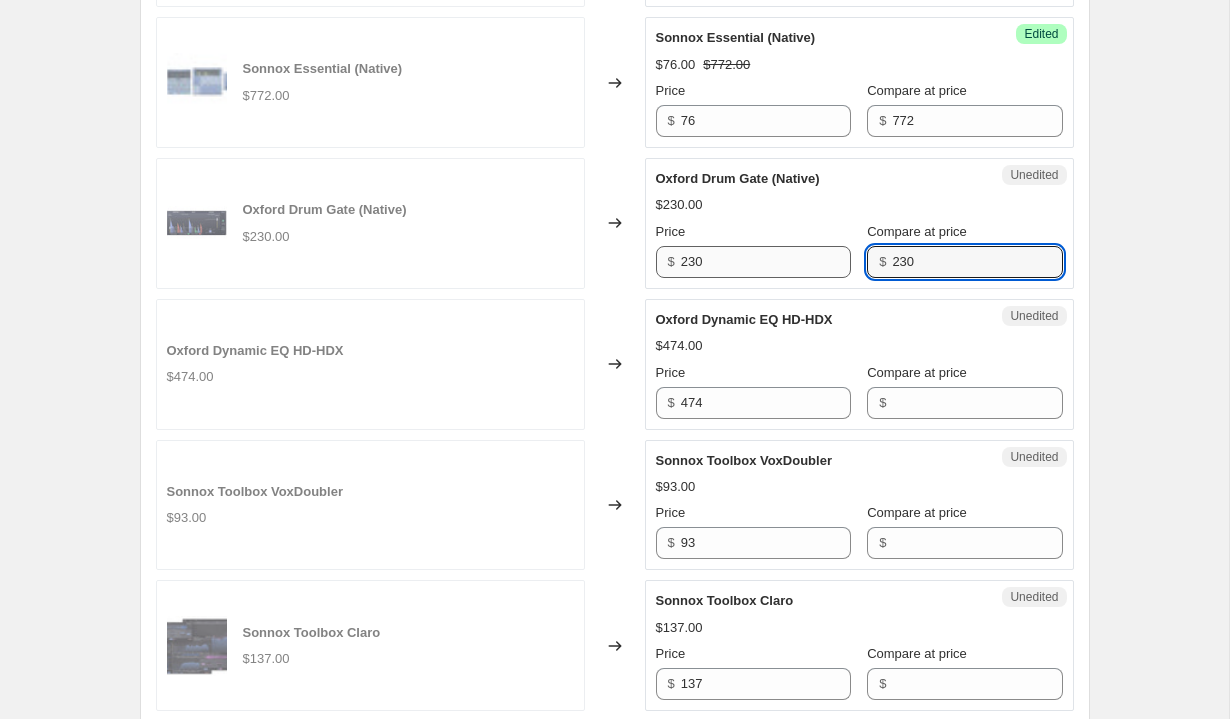 type on "230" 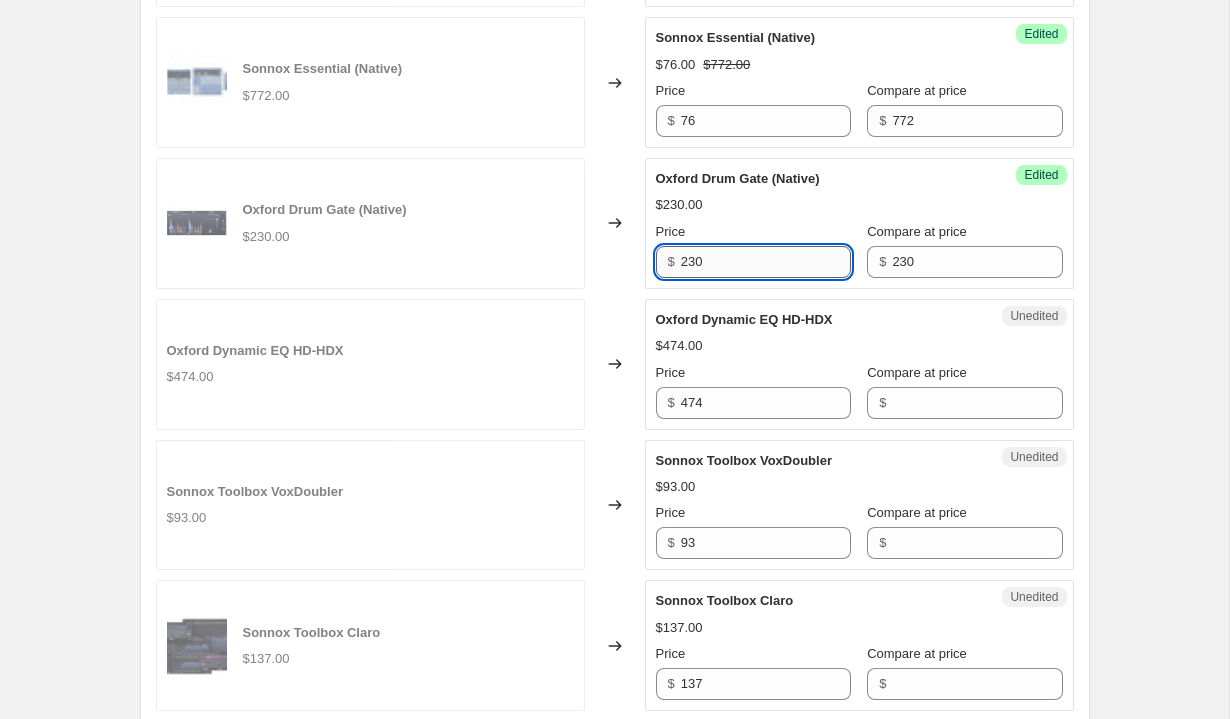 click on "230" at bounding box center (766, 262) 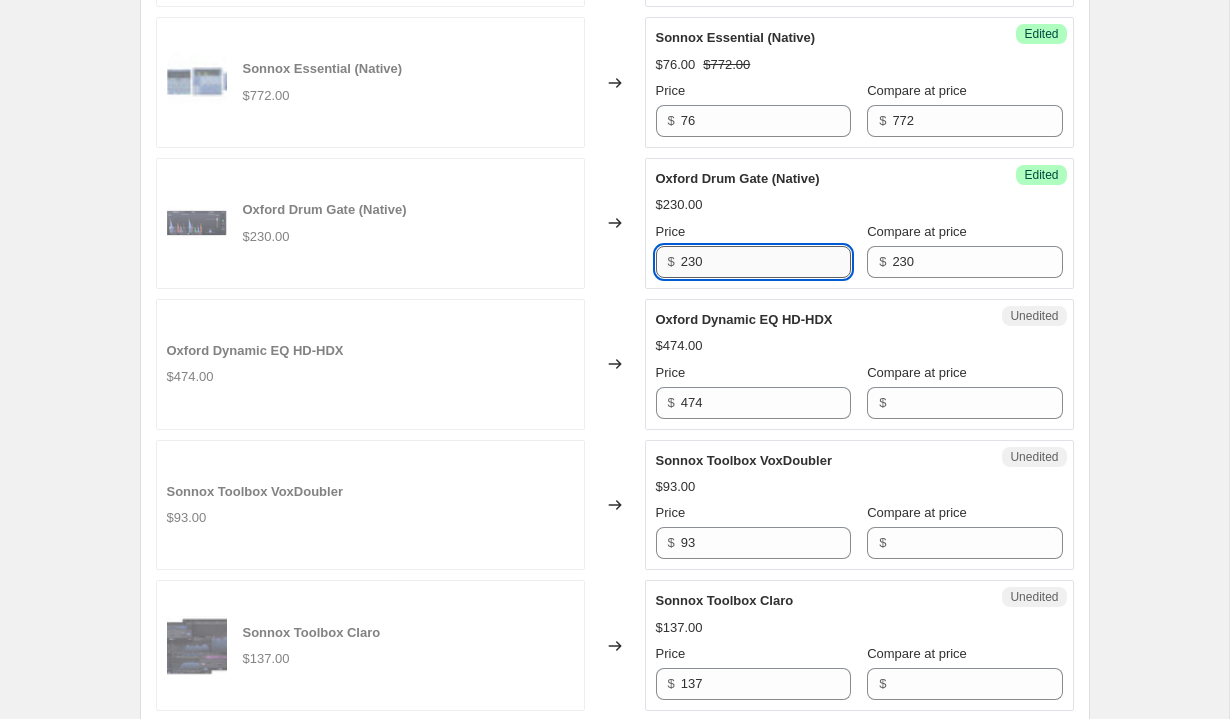 click on "230" at bounding box center (766, 262) 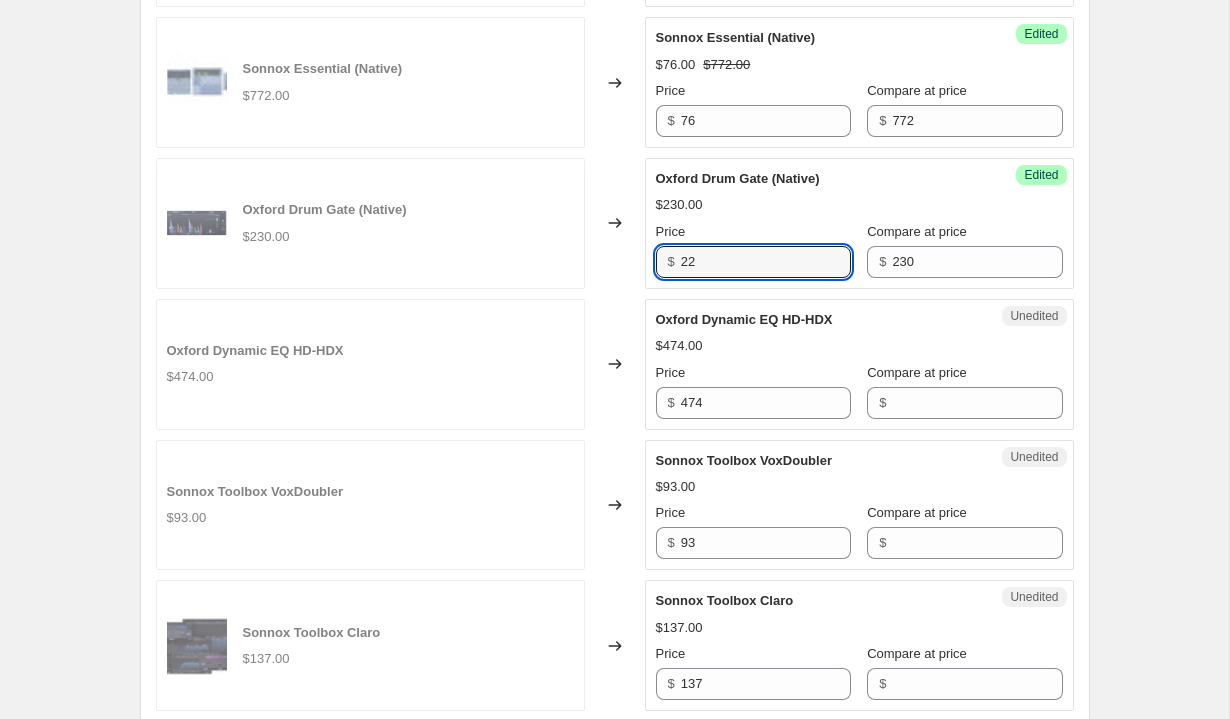type on "22" 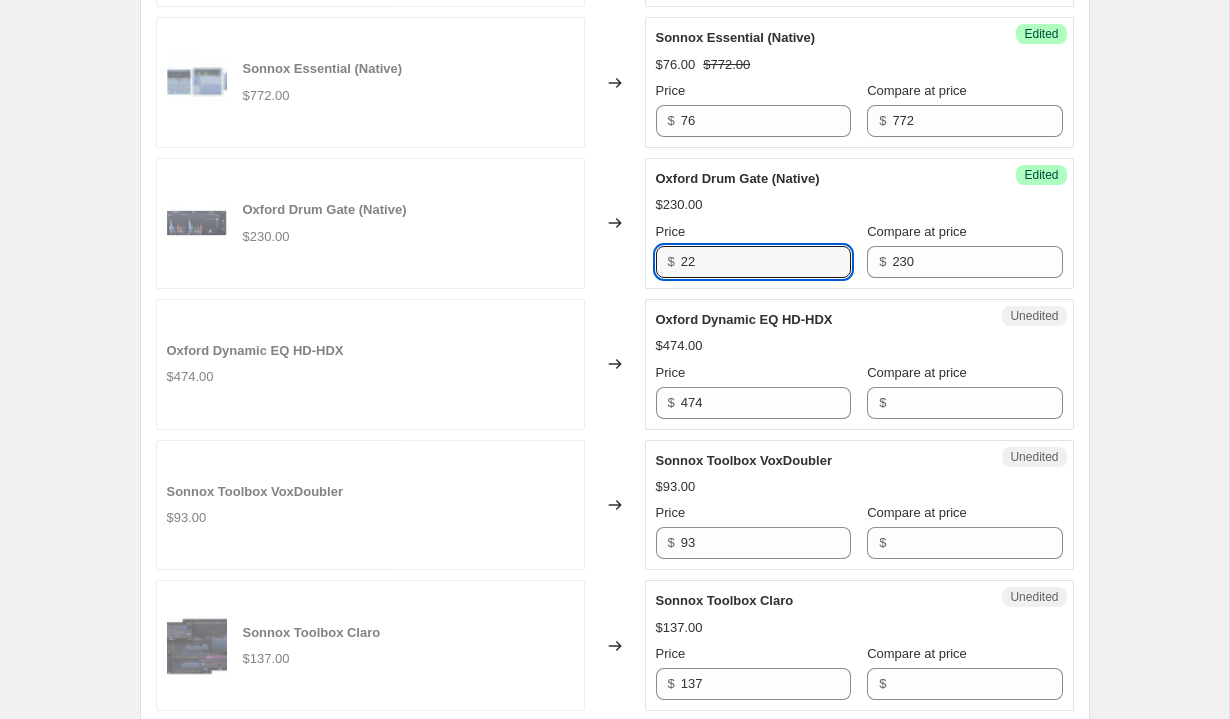 click on "Oxford Dynamic EQ HD-HDX $474.00 Price $ 474 Compare at price $" at bounding box center (859, 364) 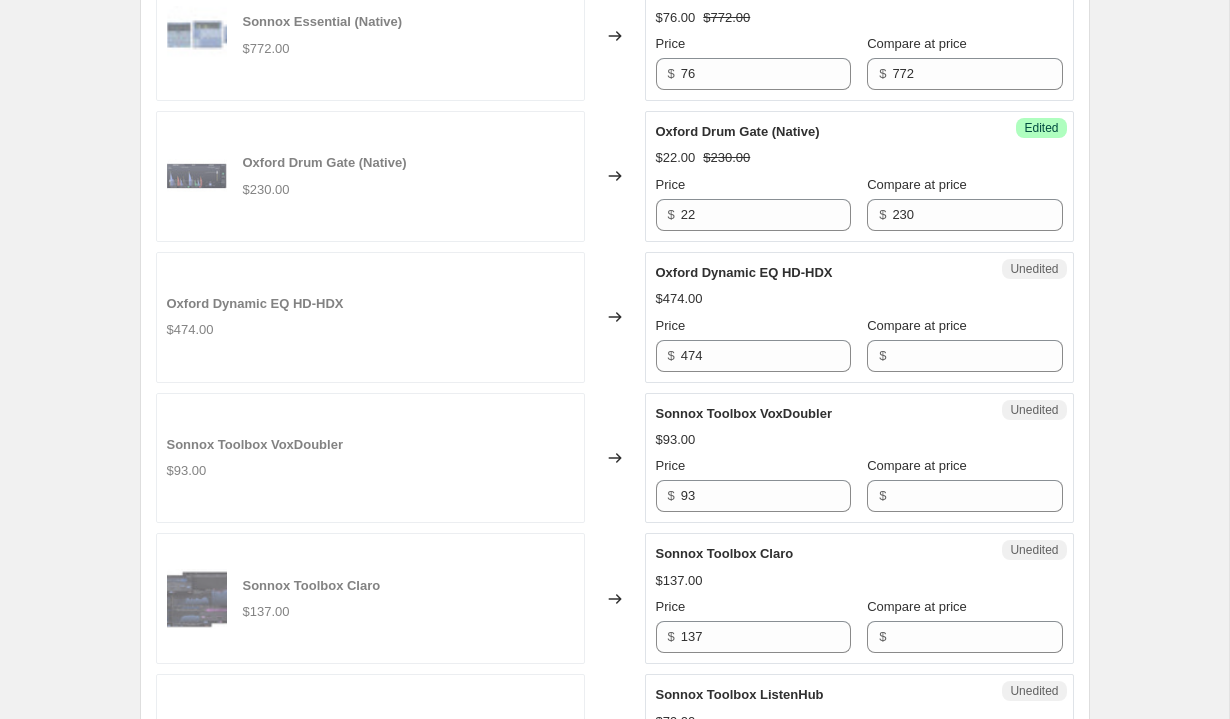 scroll, scrollTop: 2344, scrollLeft: 0, axis: vertical 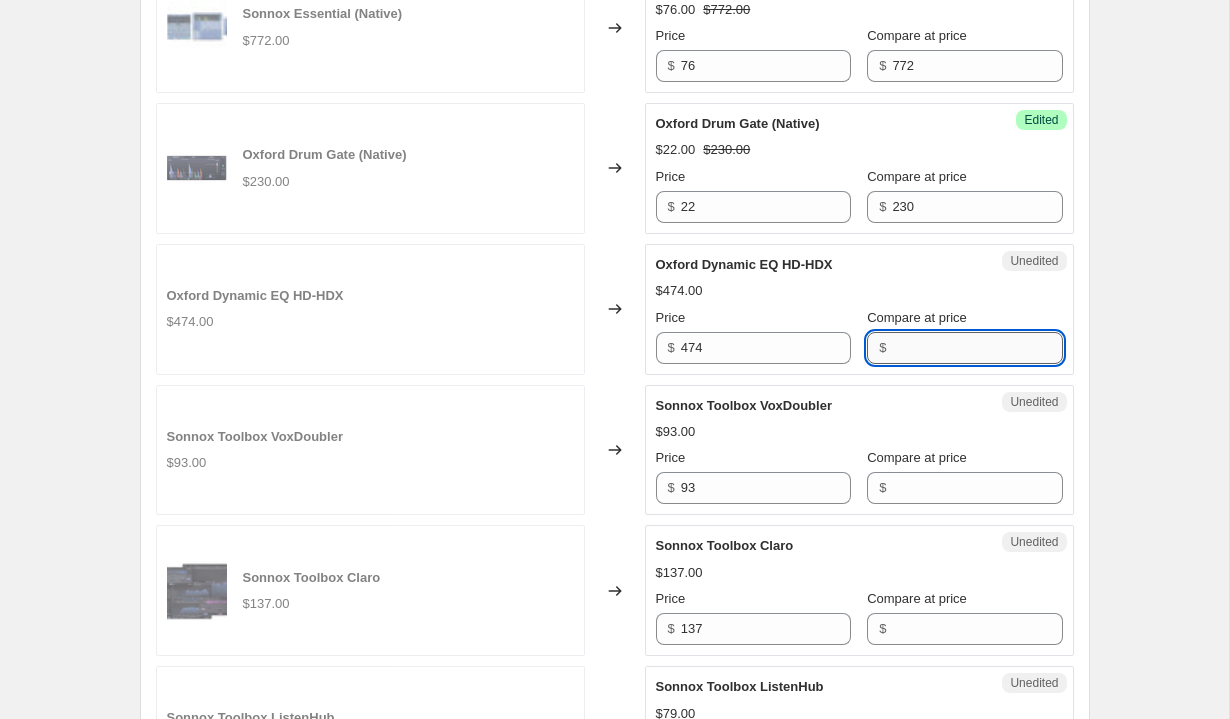 click on "Compare at price" at bounding box center [977, 348] 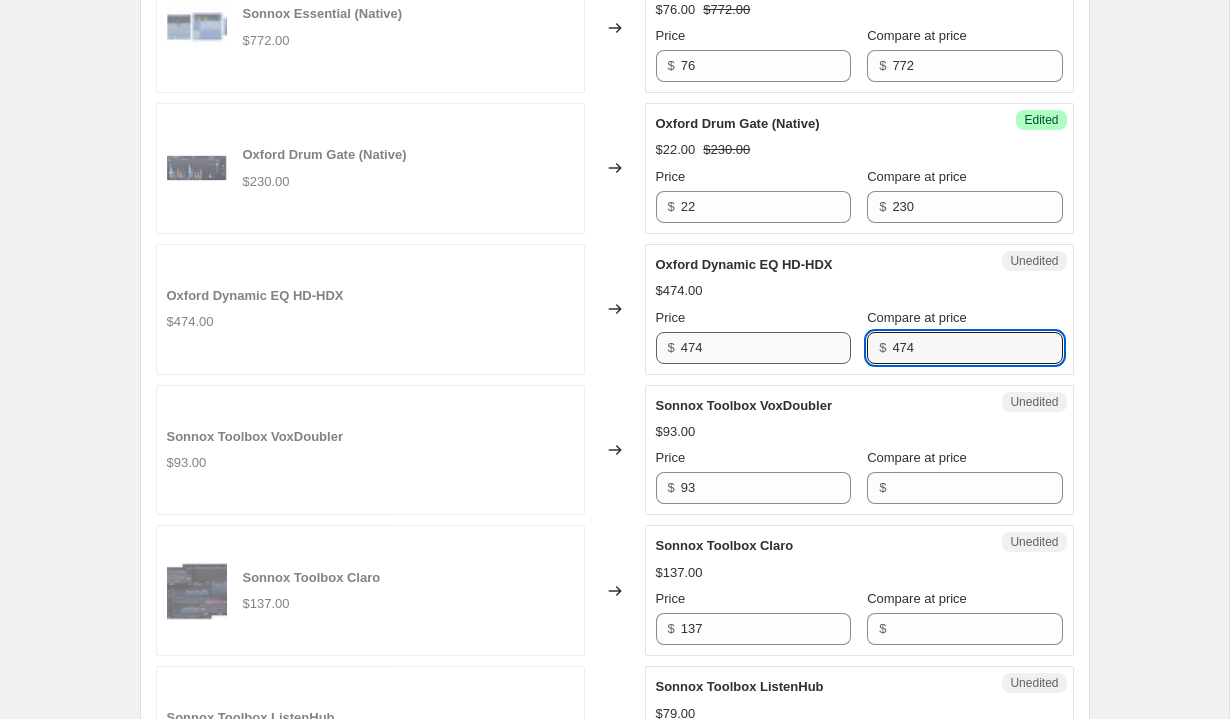 type on "474" 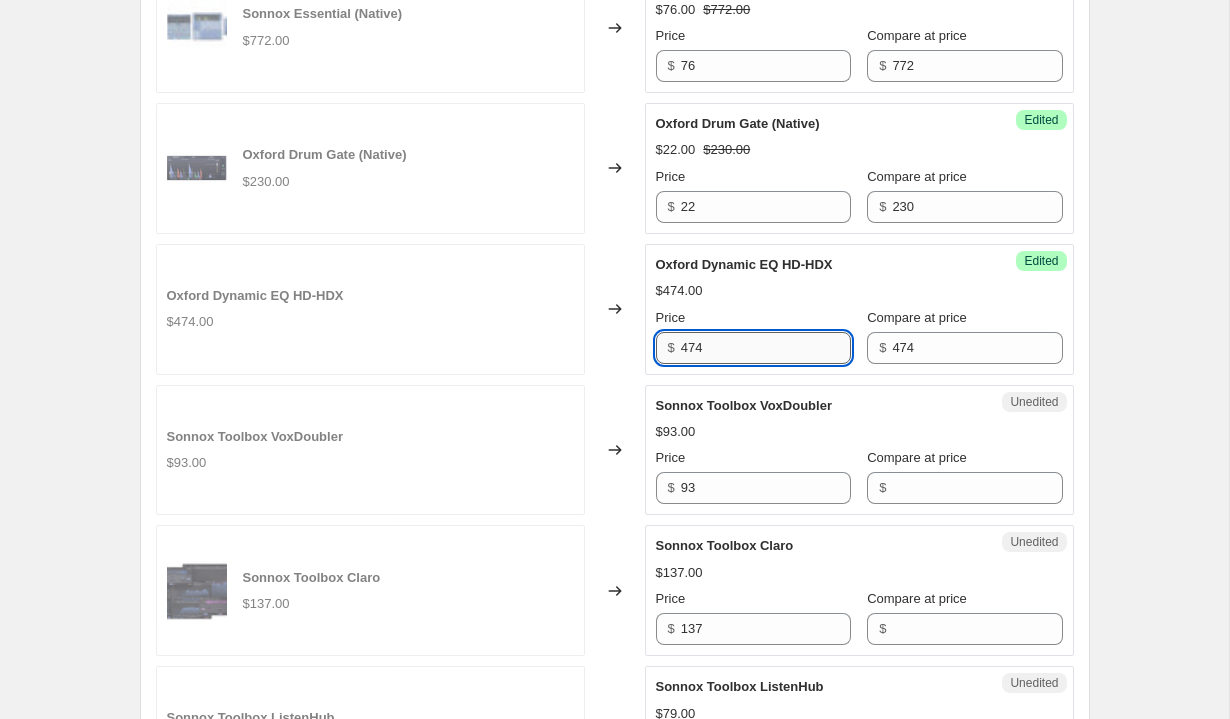click on "474" at bounding box center (766, 348) 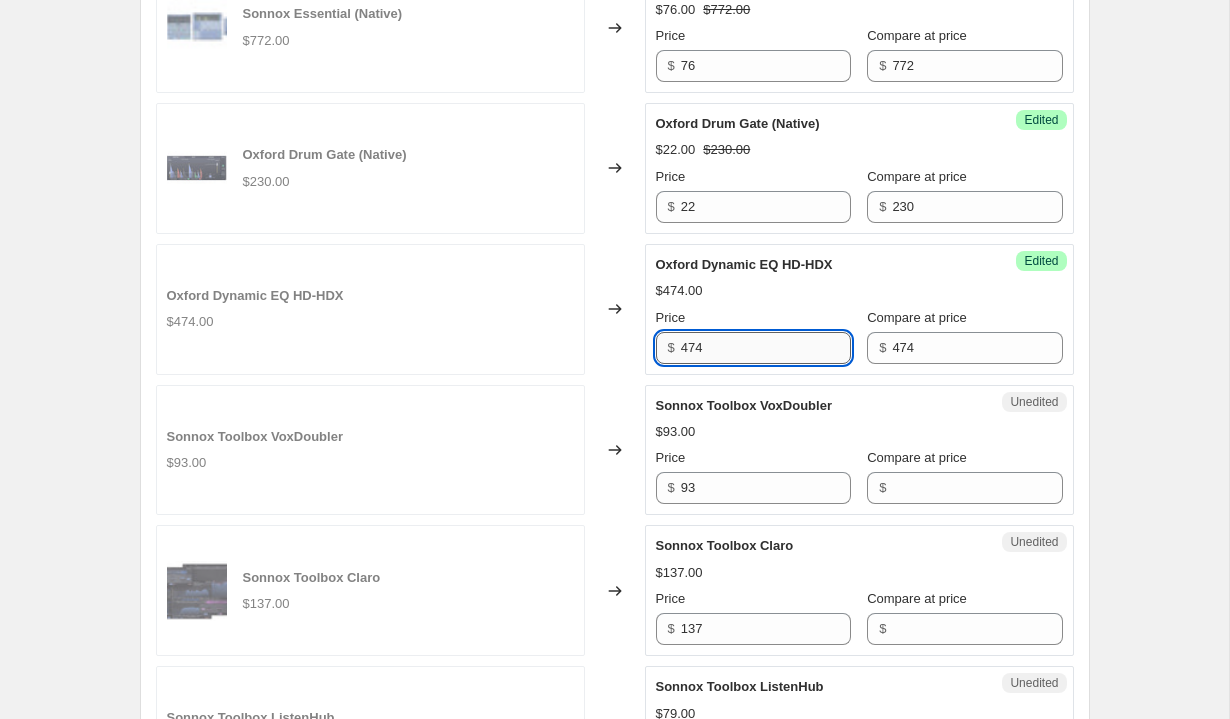 click on "474" at bounding box center [766, 348] 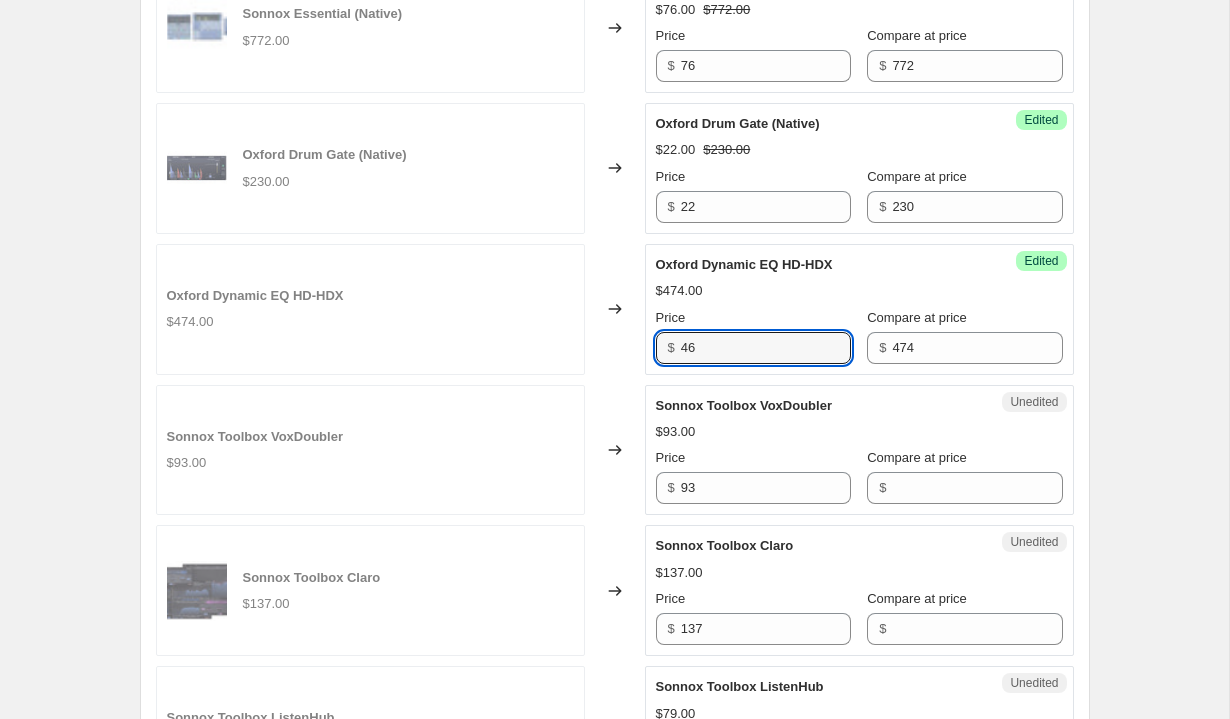 type on "46" 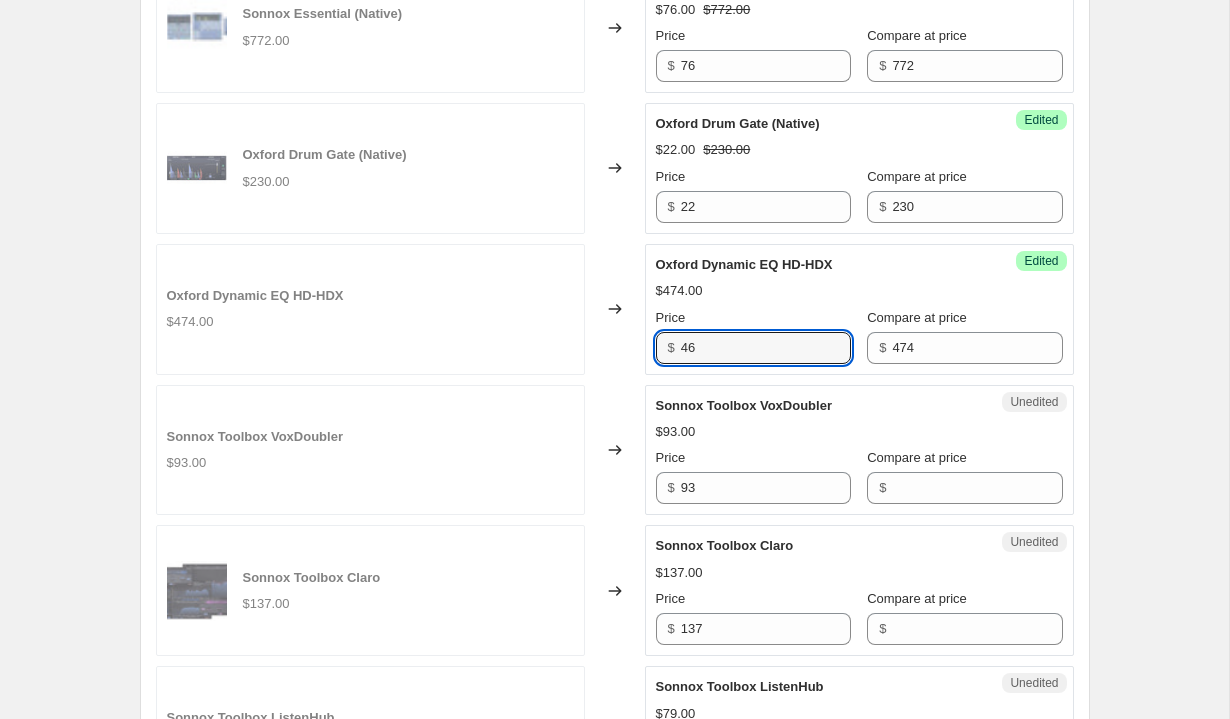 click on "Sonnox Toolbox VoxDoubler" at bounding box center [819, 406] 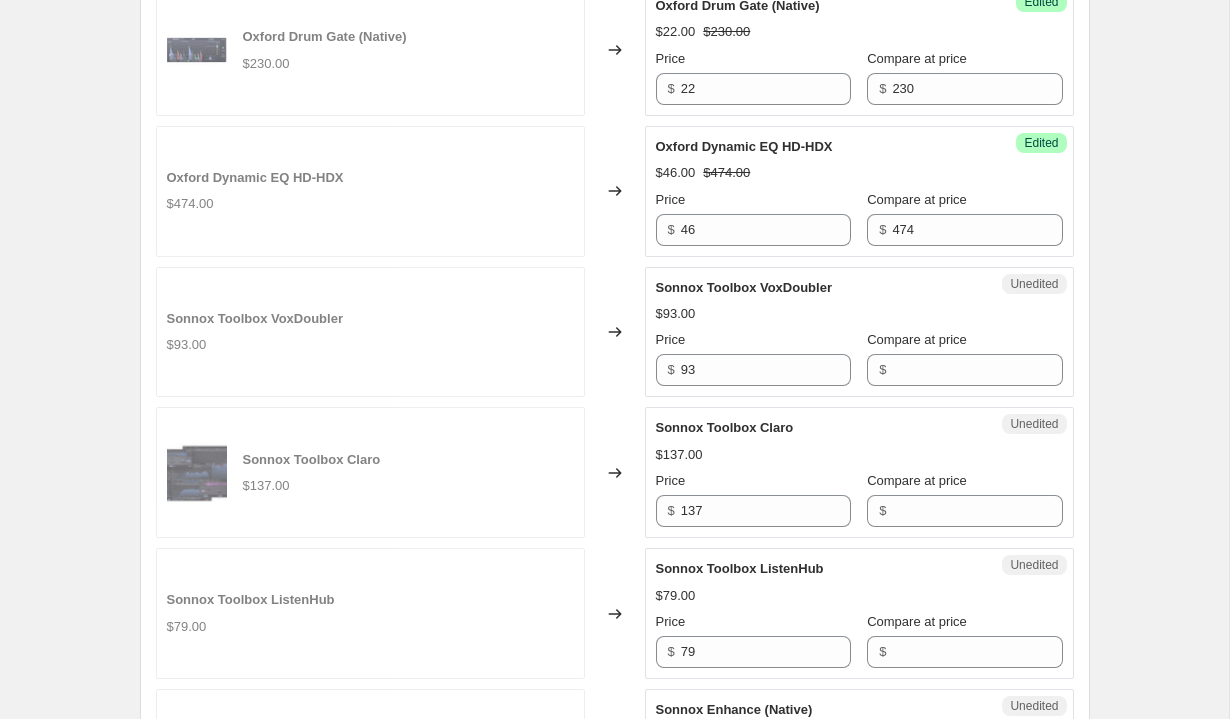 scroll, scrollTop: 2470, scrollLeft: 0, axis: vertical 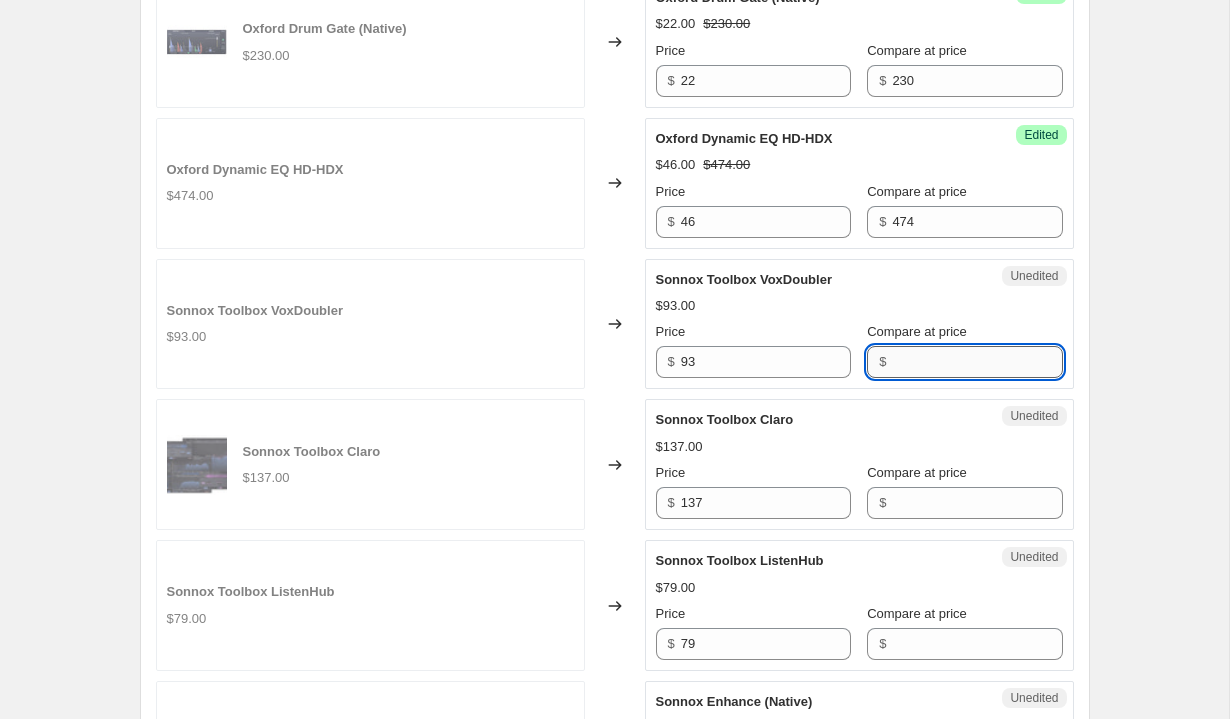 click on "Compare at price" at bounding box center [977, 362] 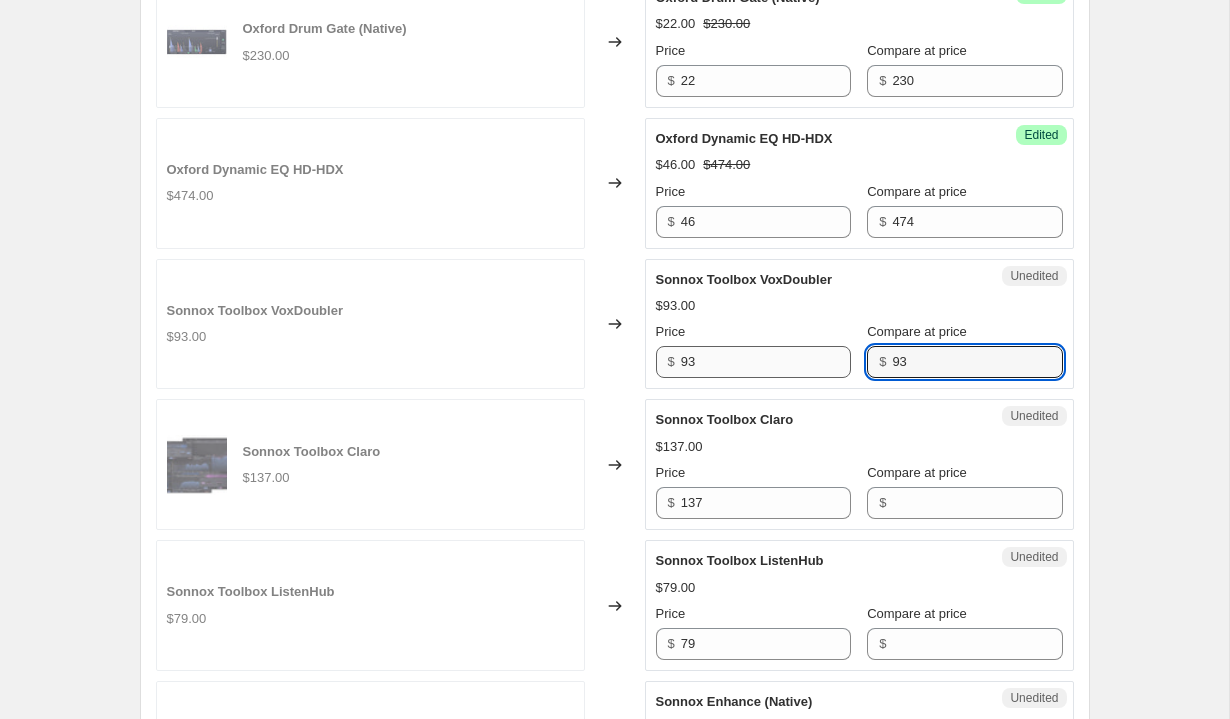 type on "93" 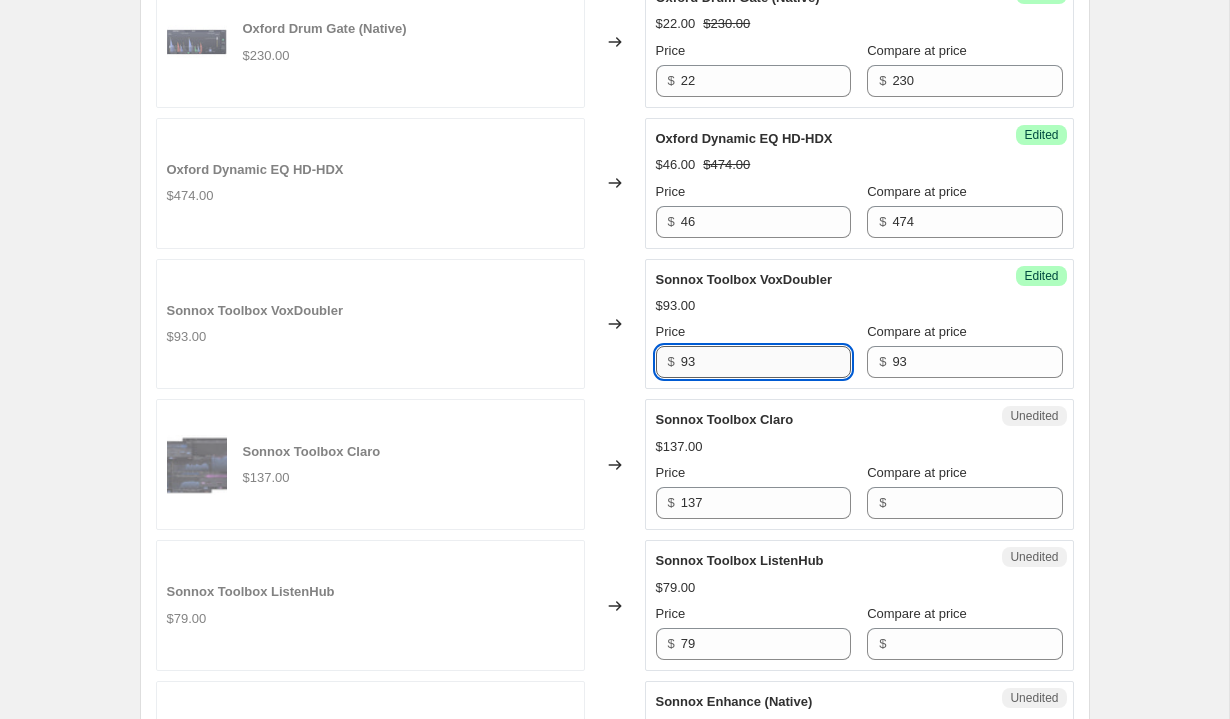 click on "93" at bounding box center [766, 362] 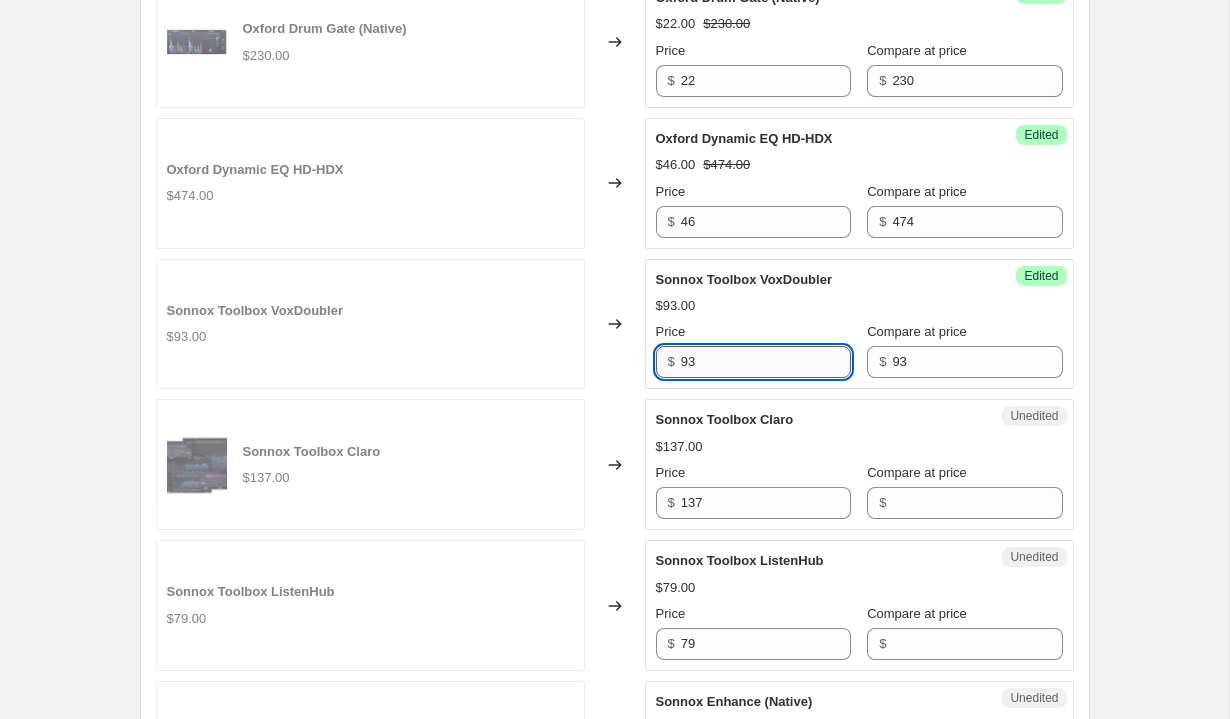 click on "93" at bounding box center [766, 362] 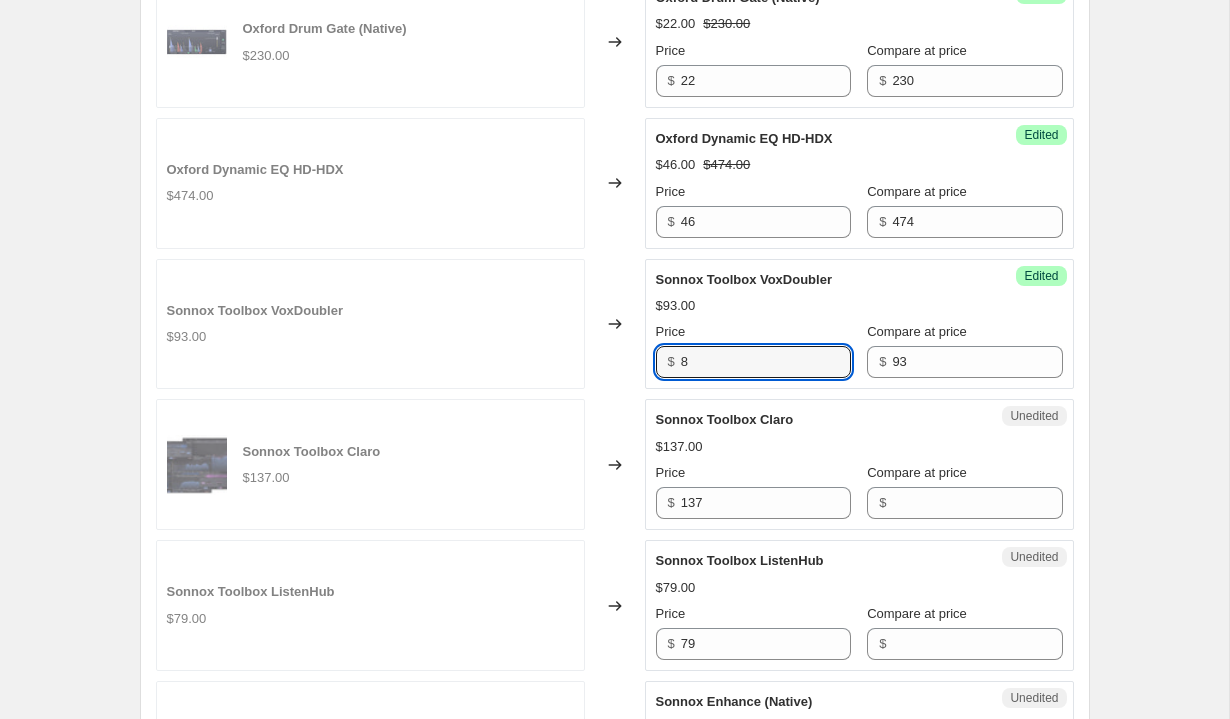 type on "8" 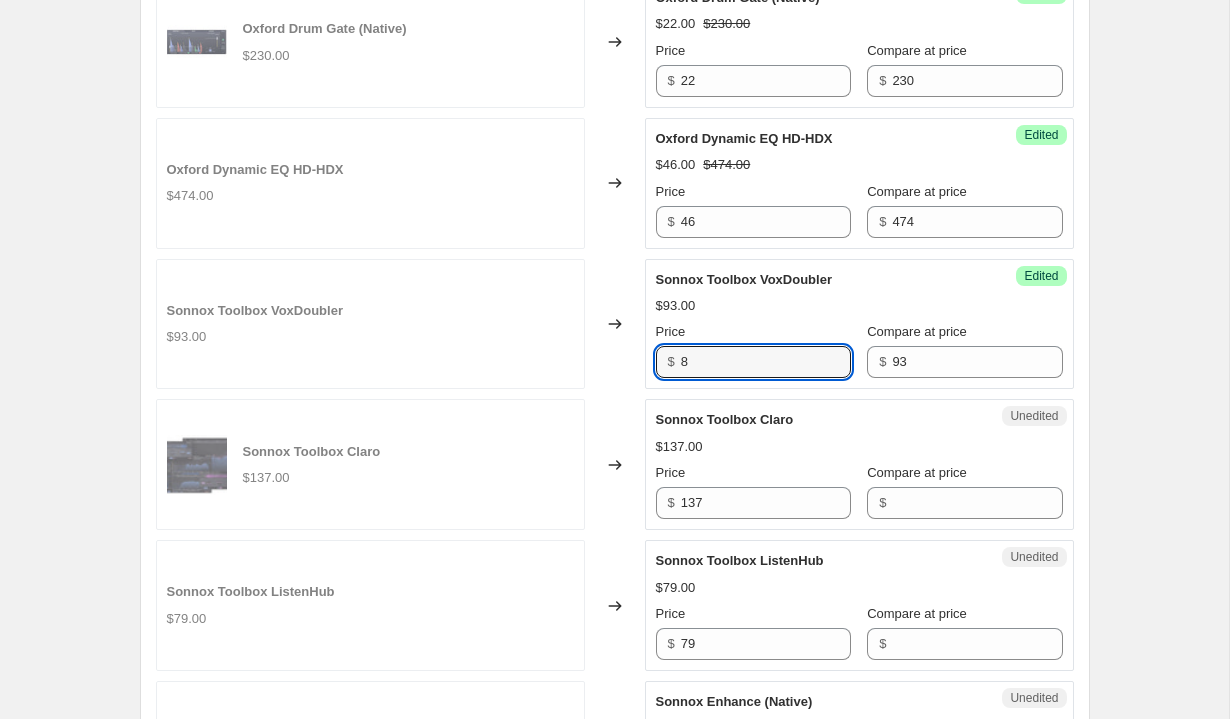 click on "$137.00" at bounding box center [859, 447] 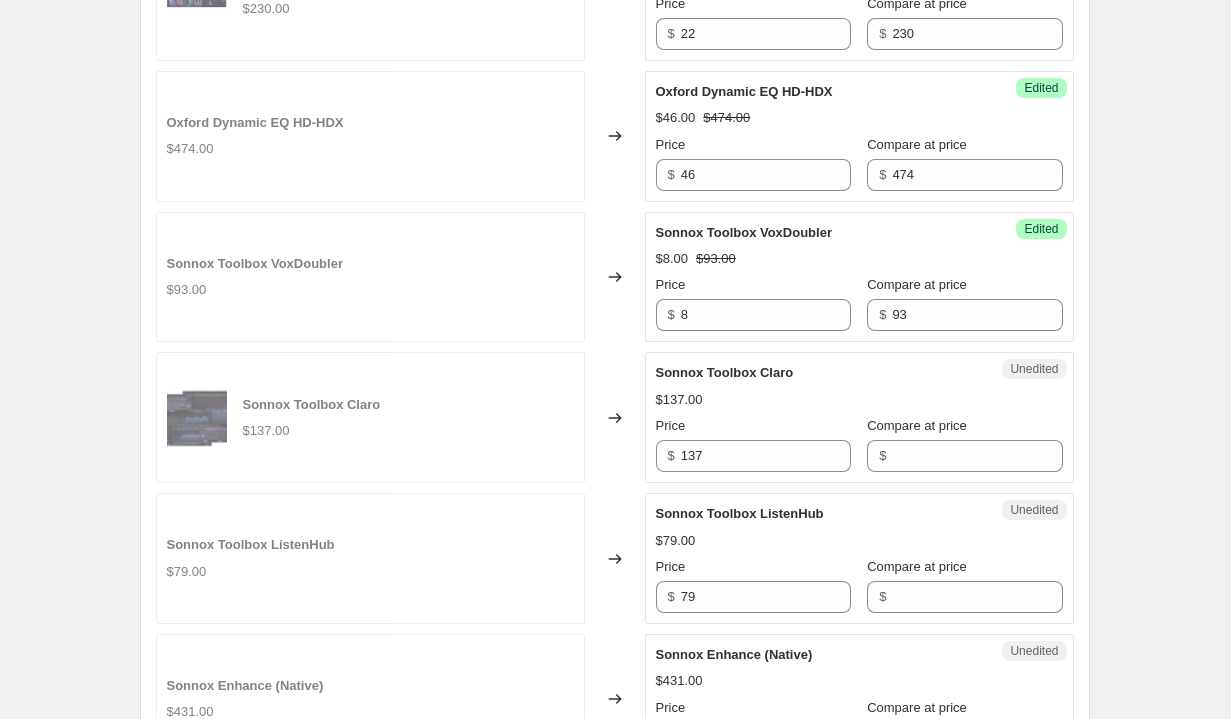 scroll, scrollTop: 2516, scrollLeft: 0, axis: vertical 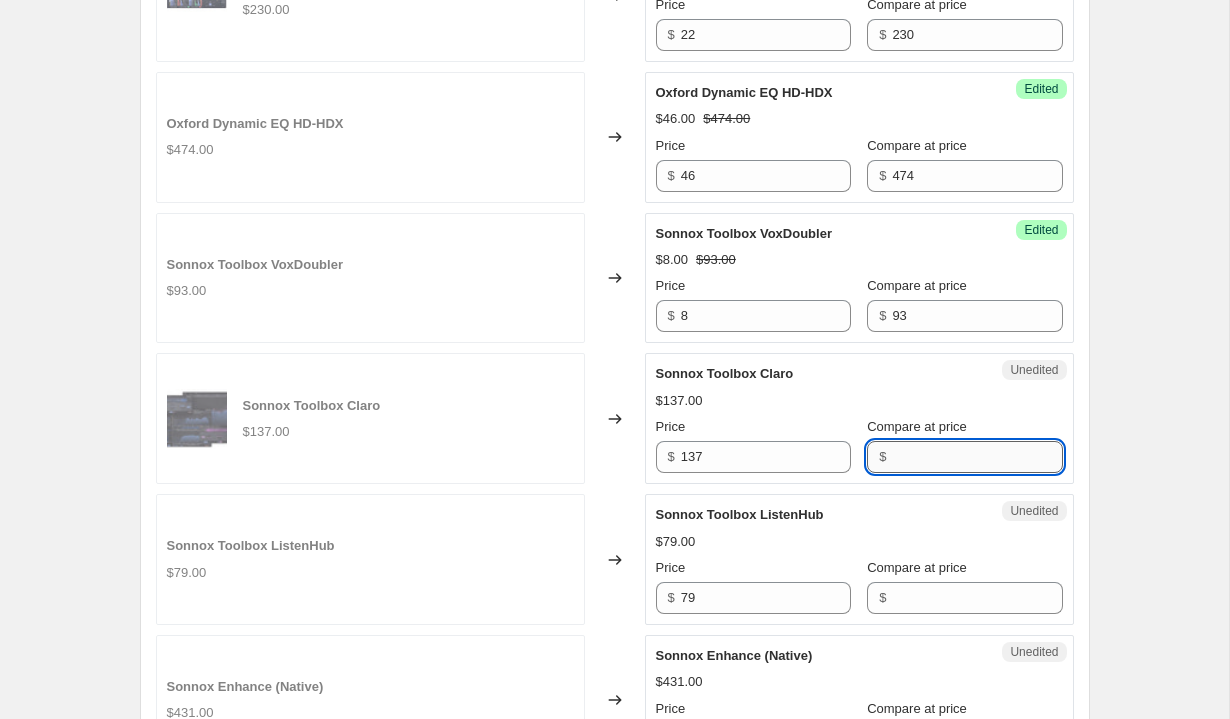 click on "Compare at price" at bounding box center (977, 457) 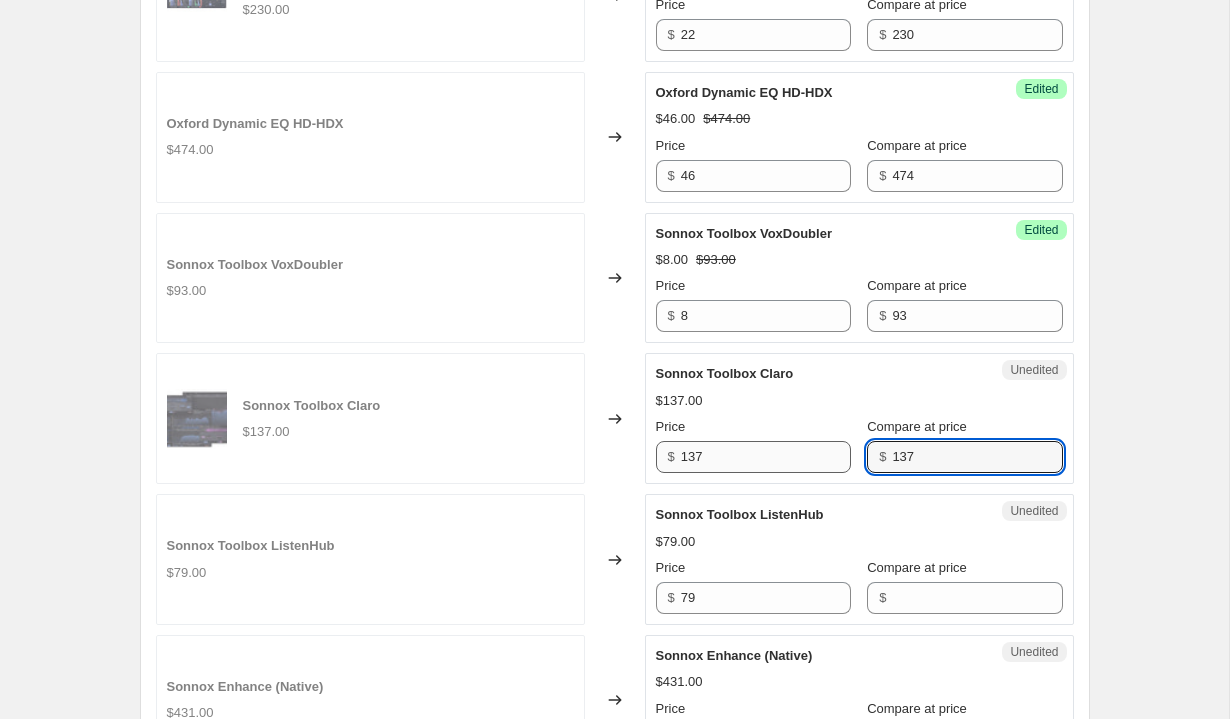 type on "137" 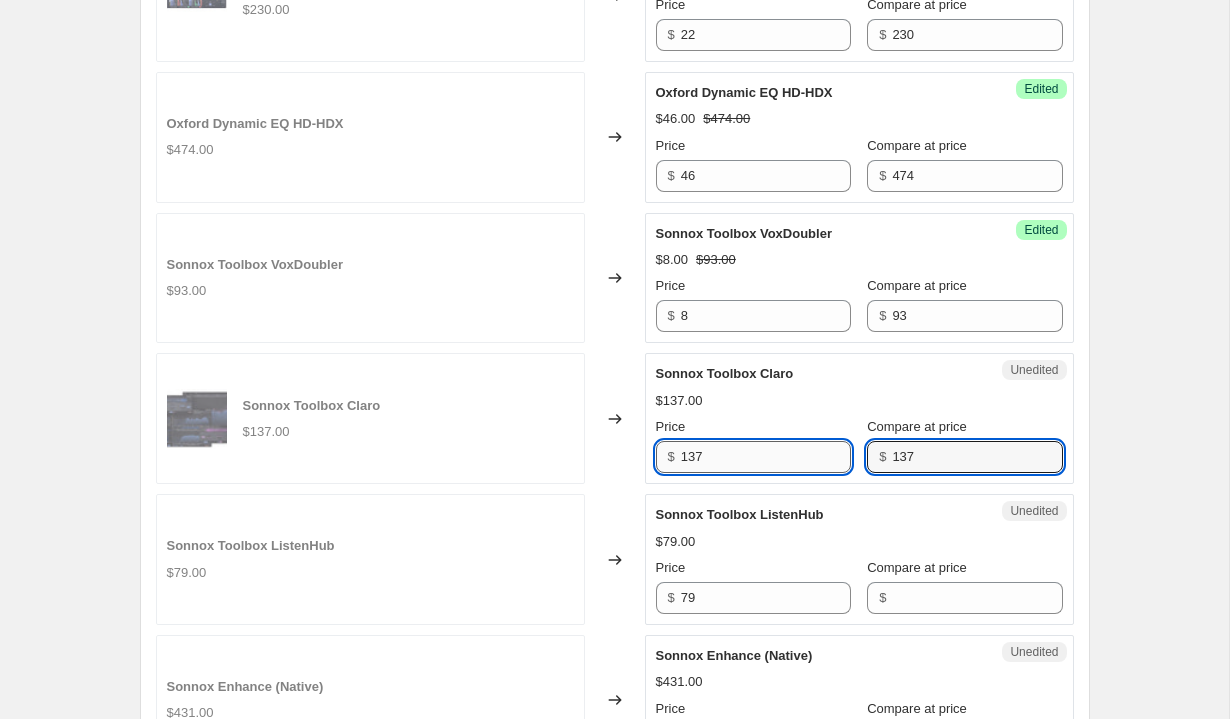 click on "137" at bounding box center [766, 457] 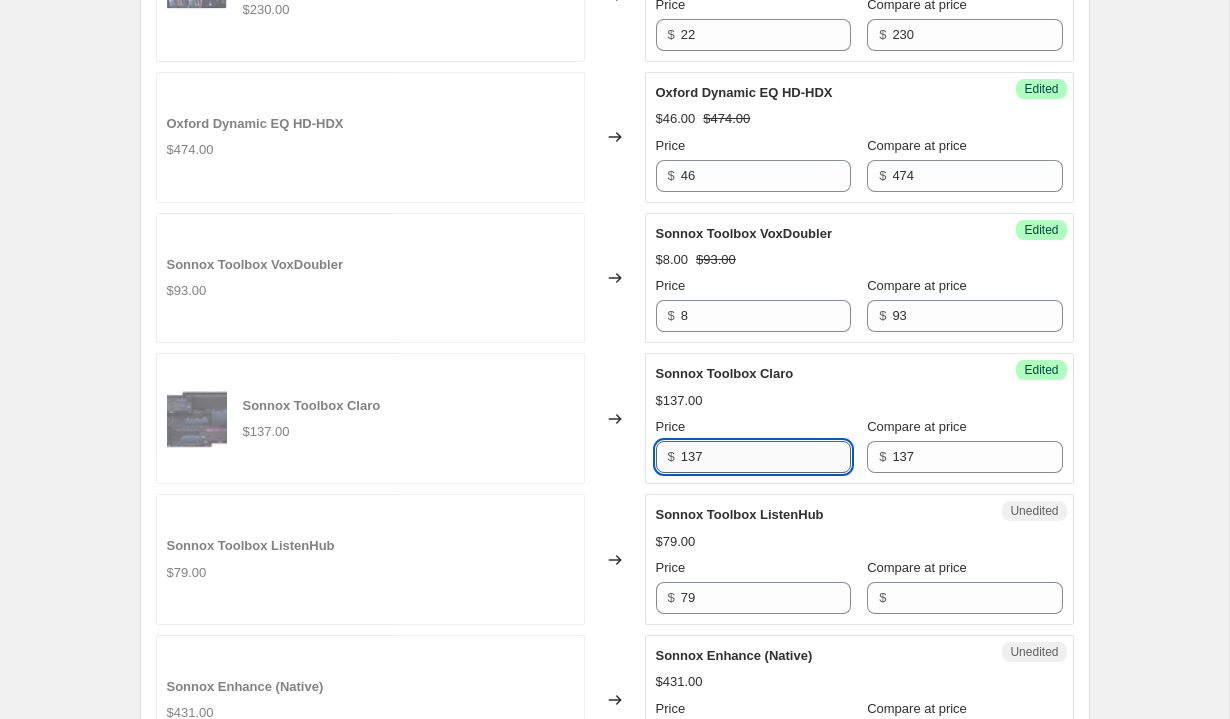 click on "137" at bounding box center [766, 457] 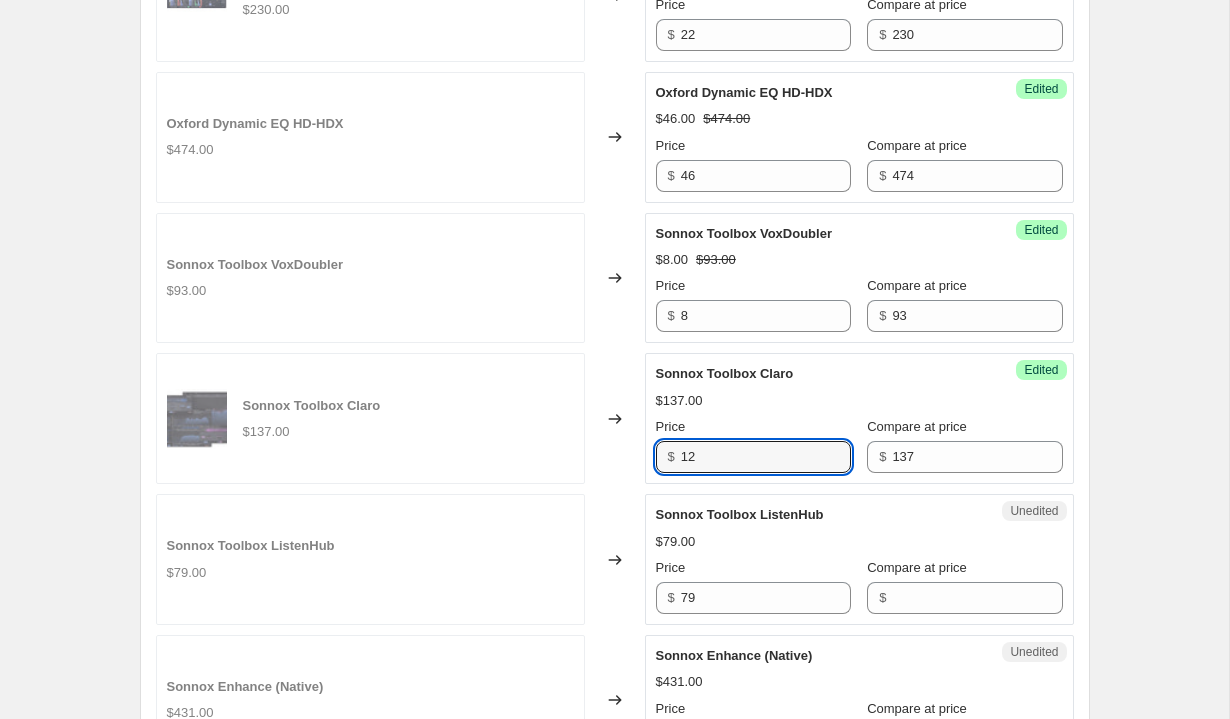 type on "12" 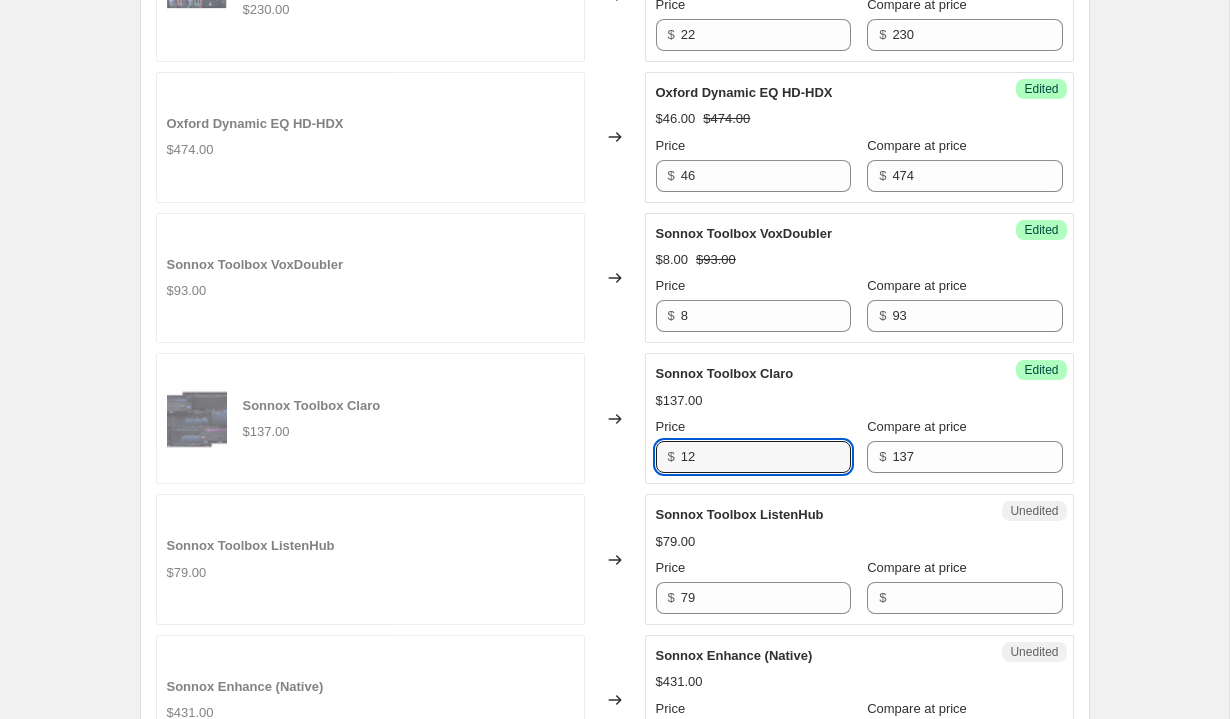 click on "$137.00" at bounding box center [859, 401] 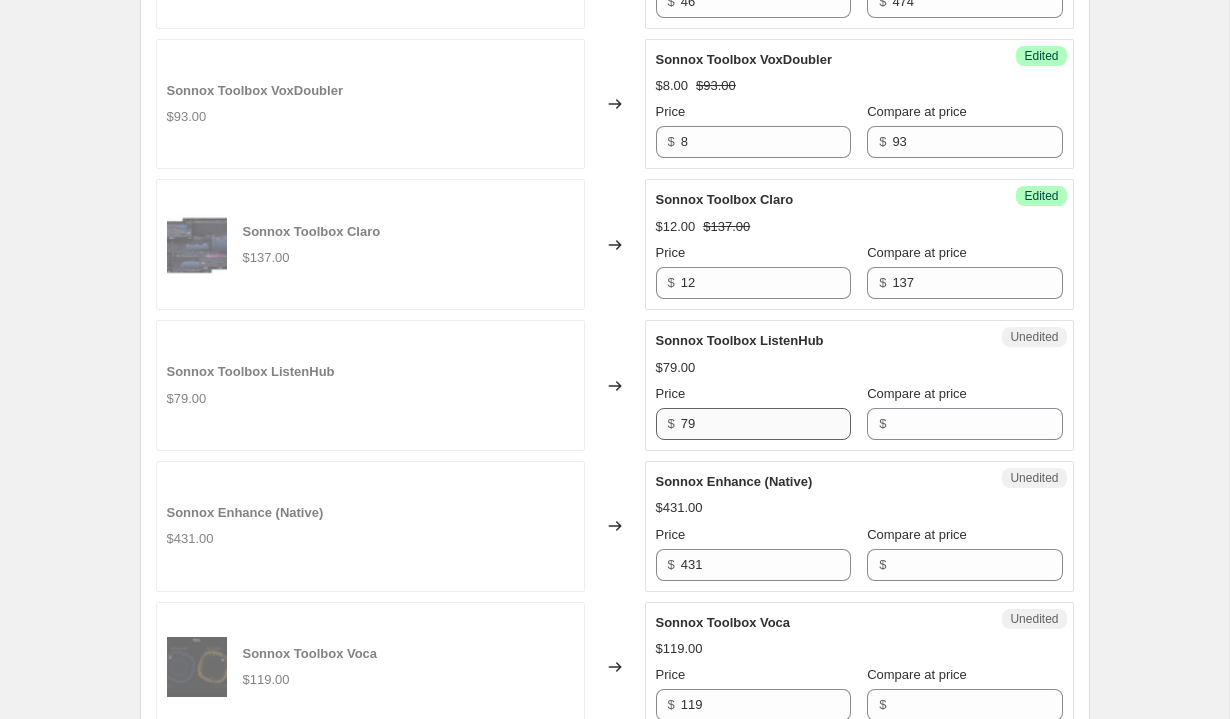 scroll, scrollTop: 2700, scrollLeft: 0, axis: vertical 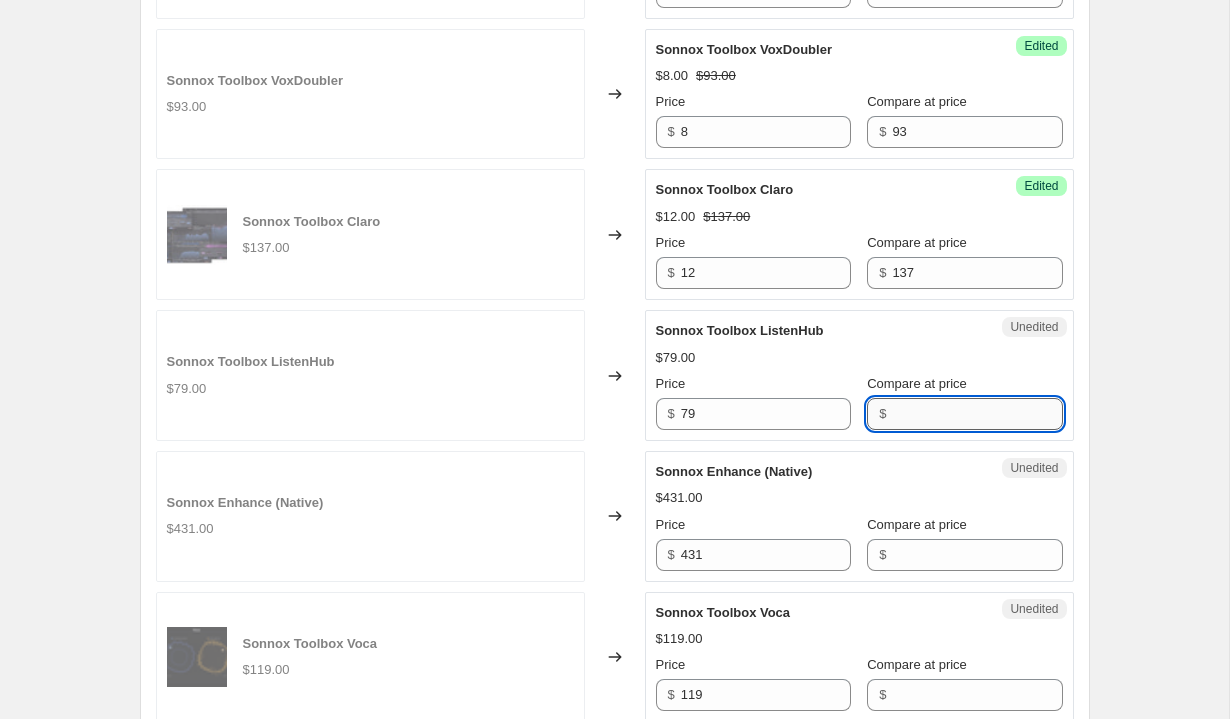 click on "Compare at price" at bounding box center [977, 414] 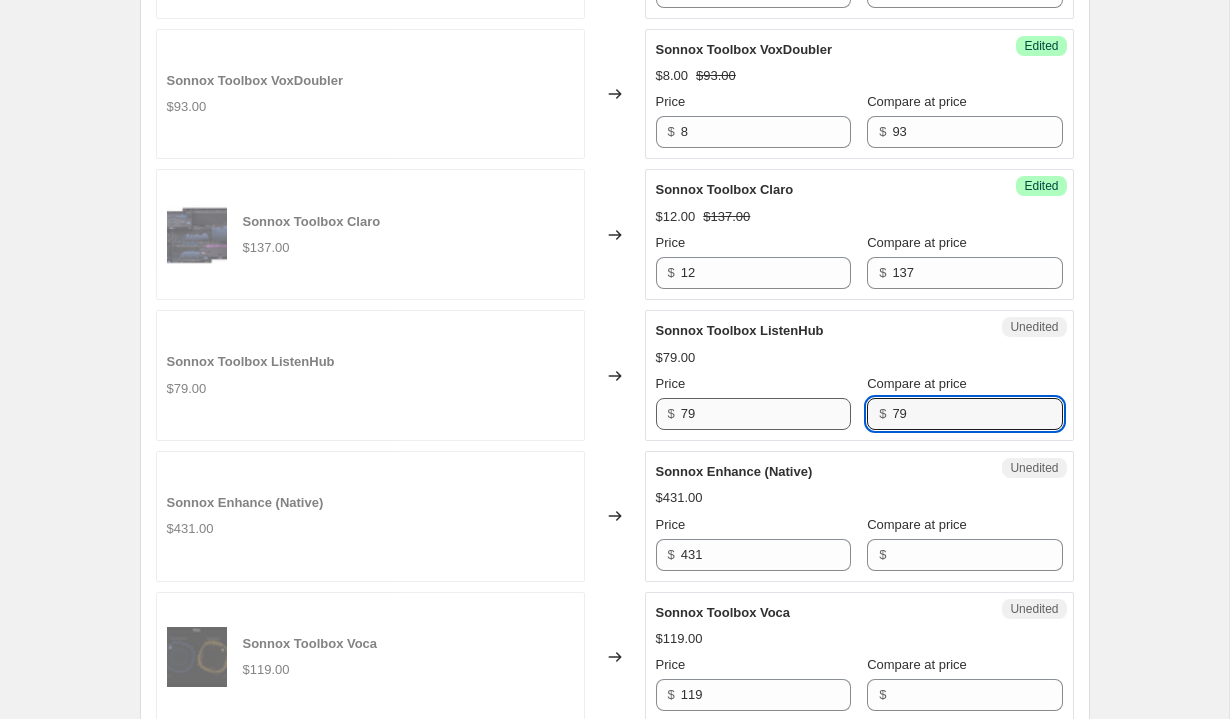 type on "79" 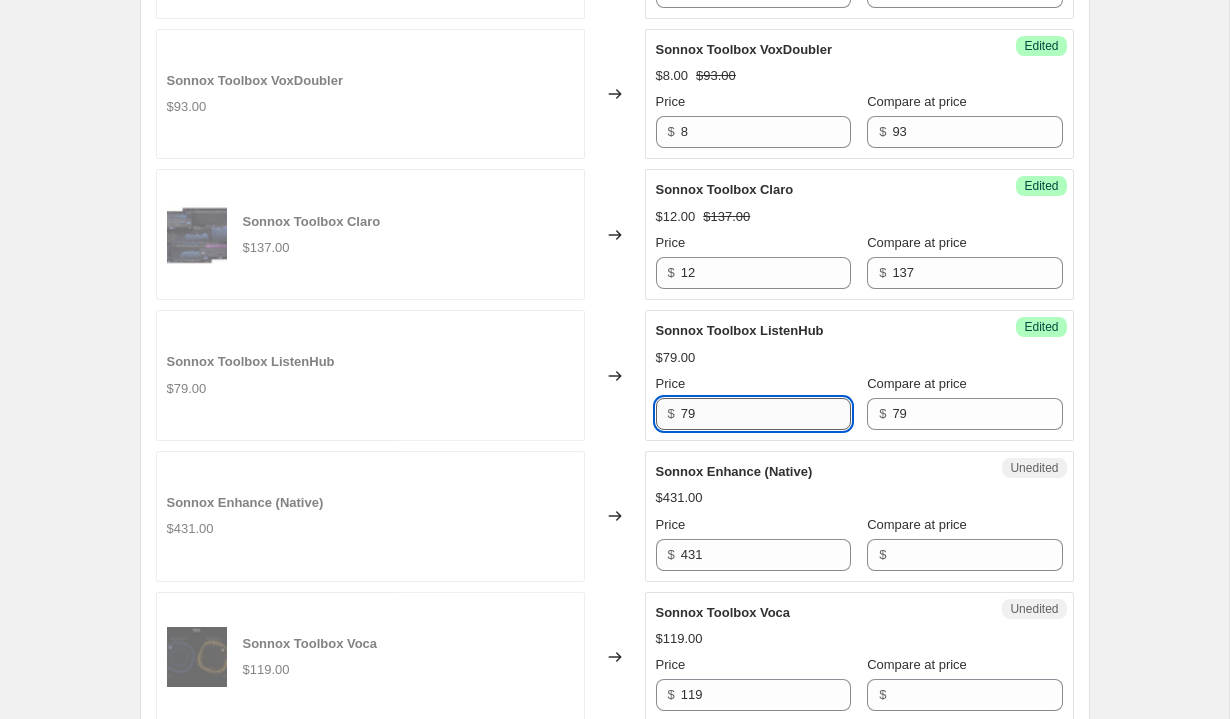 click on "79" at bounding box center [766, 414] 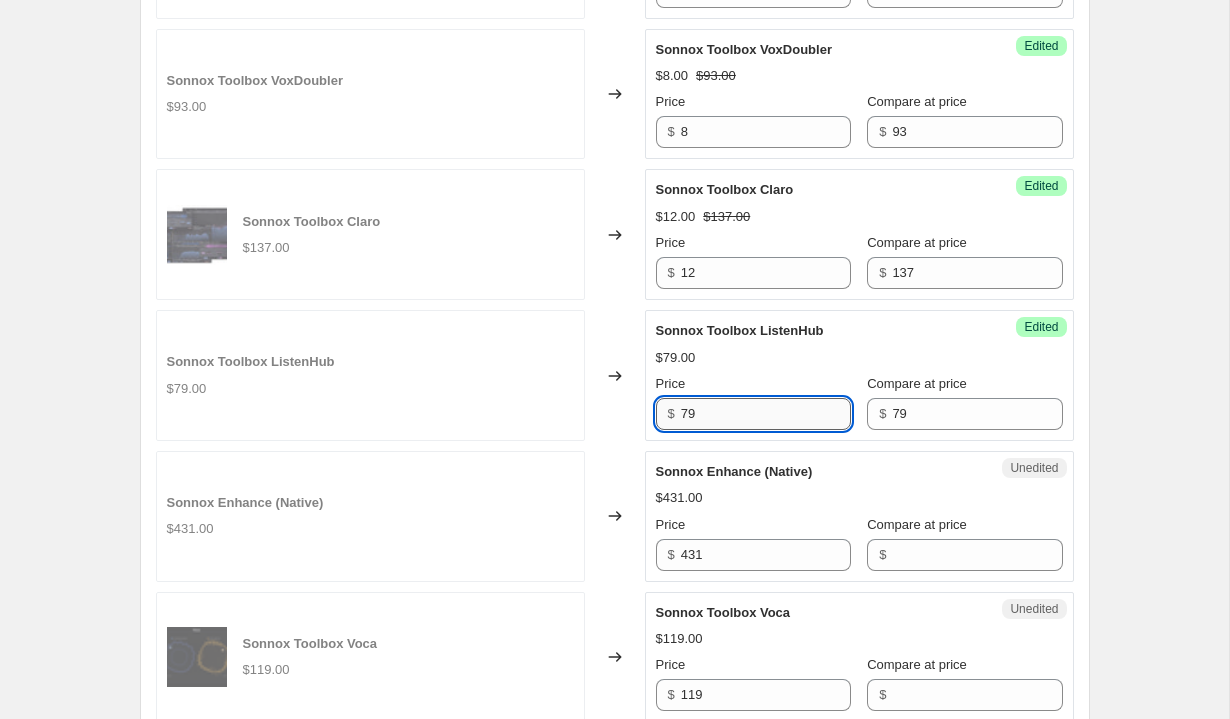 click on "79" at bounding box center (766, 414) 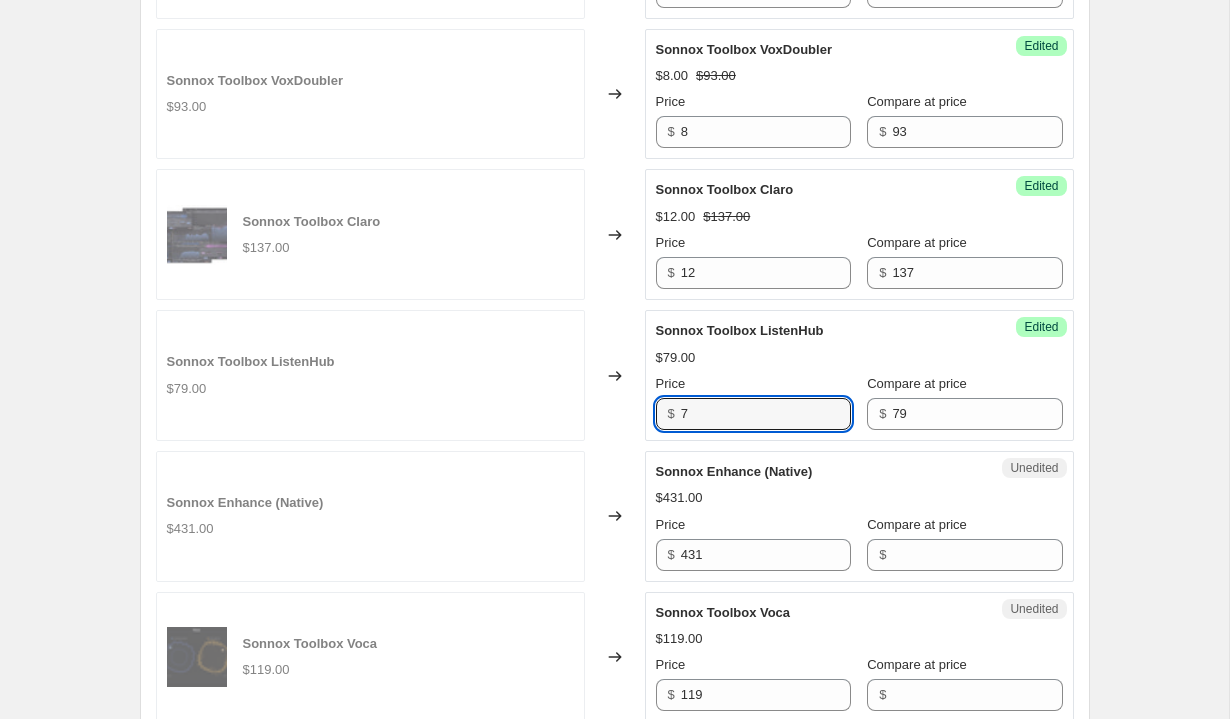 type on "7" 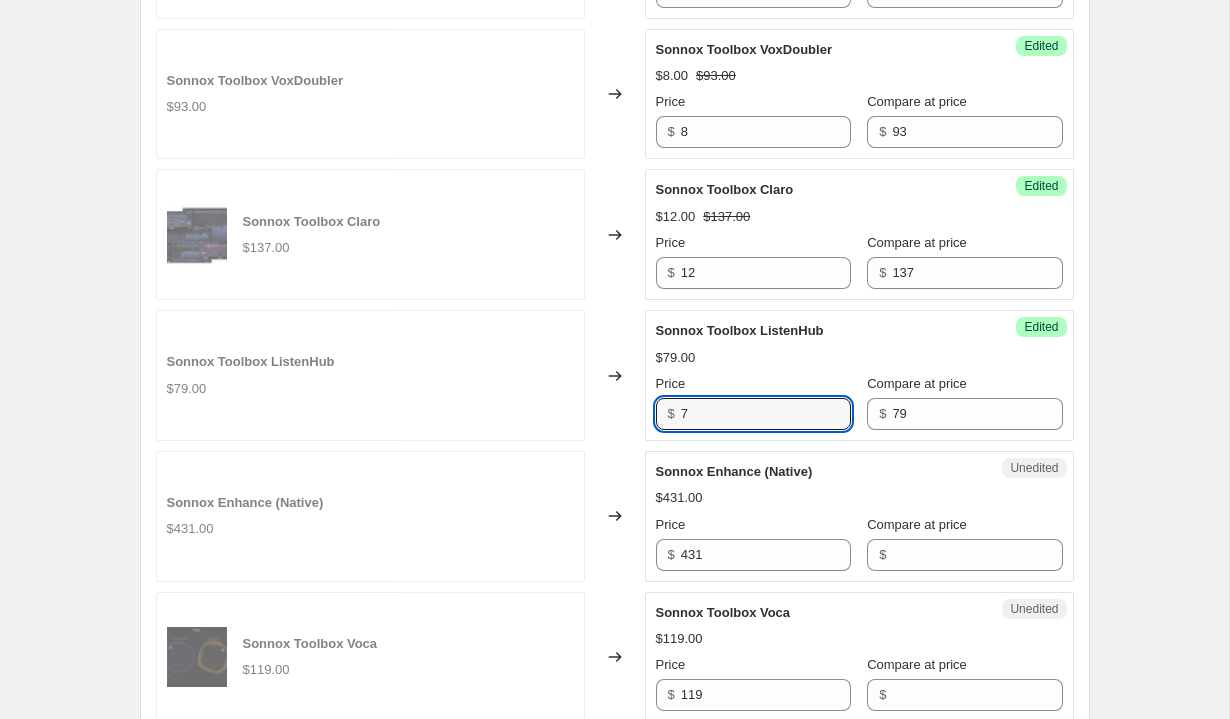 click on "Sonnox Toolbox ListenHub $79.00 Price $ 7 Compare at price $ 79" at bounding box center [859, 375] 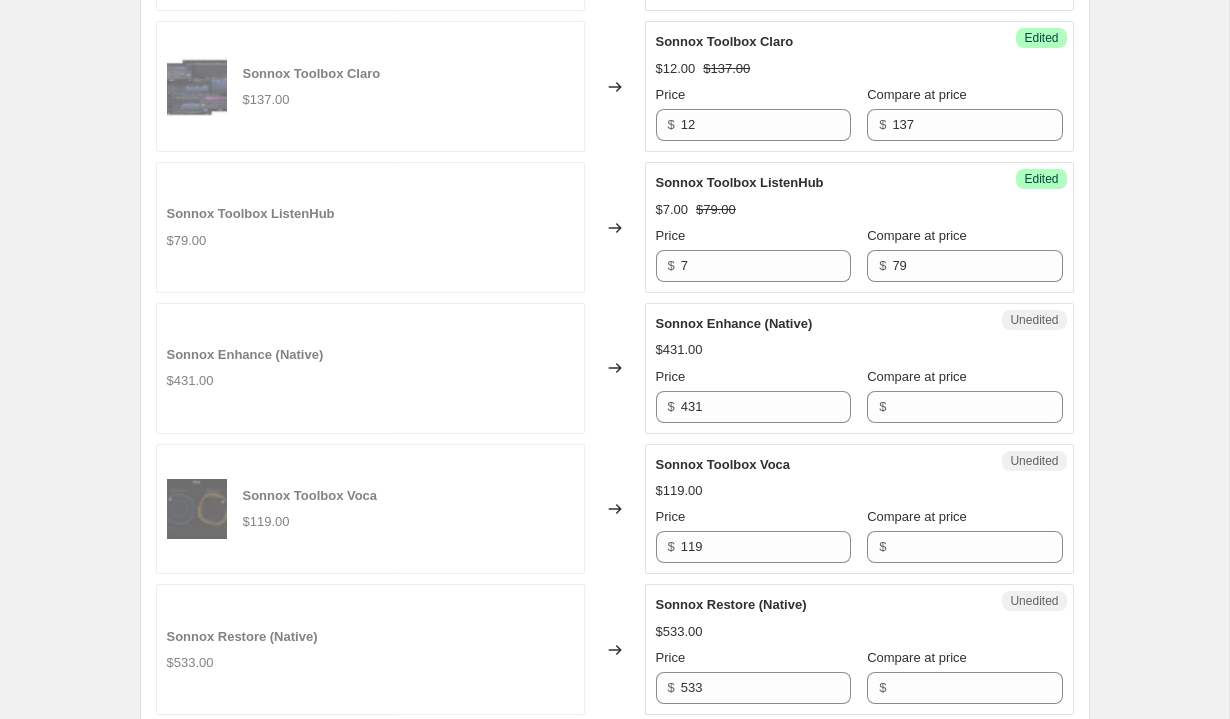 scroll, scrollTop: 2859, scrollLeft: 0, axis: vertical 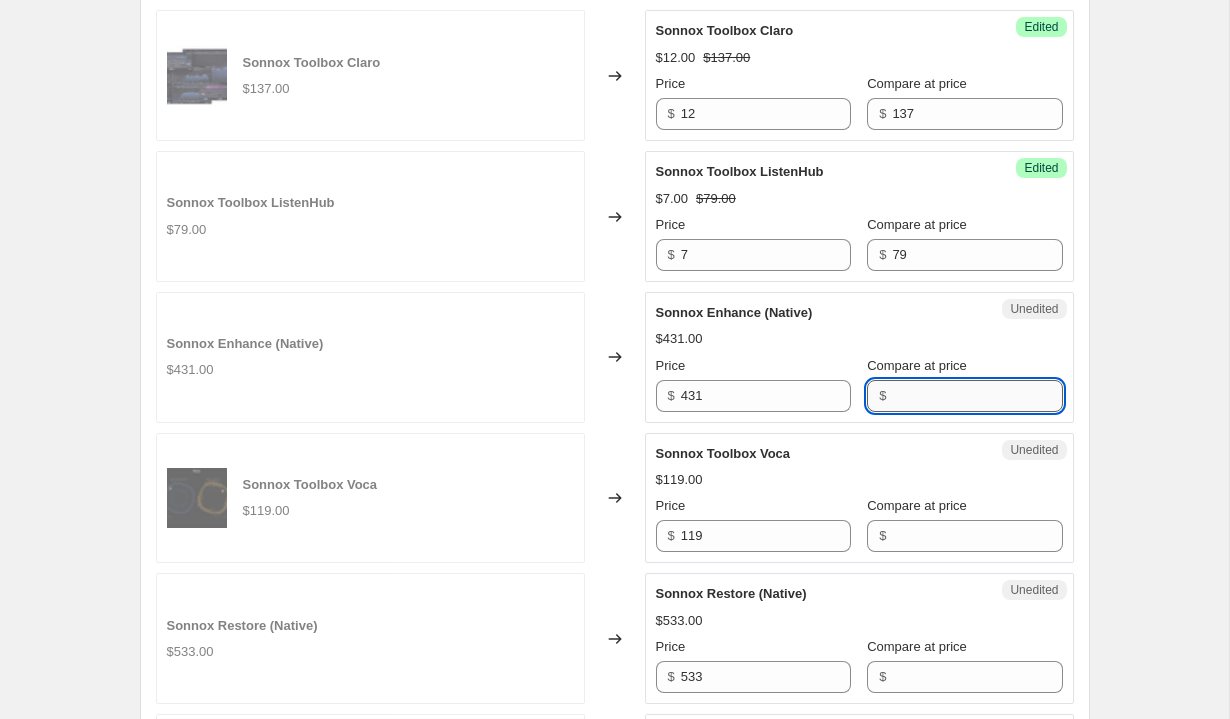 click on "Compare at price" at bounding box center (977, 396) 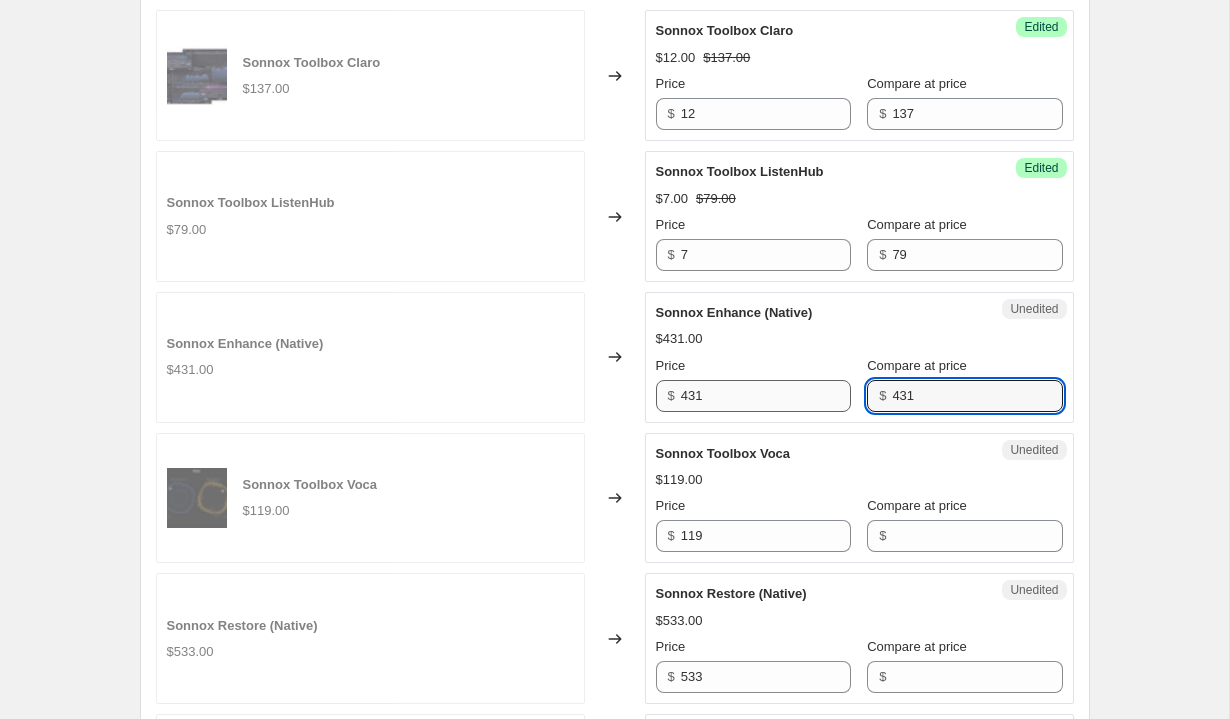 type on "431" 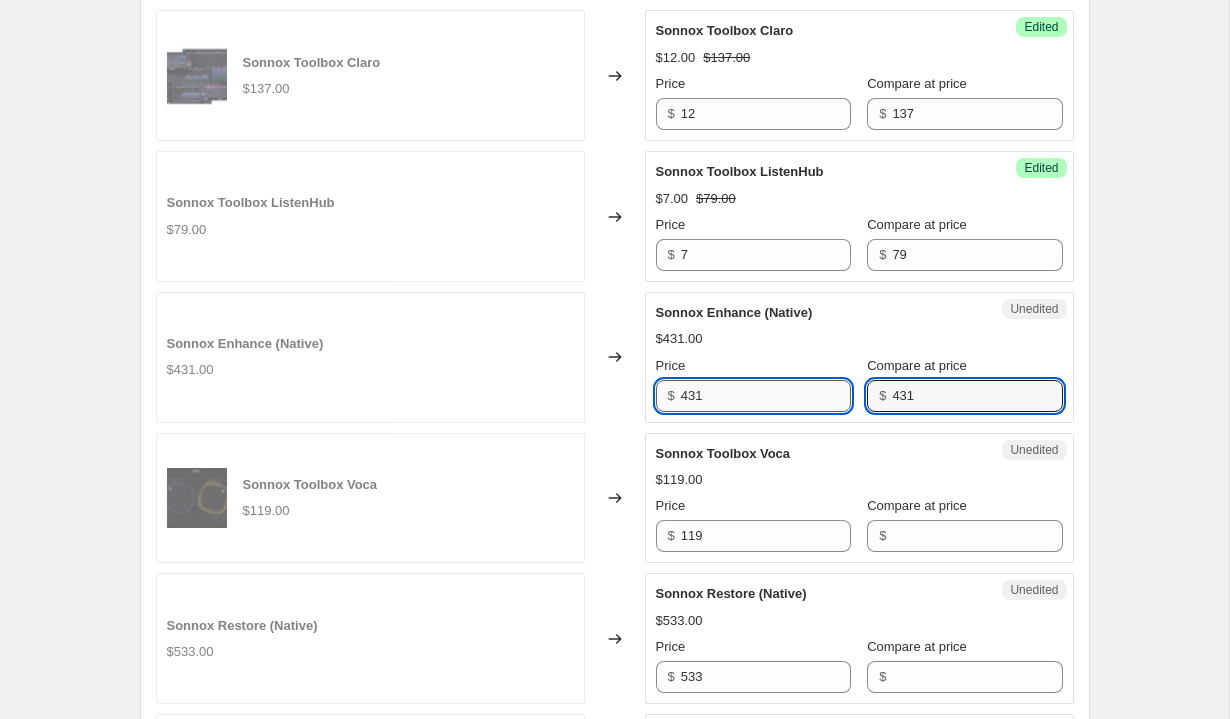 click on "431" at bounding box center [766, 396] 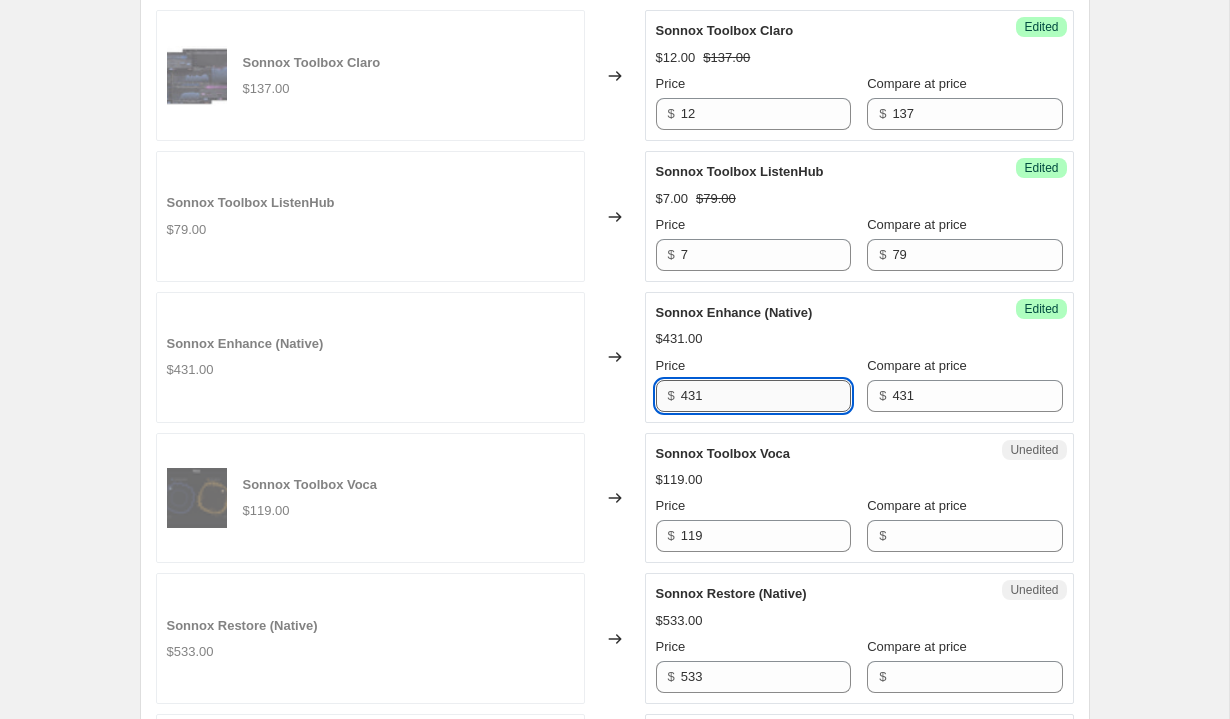 click on "431" at bounding box center (766, 396) 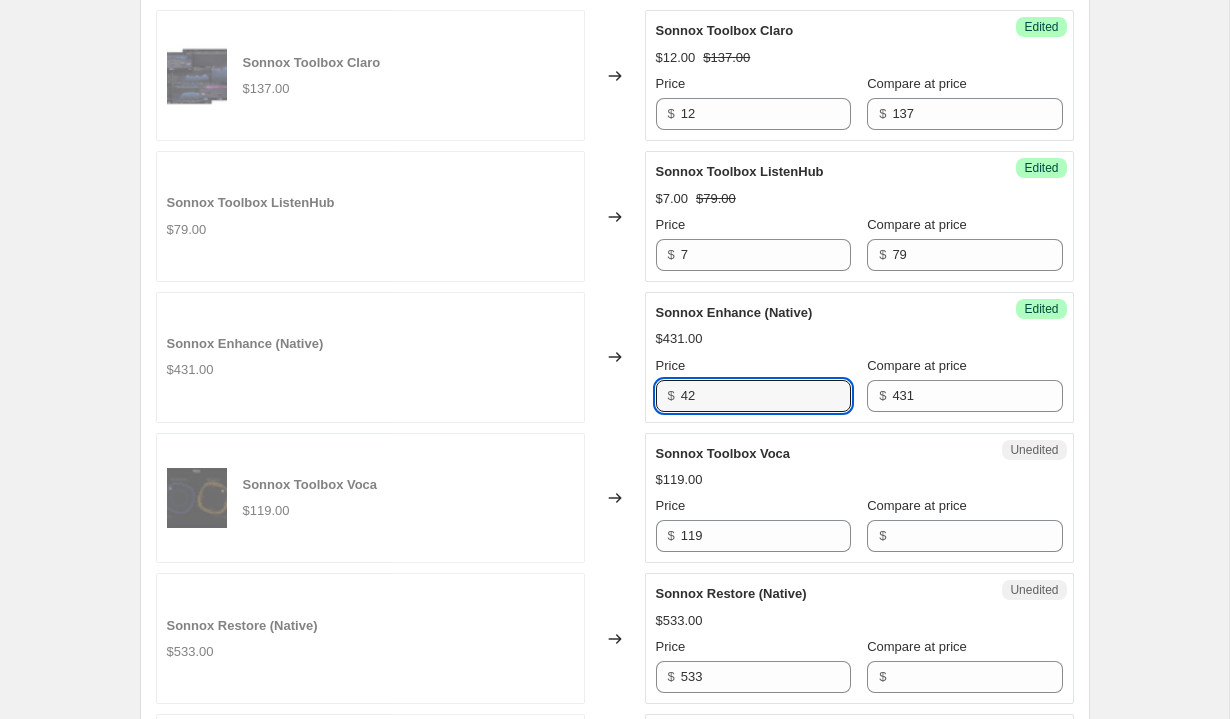 type on "42" 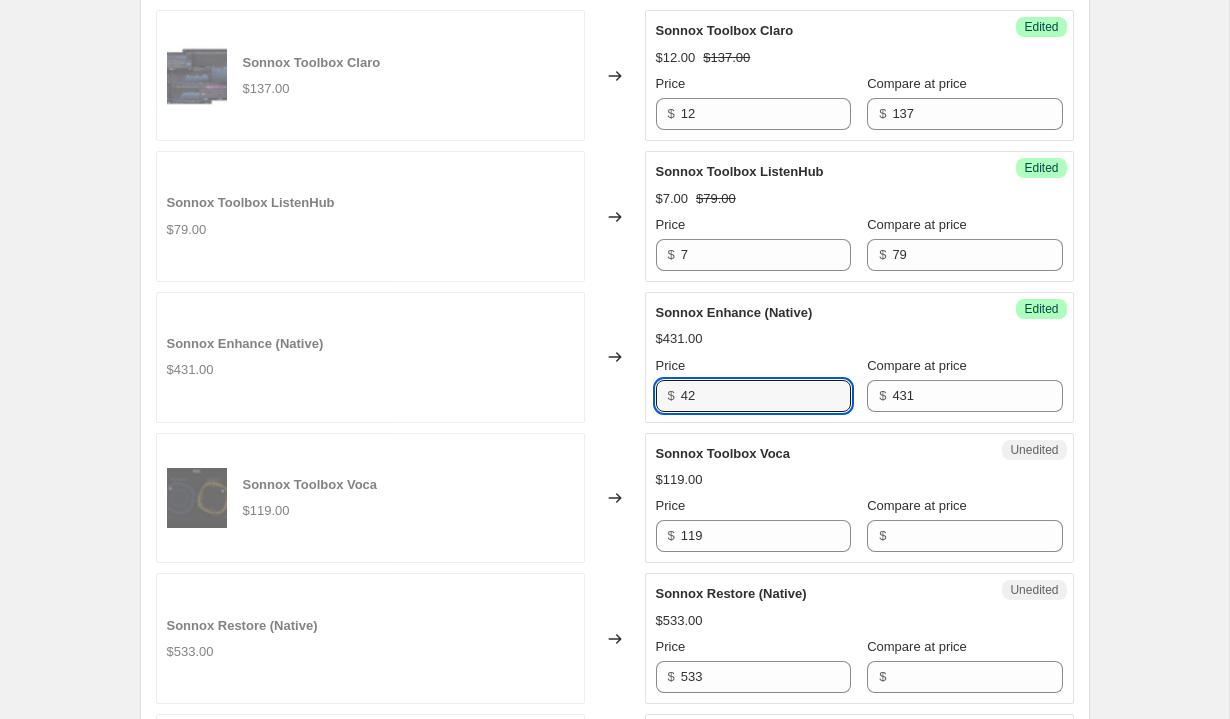 click on "Sonnox Toolbox Voca" at bounding box center (819, 454) 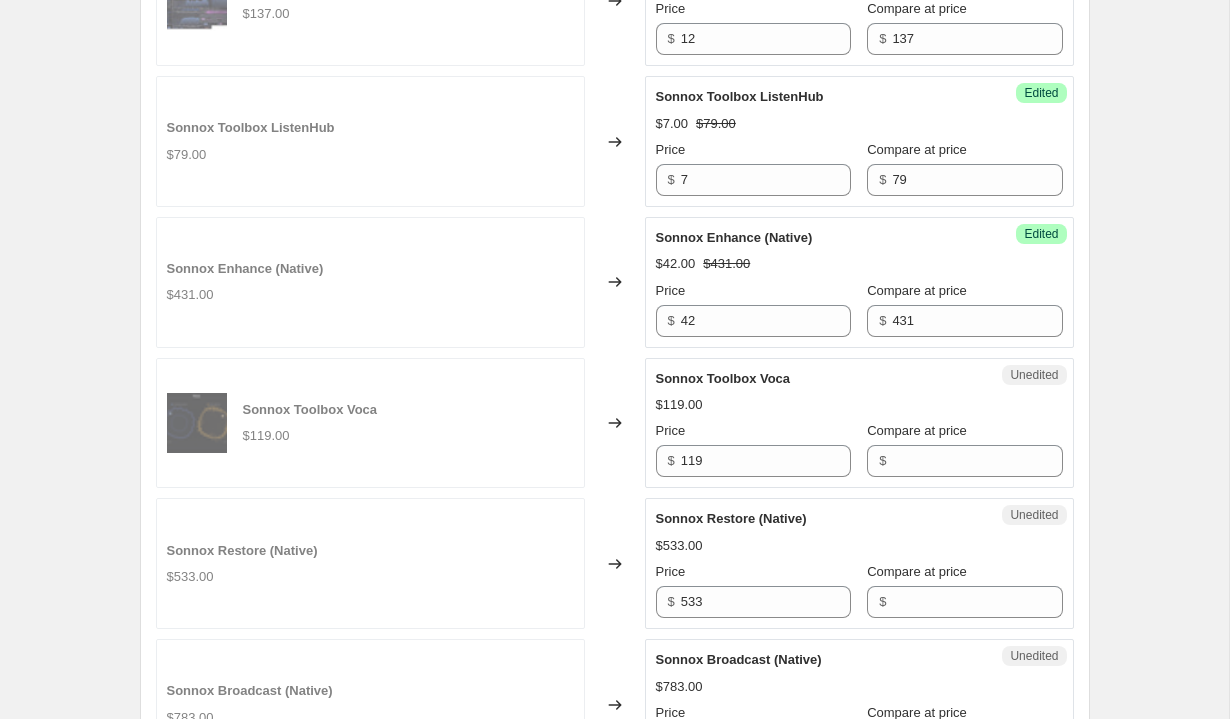 scroll, scrollTop: 3030, scrollLeft: 0, axis: vertical 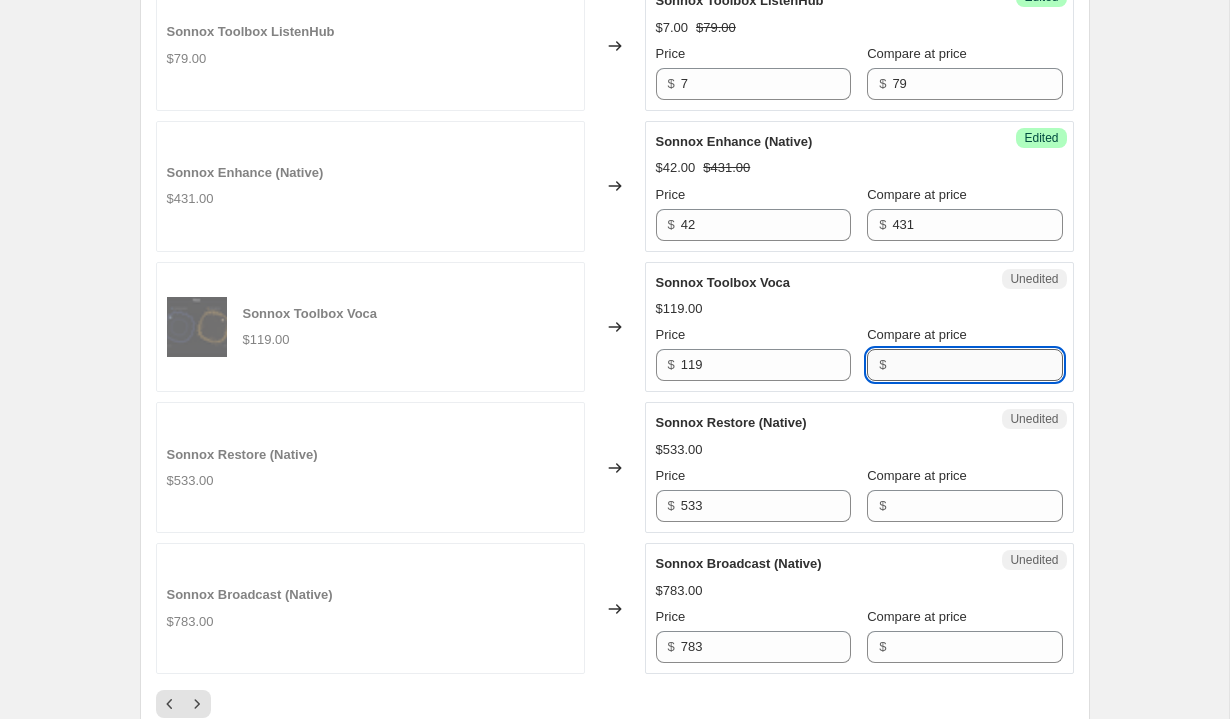 click on "Compare at price" at bounding box center (977, 365) 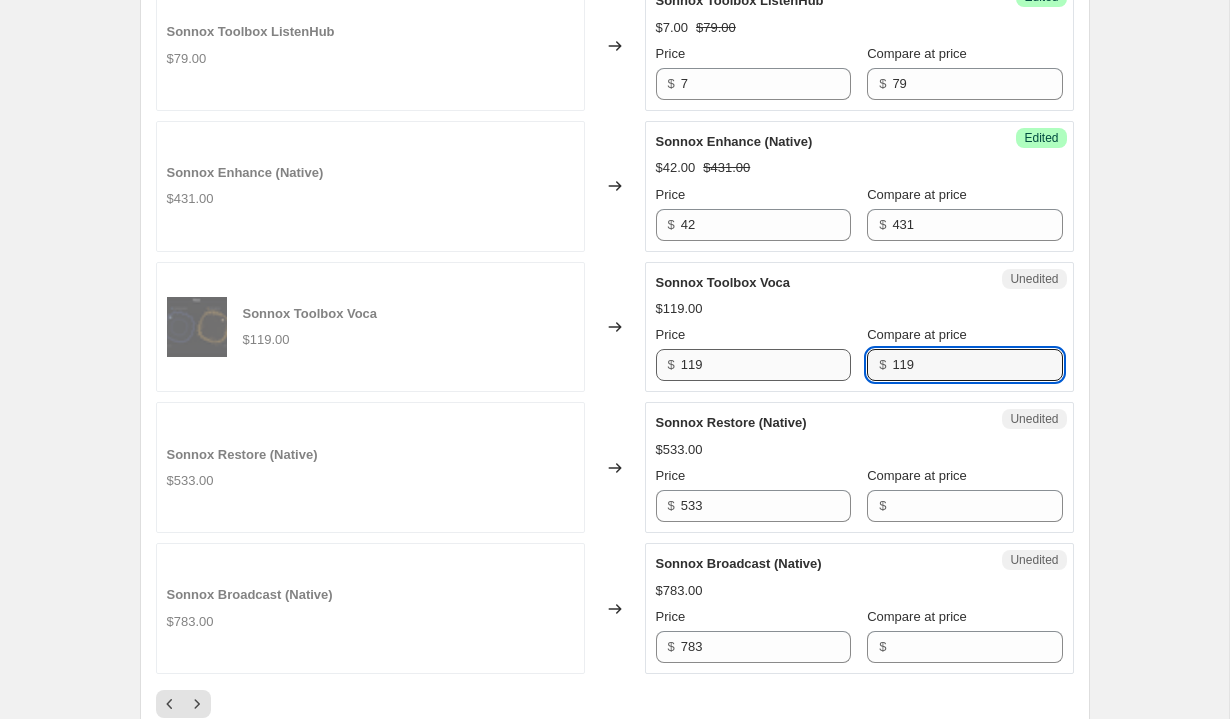 type on "119" 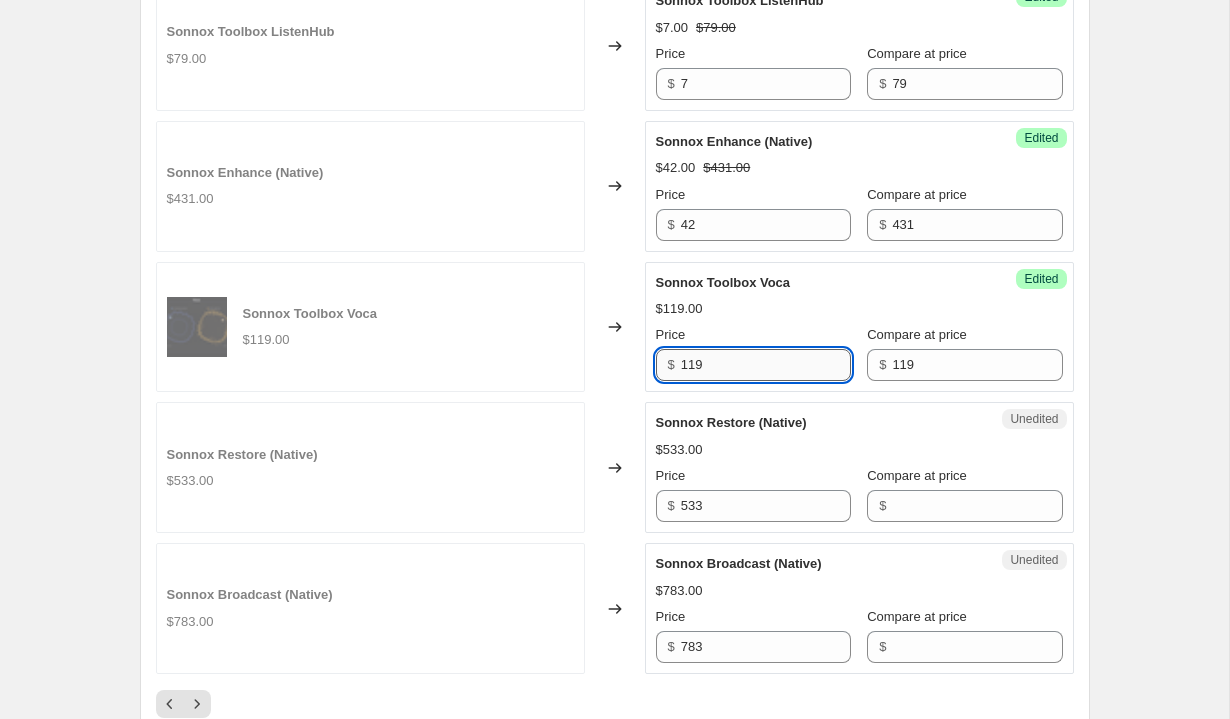 click on "119" at bounding box center (766, 365) 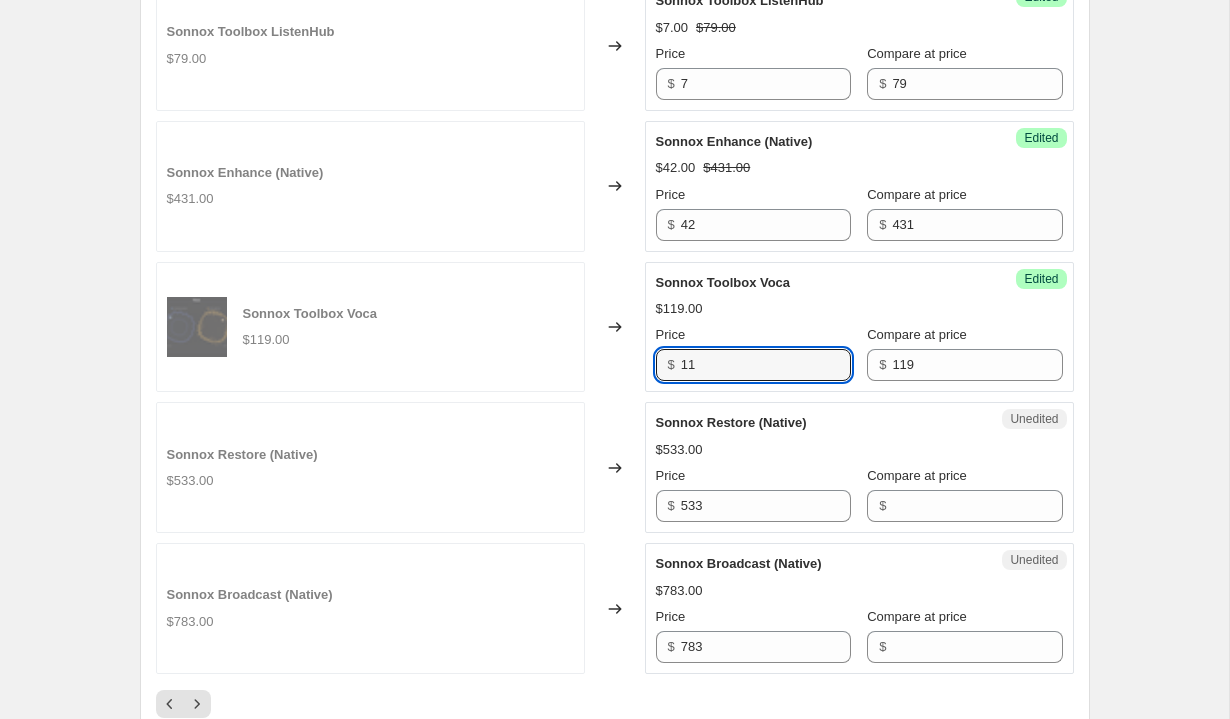 type on "11" 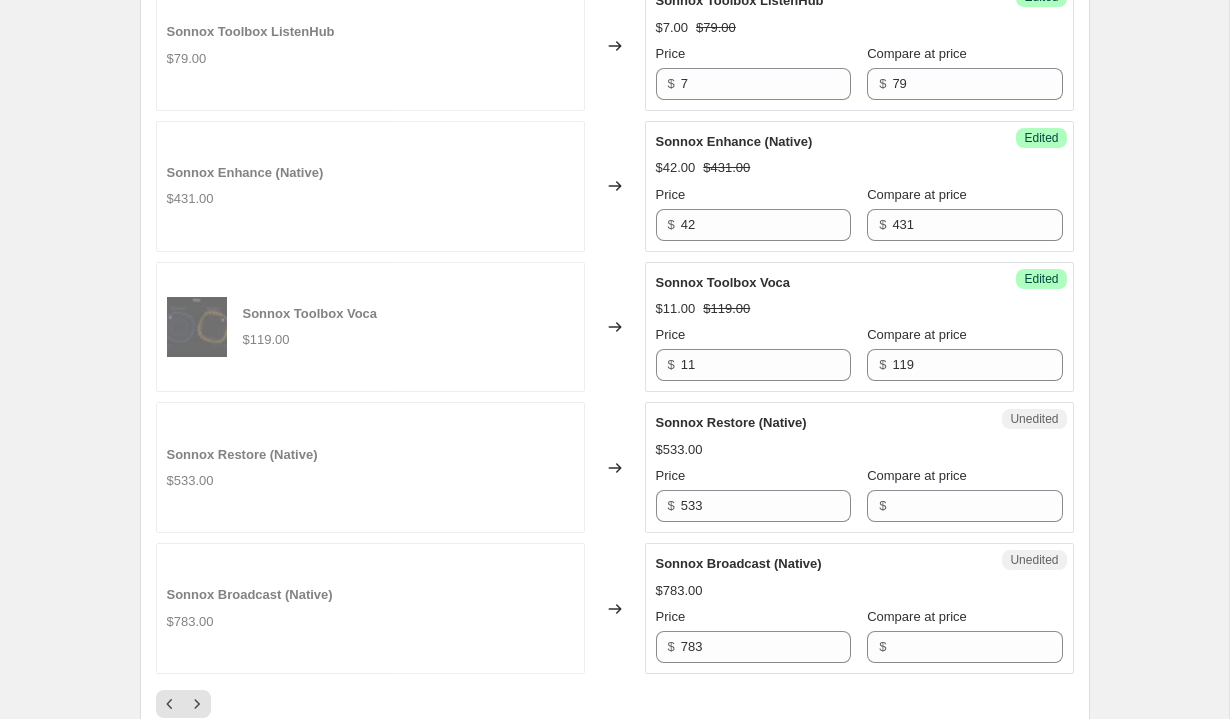 click on "Unedited Sonnox Restore (Native) $533.00 Price $ 533 Compare at price $" at bounding box center (859, 467) 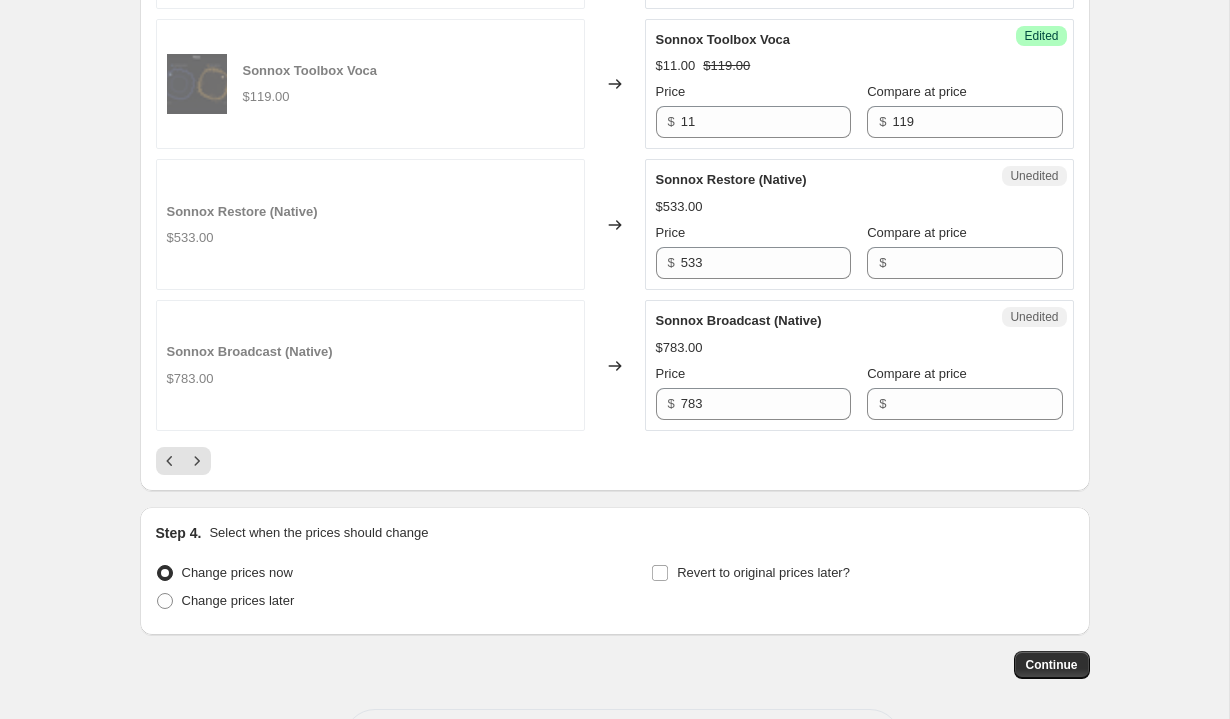 scroll, scrollTop: 3277, scrollLeft: 0, axis: vertical 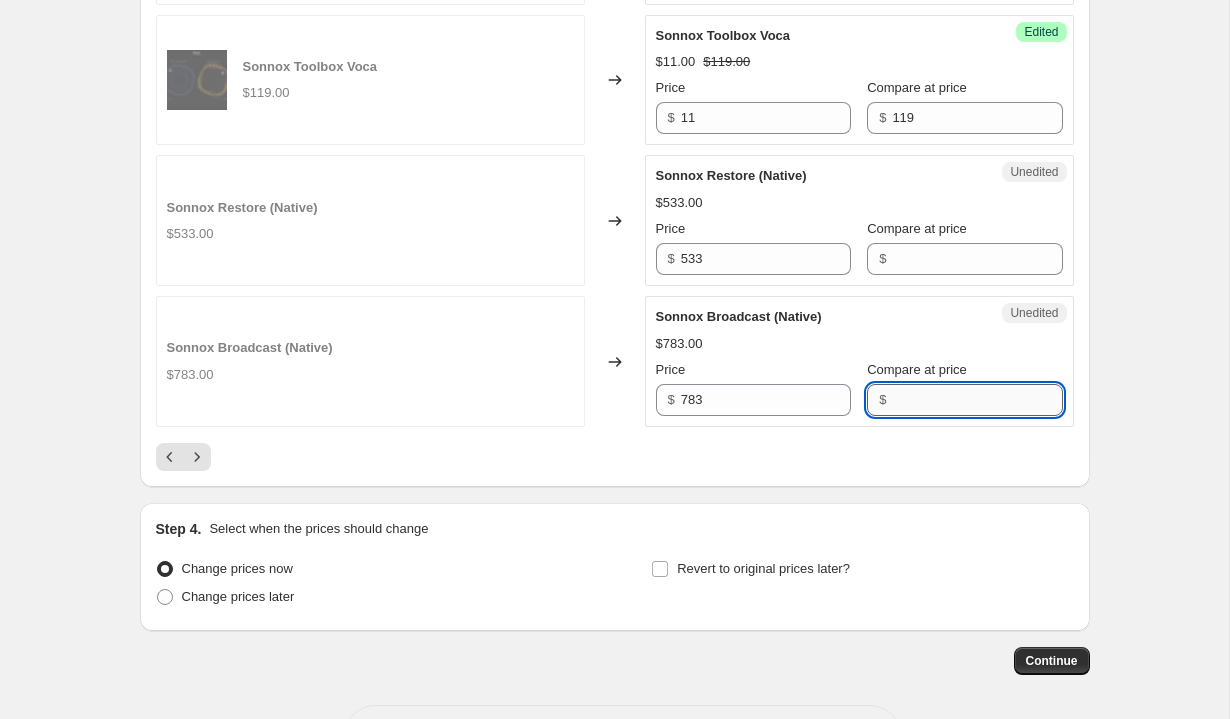 click on "Compare at price" at bounding box center (977, 400) 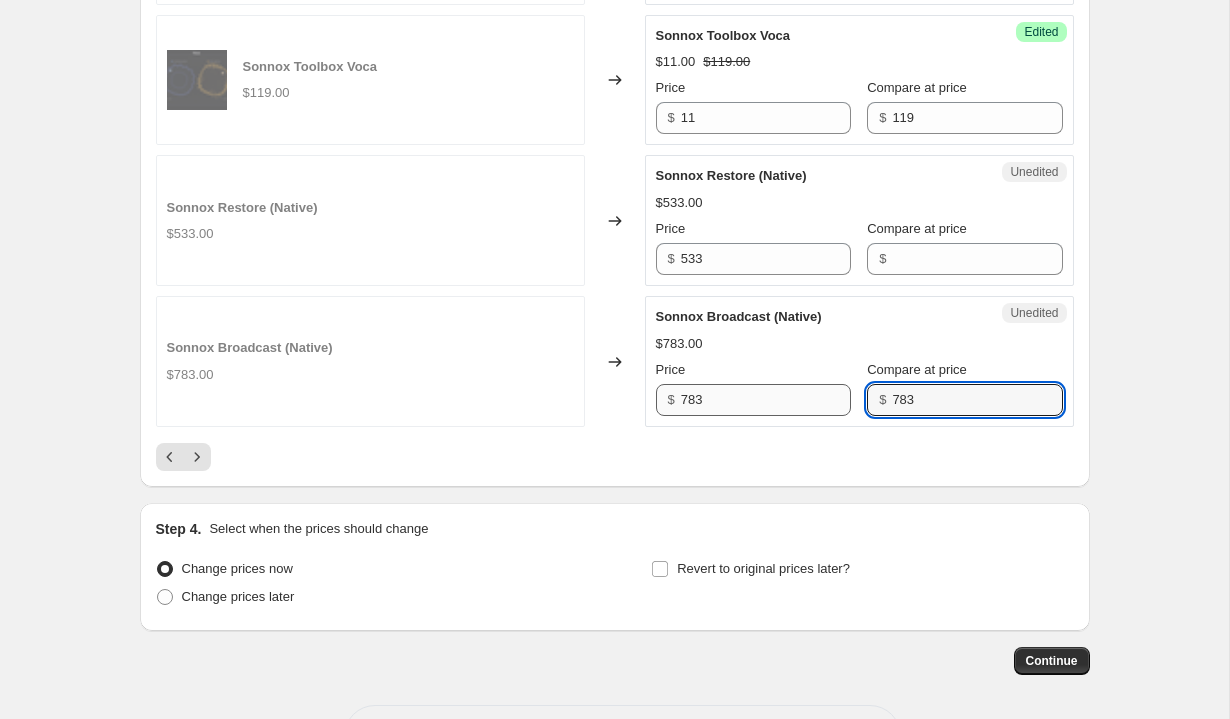 type on "783" 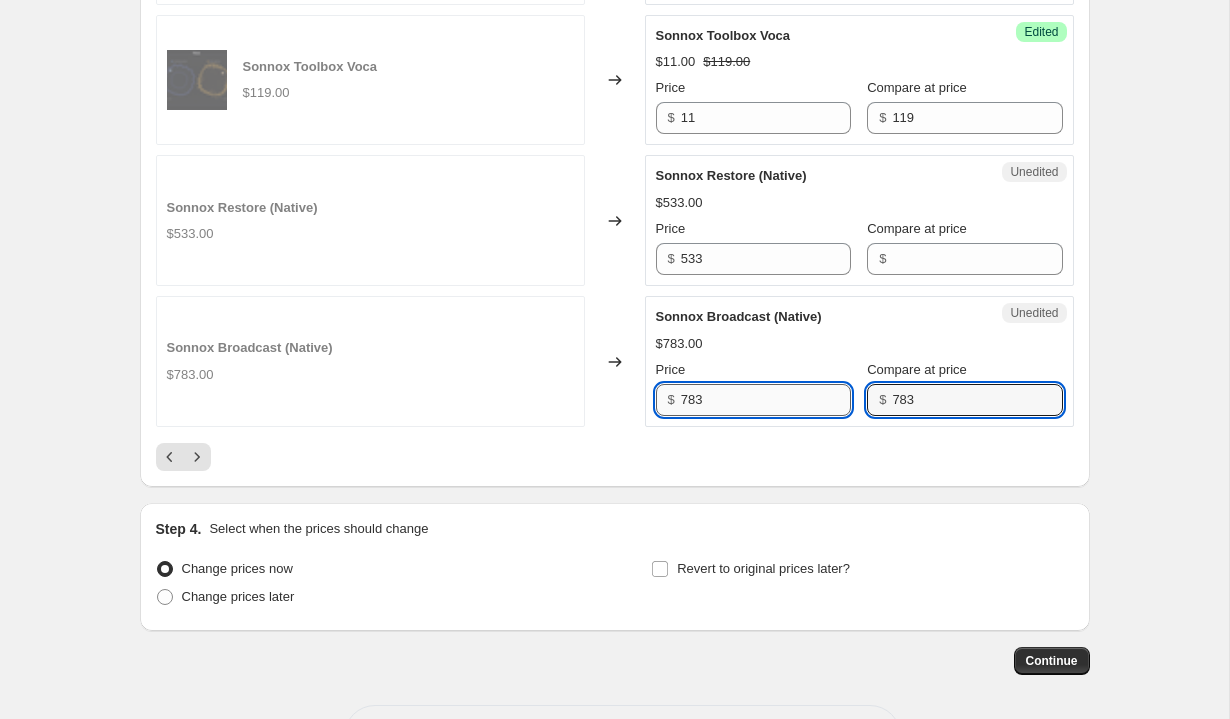 click on "783" at bounding box center [766, 400] 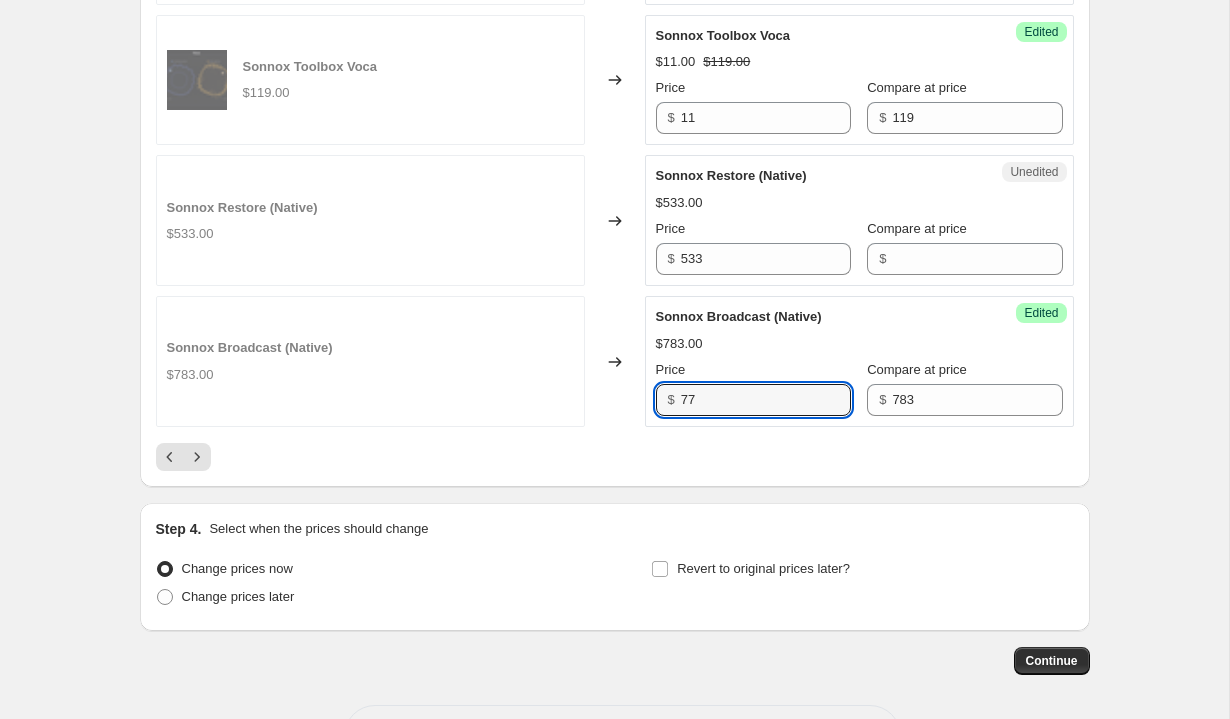 type on "77" 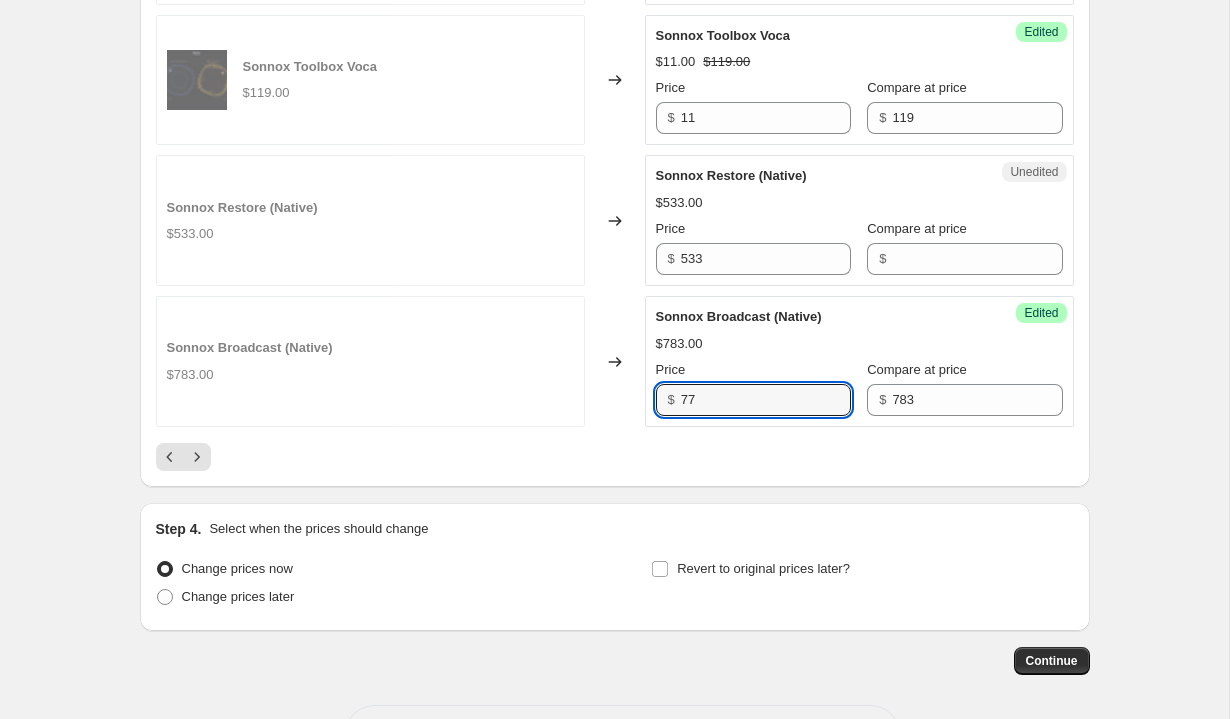 click at bounding box center (615, 457) 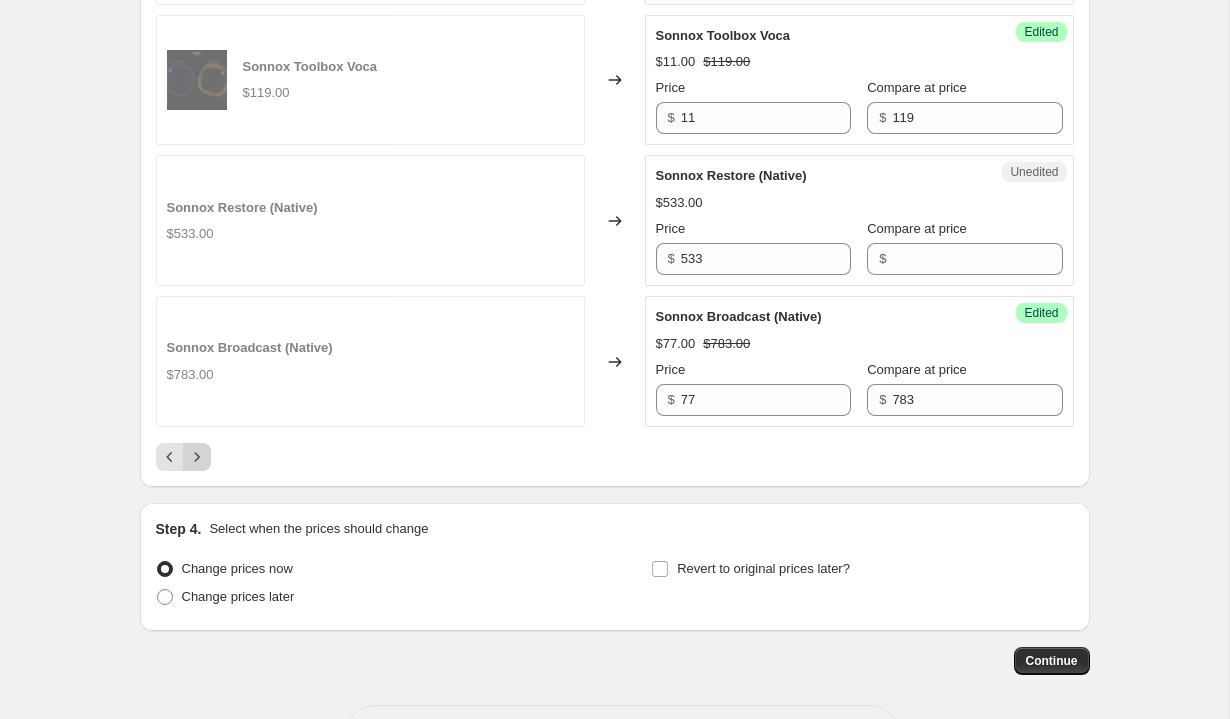 click 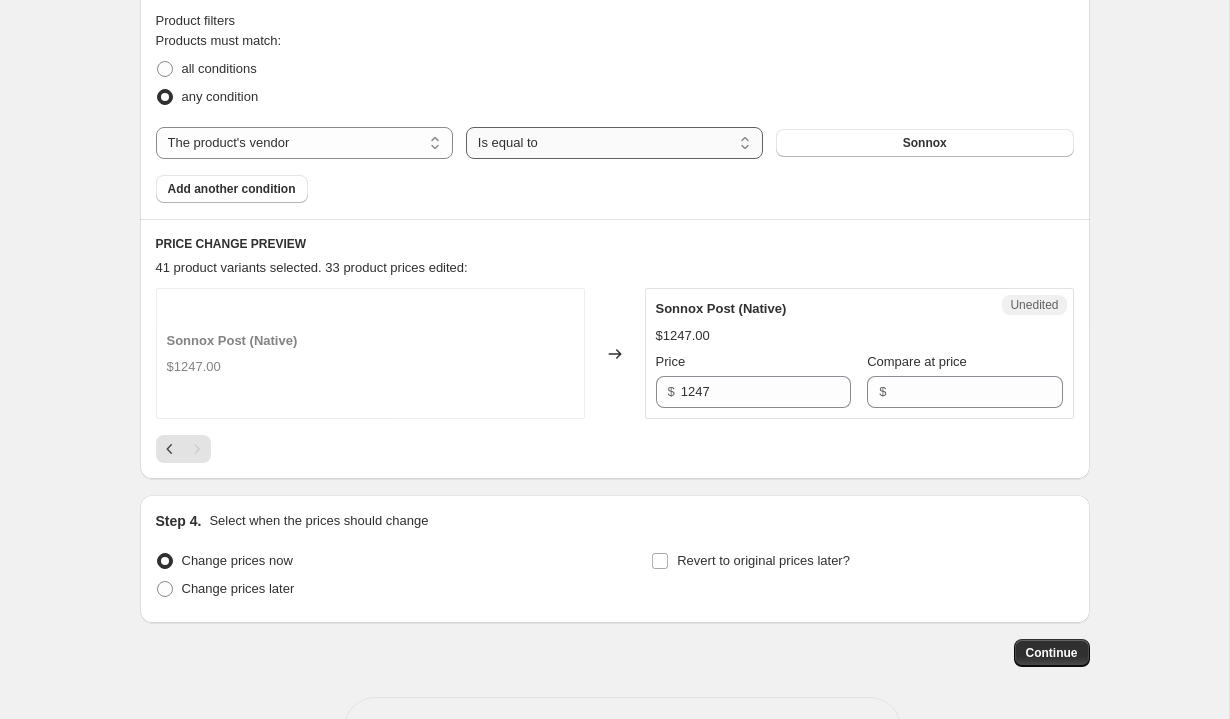 scroll, scrollTop: 680, scrollLeft: 0, axis: vertical 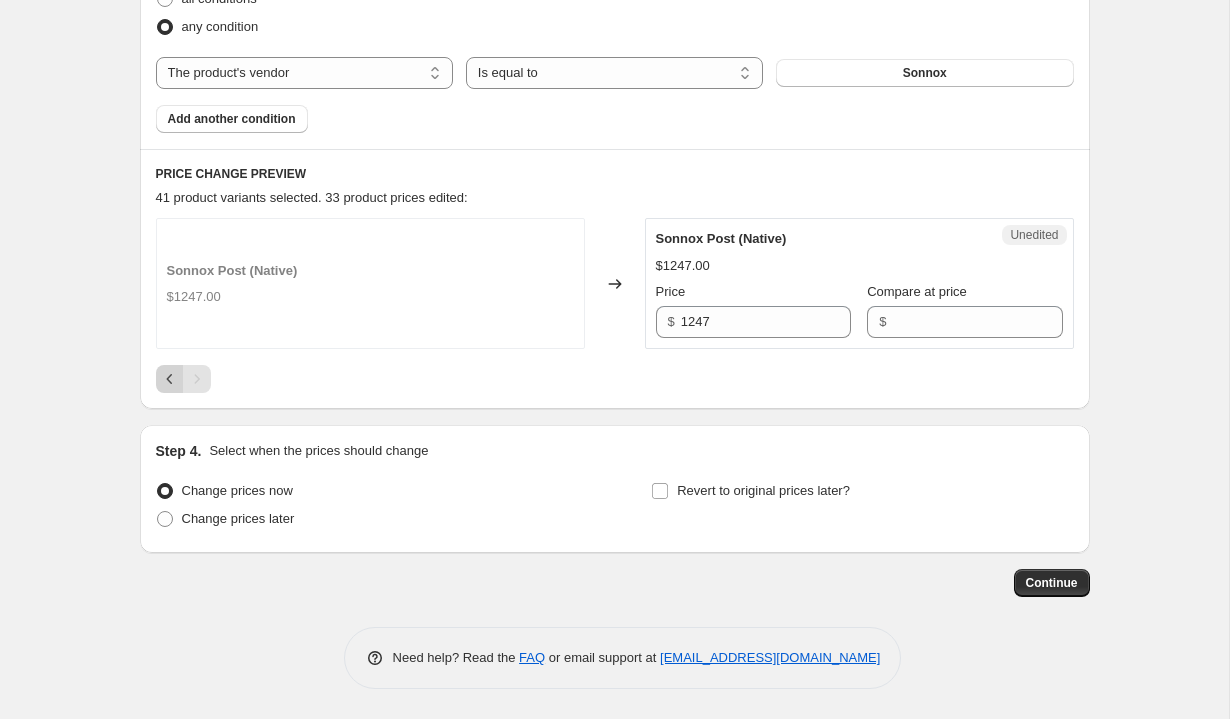 click at bounding box center [170, 379] 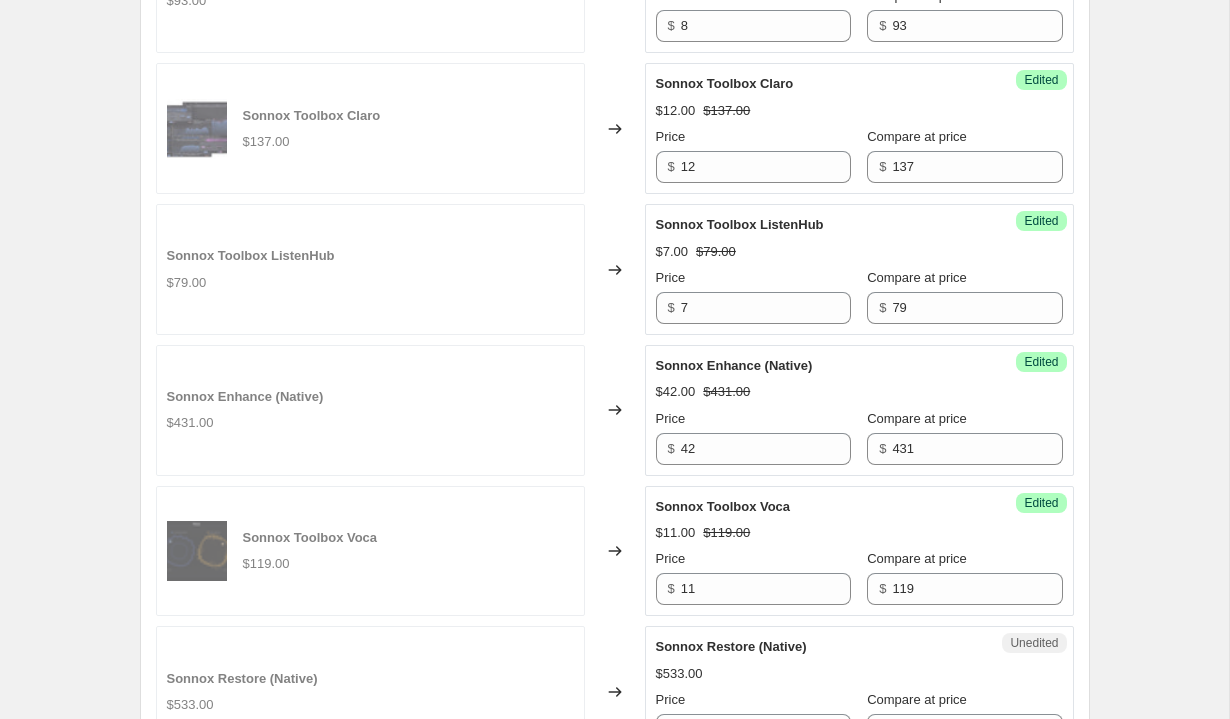 scroll, scrollTop: 3288, scrollLeft: 0, axis: vertical 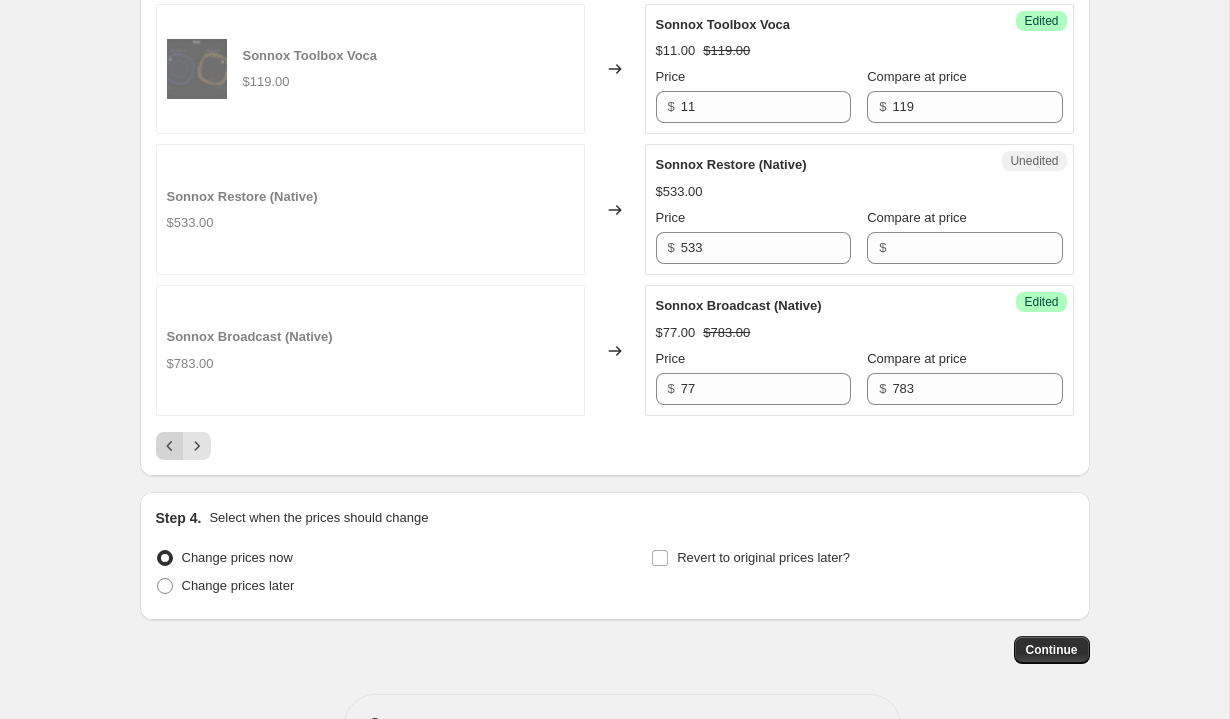 click 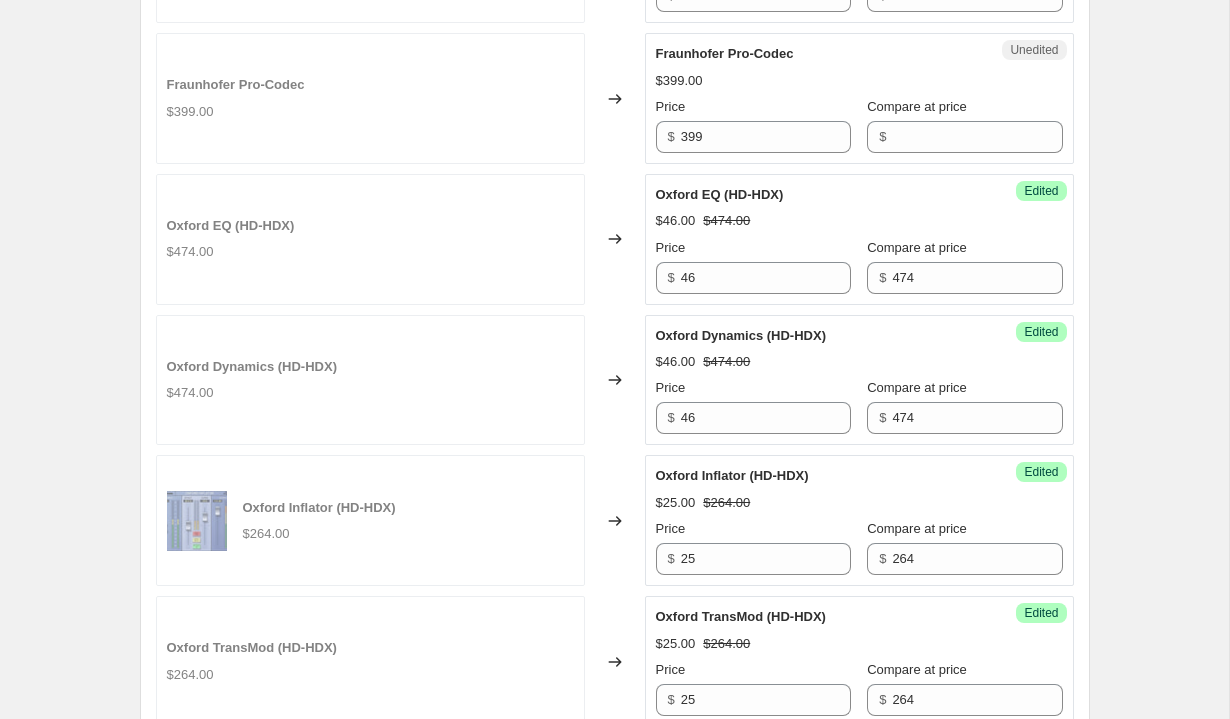 scroll, scrollTop: 2789, scrollLeft: 0, axis: vertical 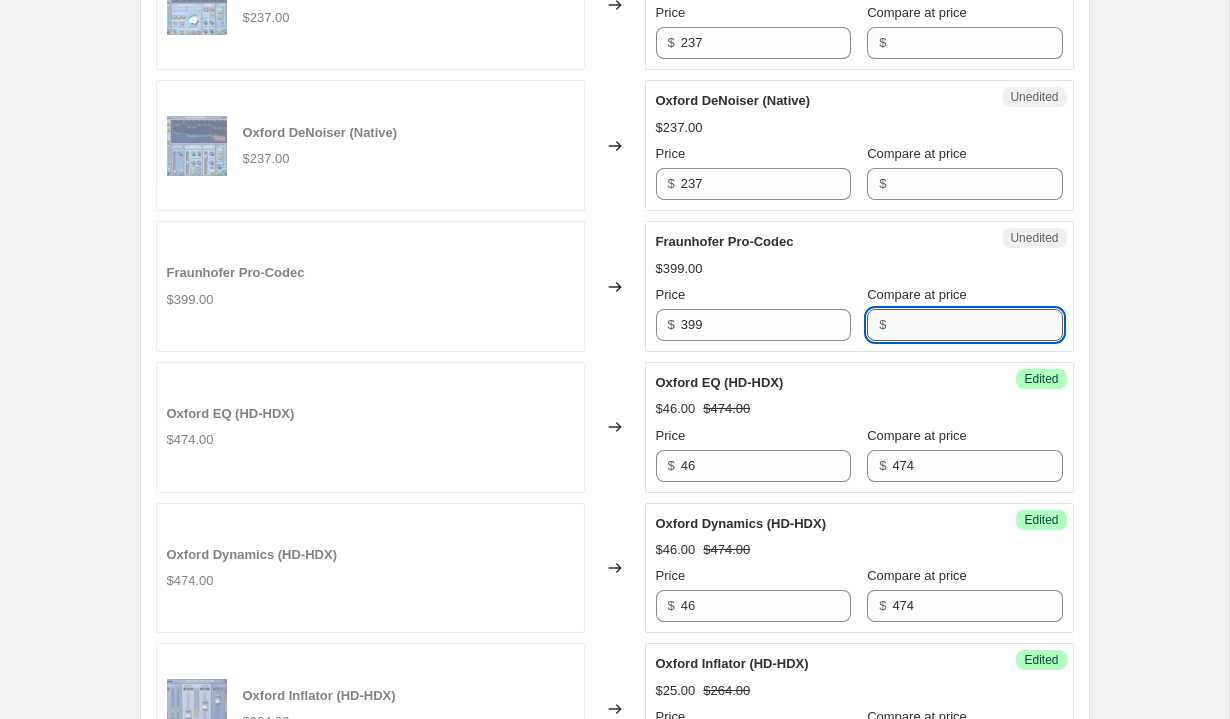 click on "Compare at price" at bounding box center (977, 325) 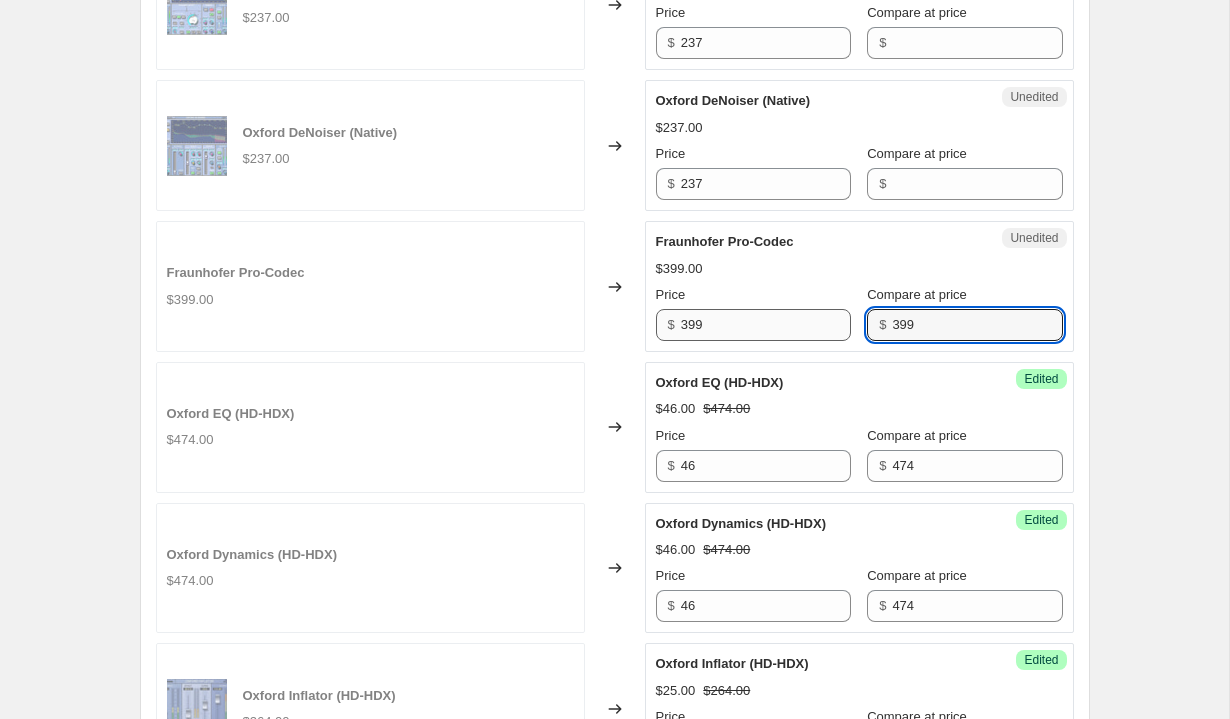type on "399" 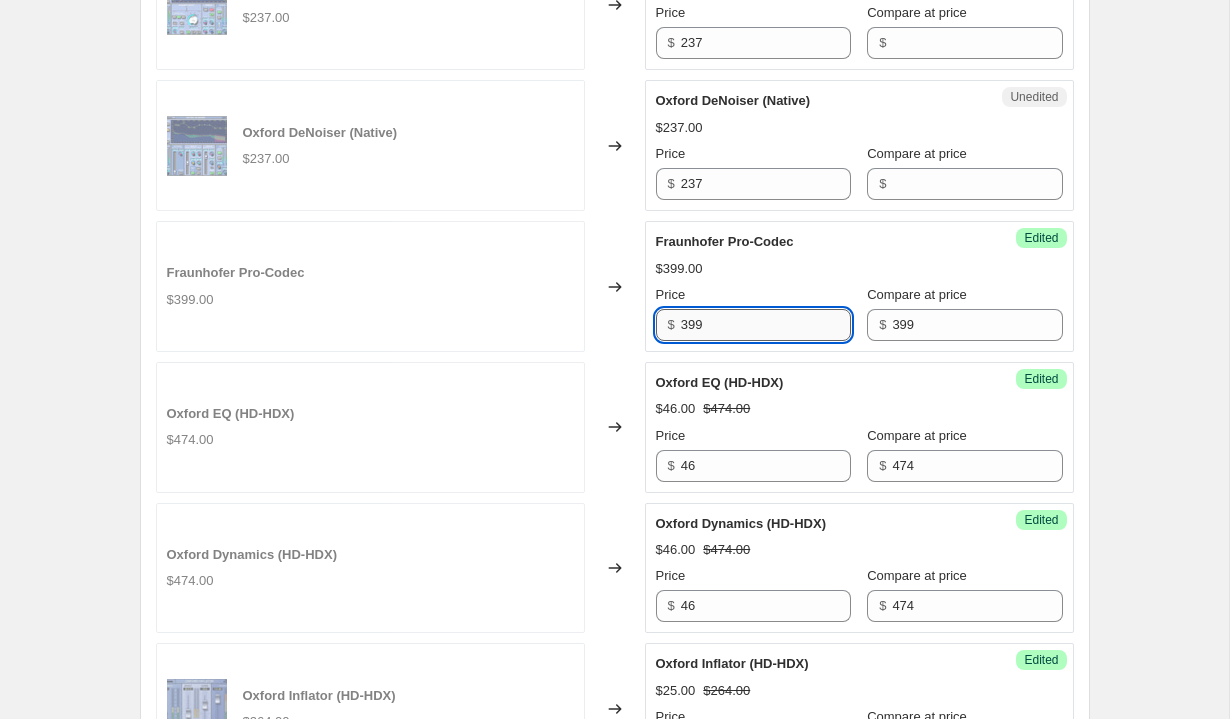 click on "399" at bounding box center (766, 325) 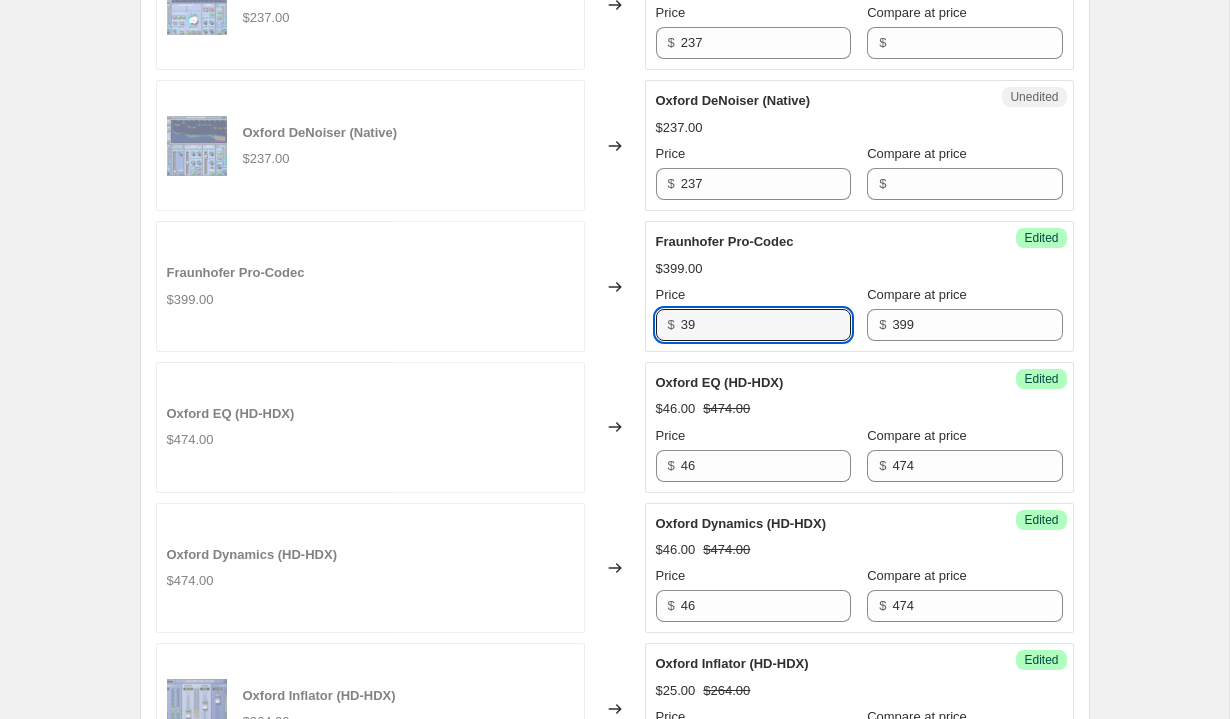 type on "39" 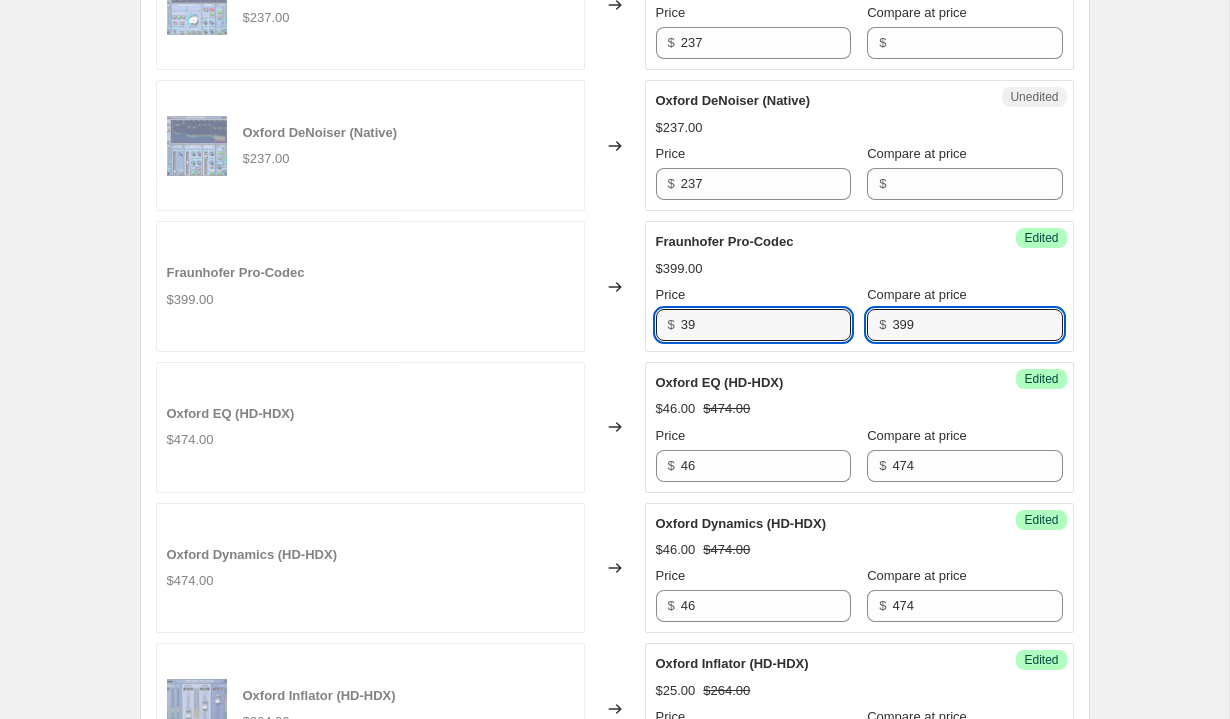 click on "399" at bounding box center (977, 325) 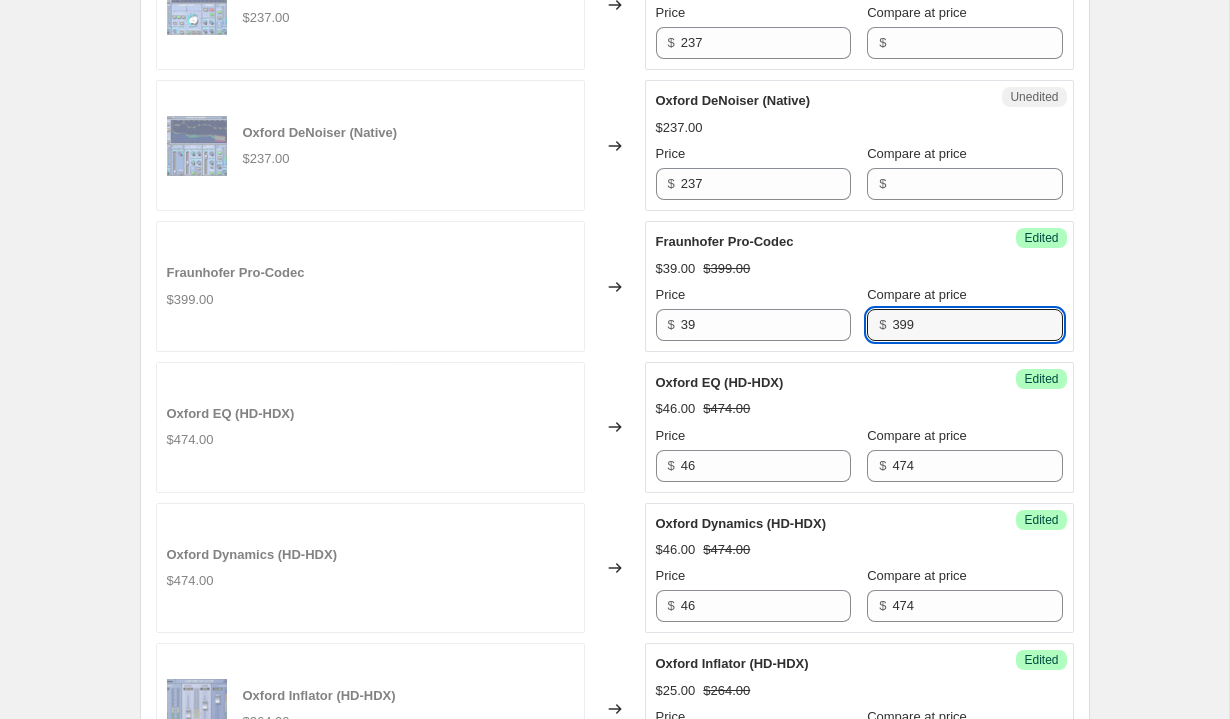 scroll, scrollTop: 2622, scrollLeft: 0, axis: vertical 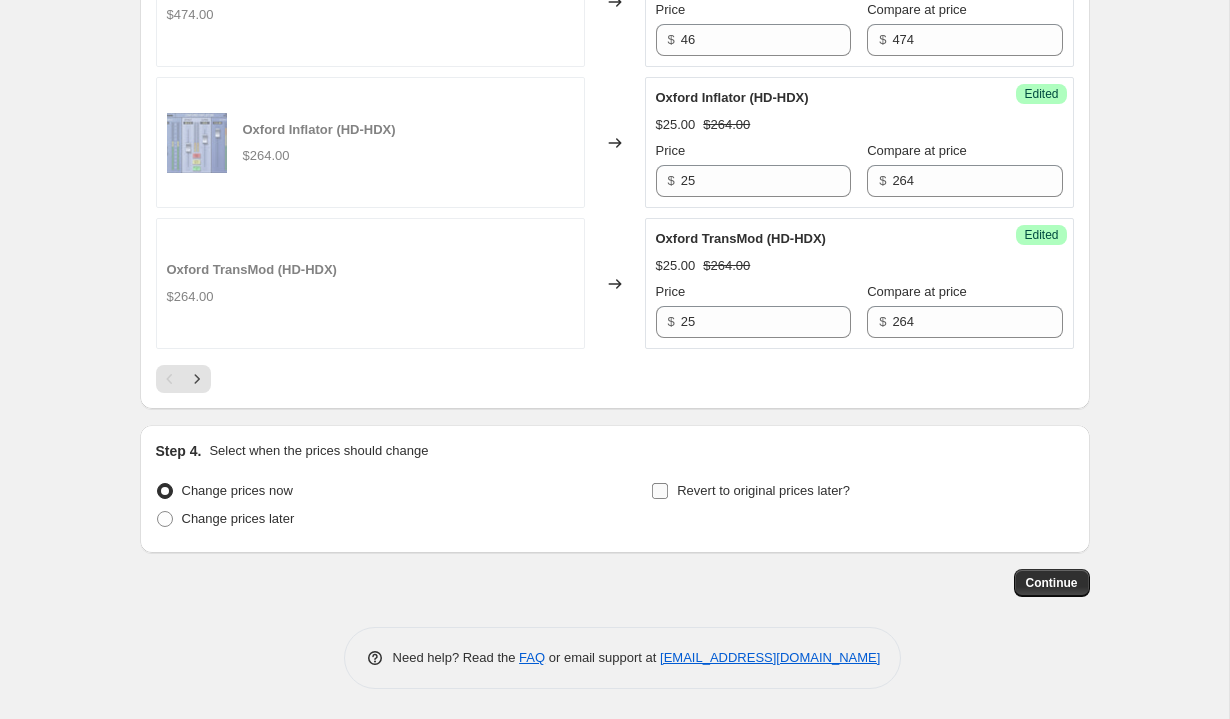 click on "Revert to original prices later?" at bounding box center (763, 490) 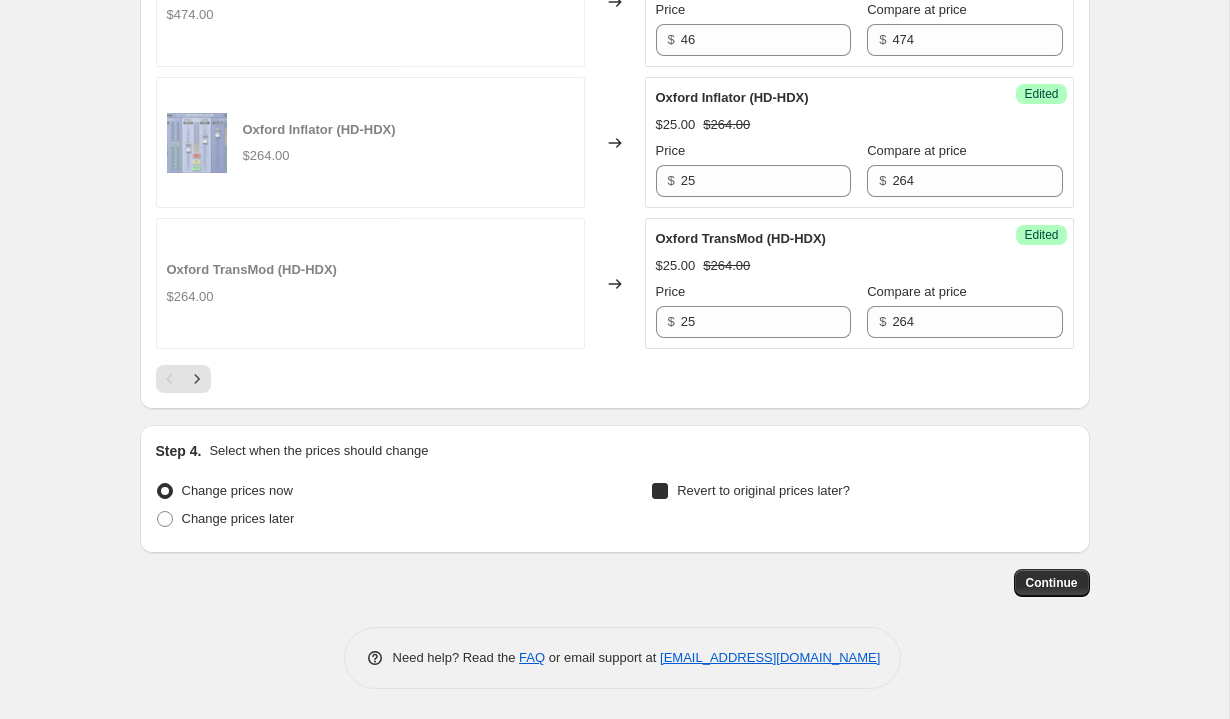 checkbox on "true" 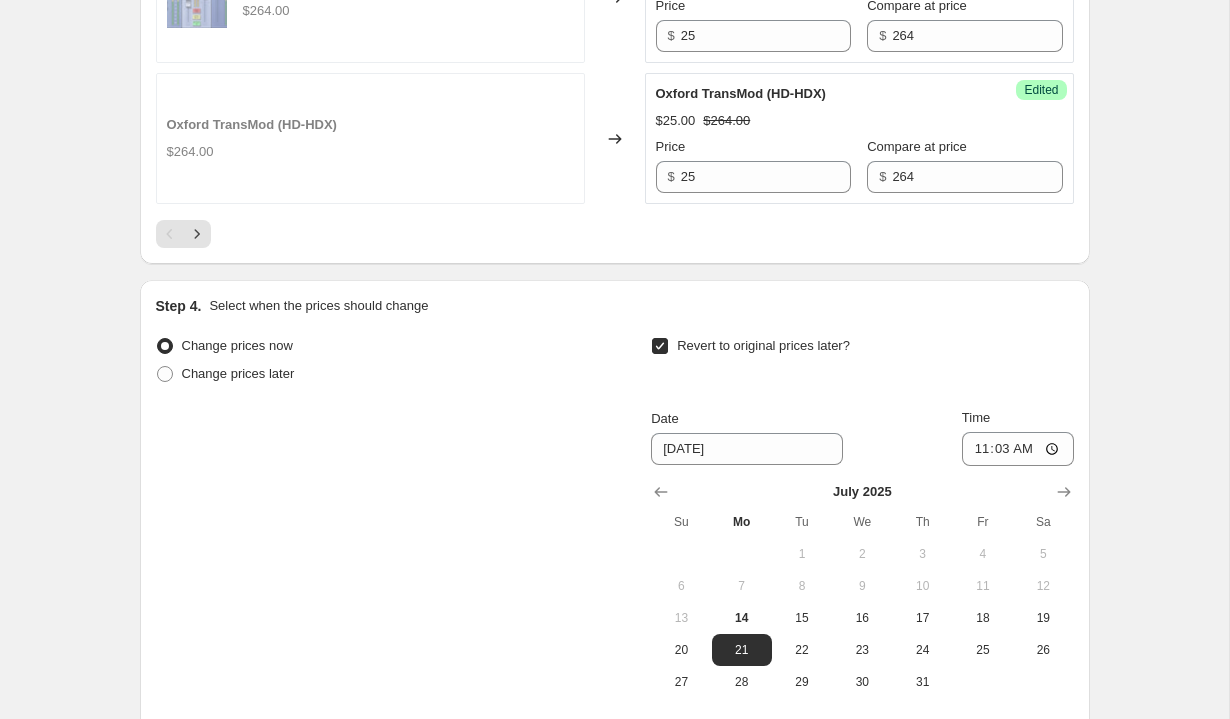 scroll, scrollTop: 3573, scrollLeft: 0, axis: vertical 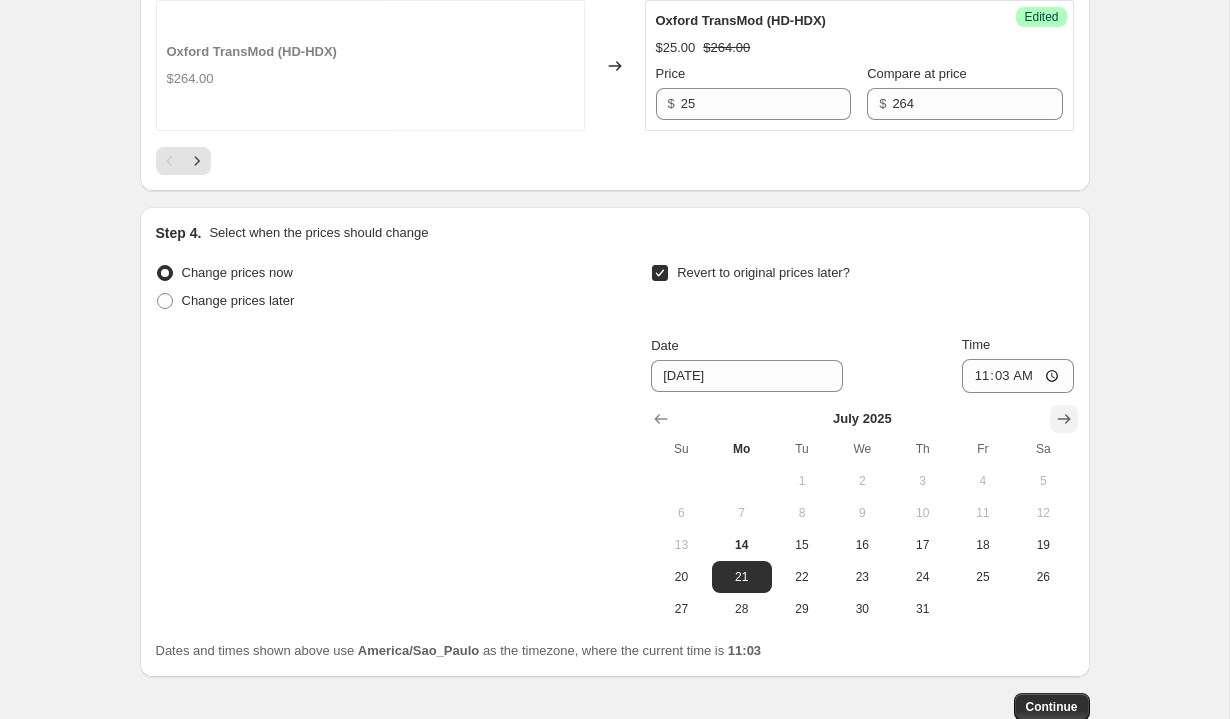 click 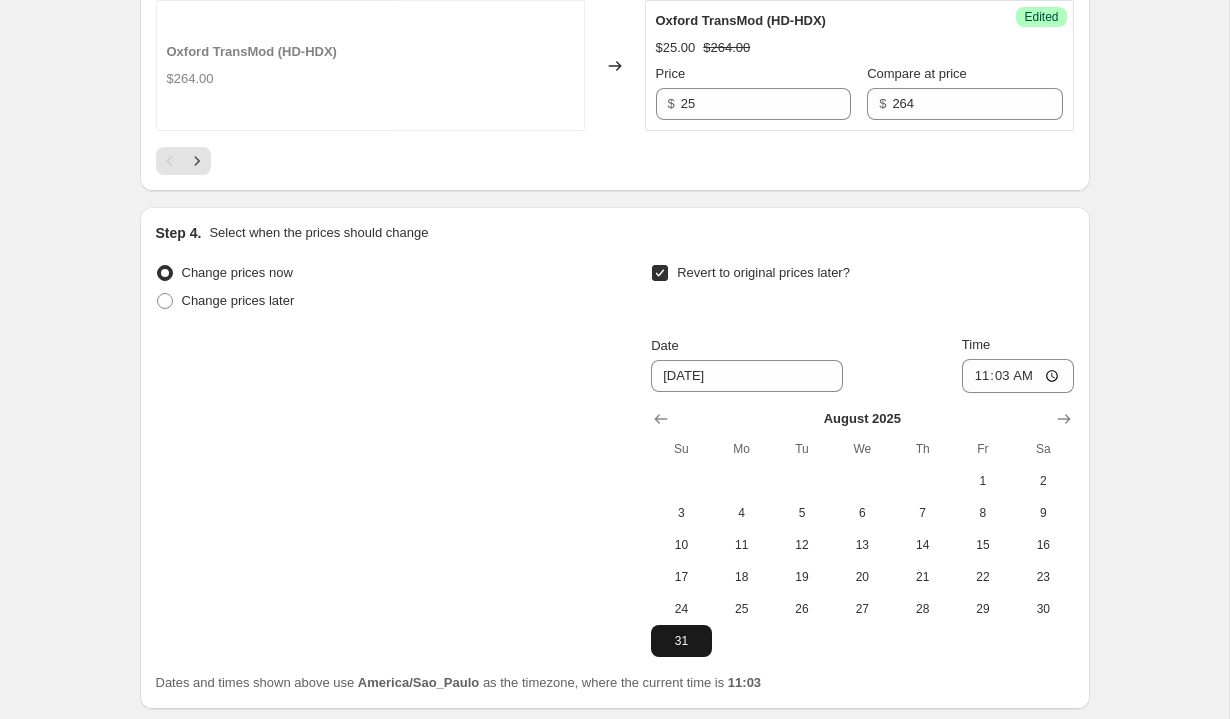 click on "31" at bounding box center [681, 641] 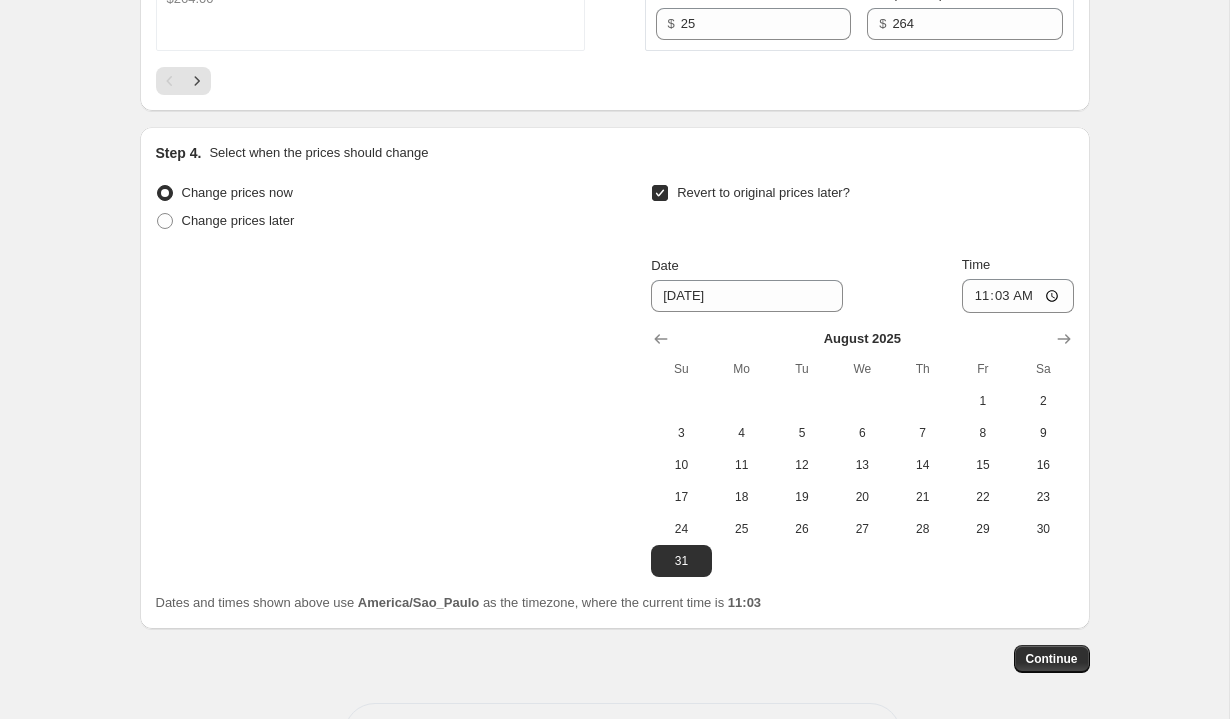 scroll, scrollTop: 3729, scrollLeft: 0, axis: vertical 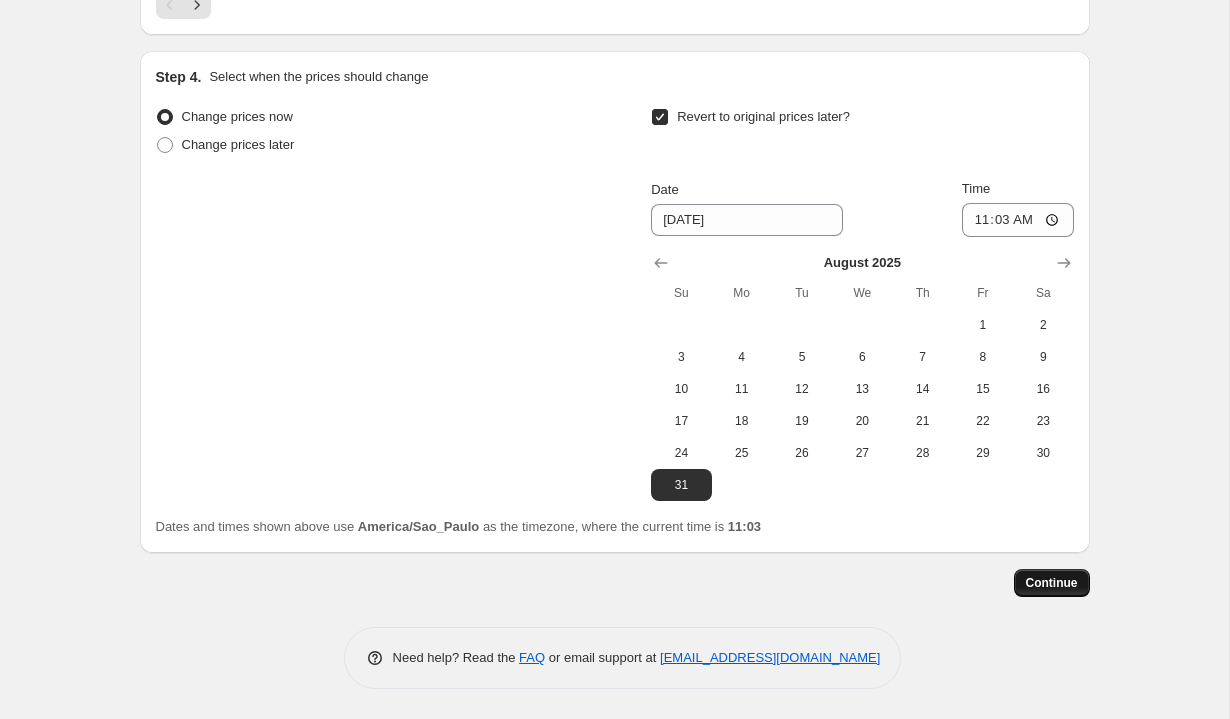 click on "Continue" at bounding box center [1052, 583] 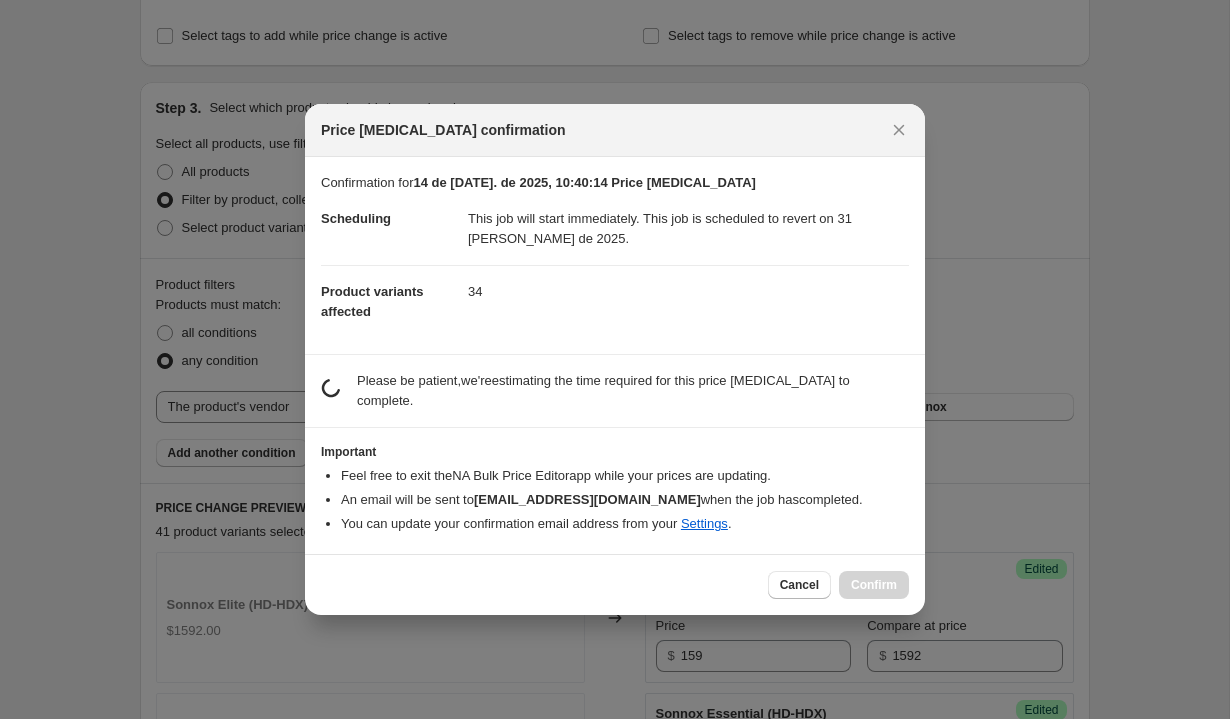 scroll, scrollTop: 0, scrollLeft: 0, axis: both 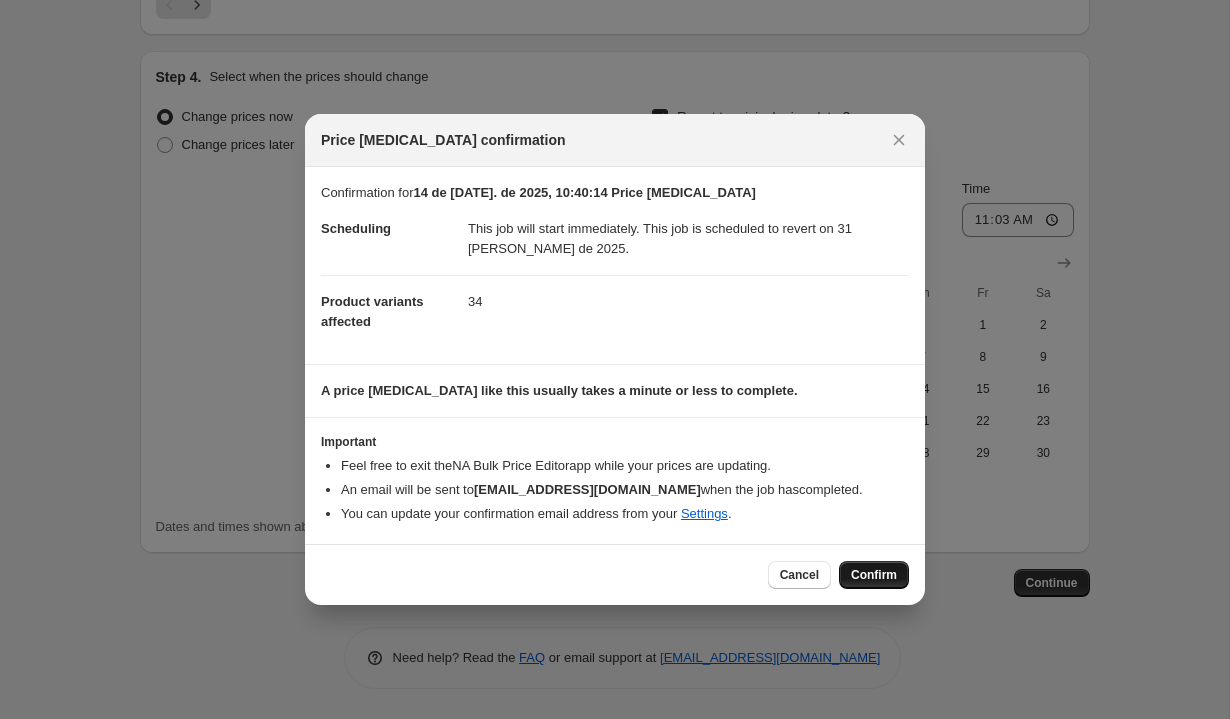 click on "Confirm" at bounding box center (874, 575) 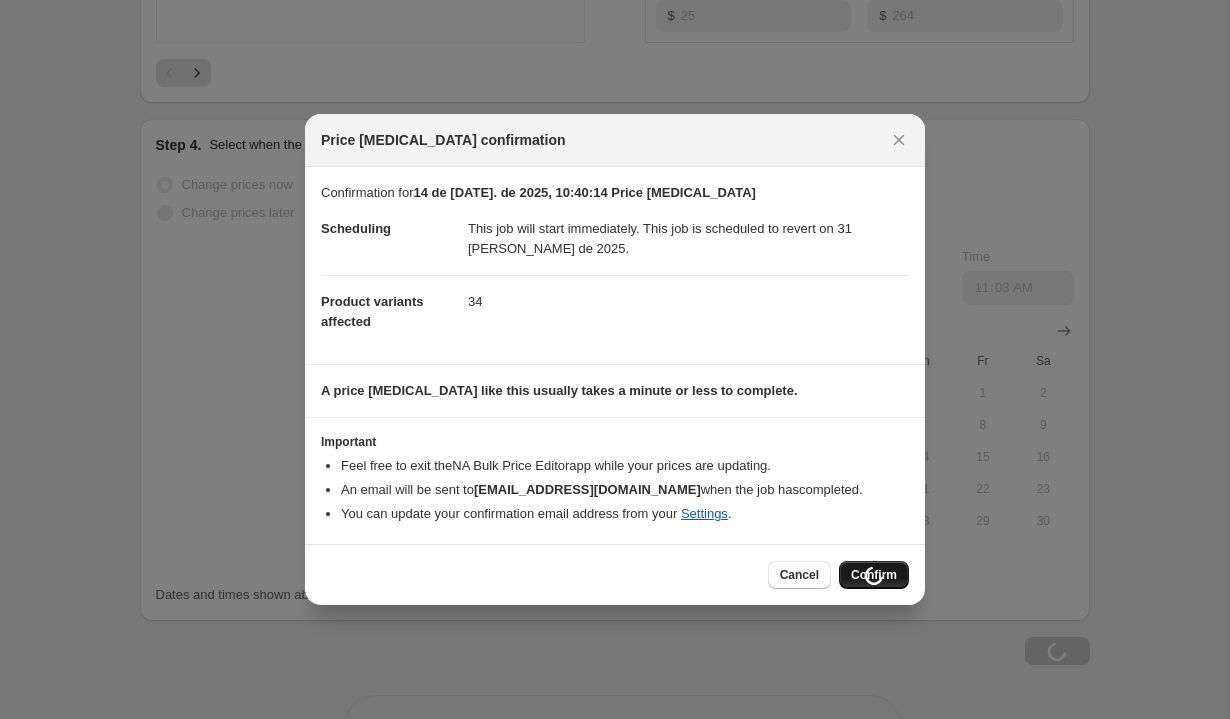 scroll, scrollTop: 3797, scrollLeft: 0, axis: vertical 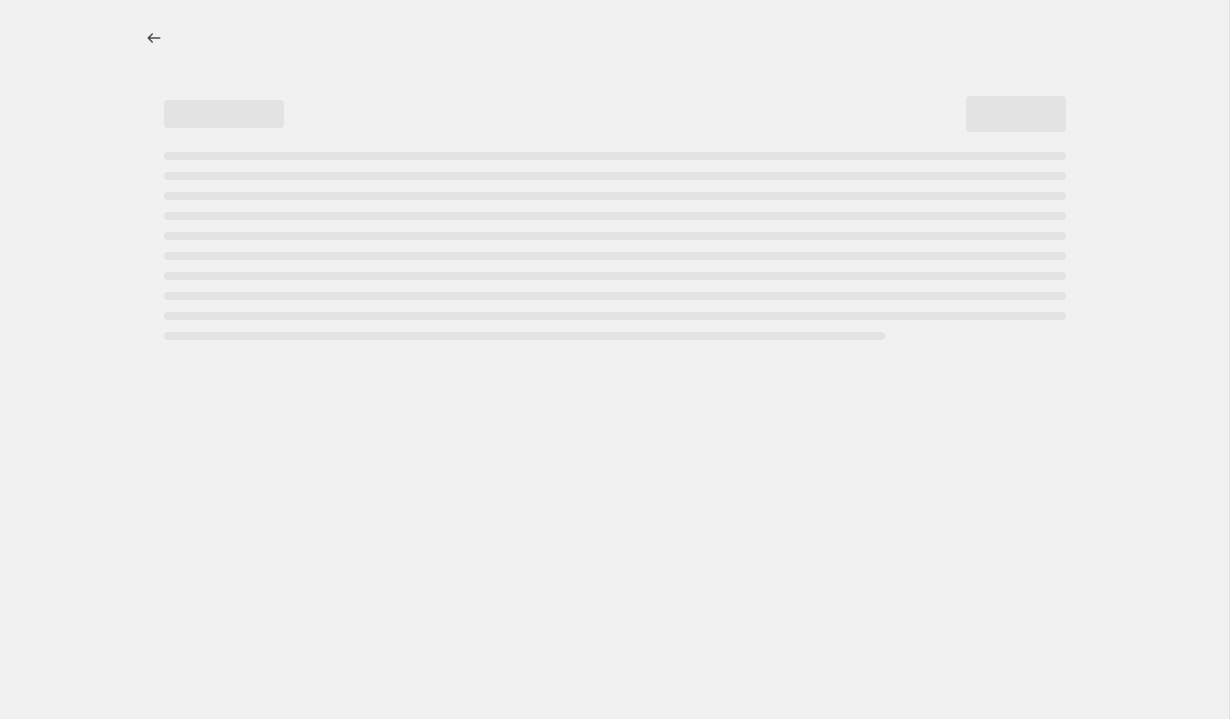 select on "vendor" 